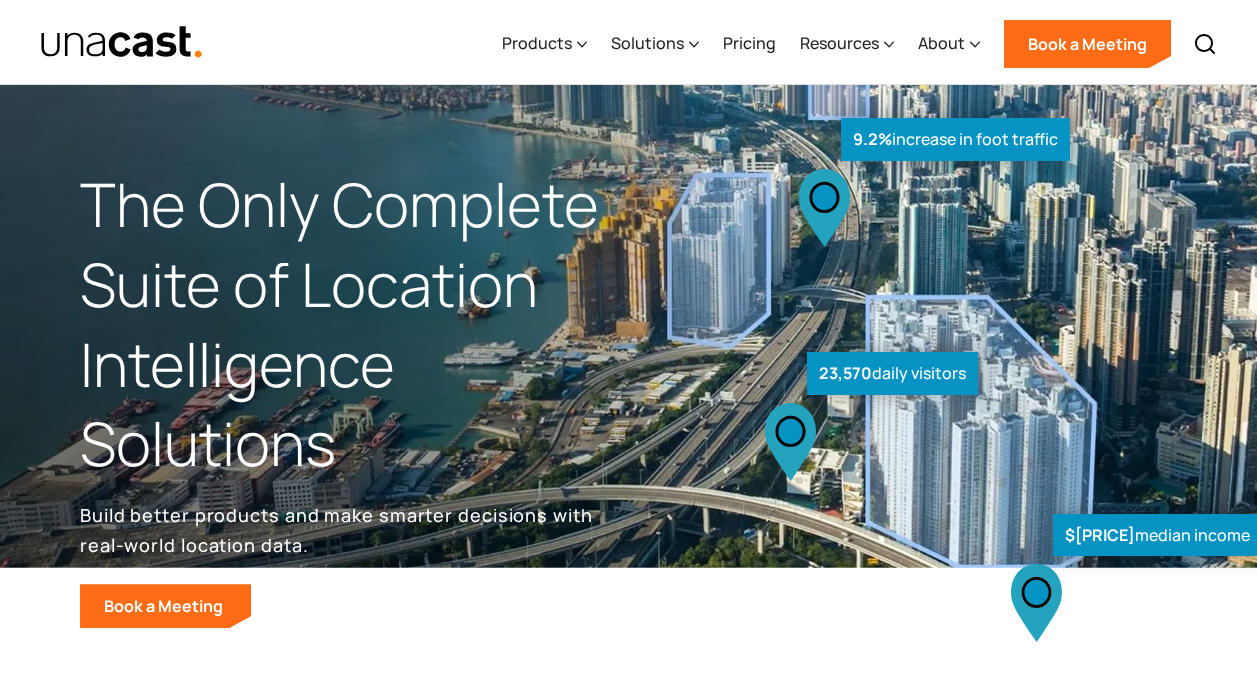 scroll, scrollTop: 0, scrollLeft: 0, axis: both 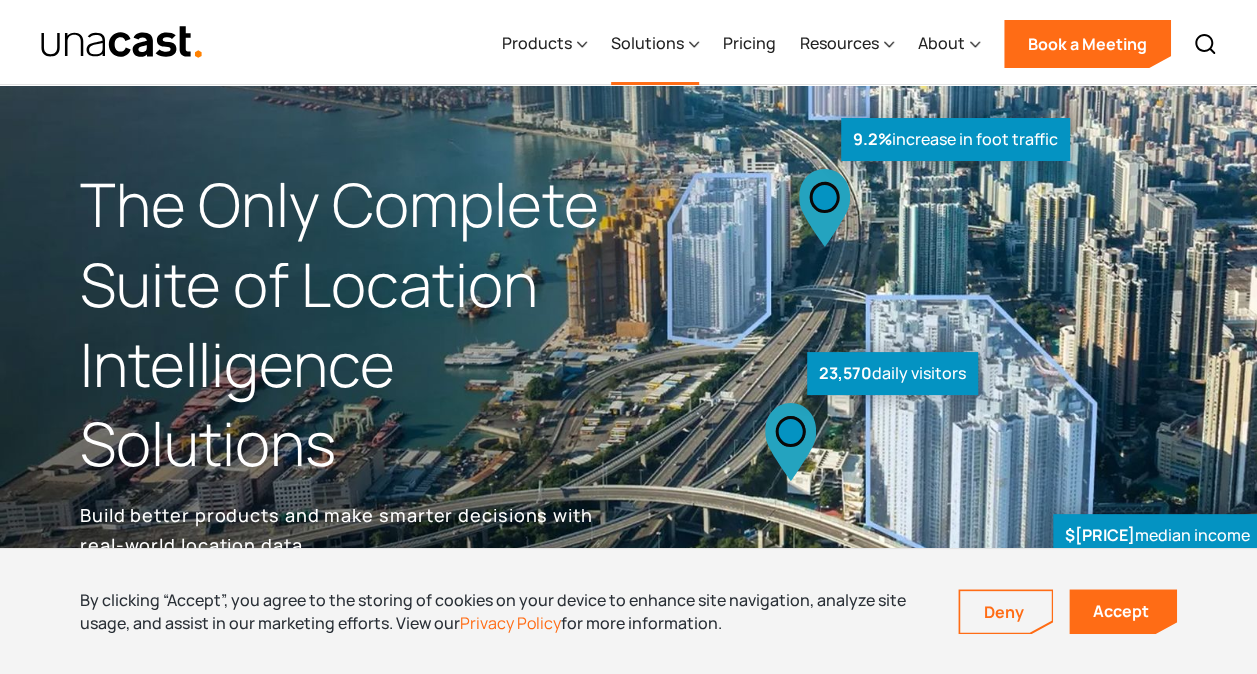 click on "Solutions" at bounding box center (647, 43) 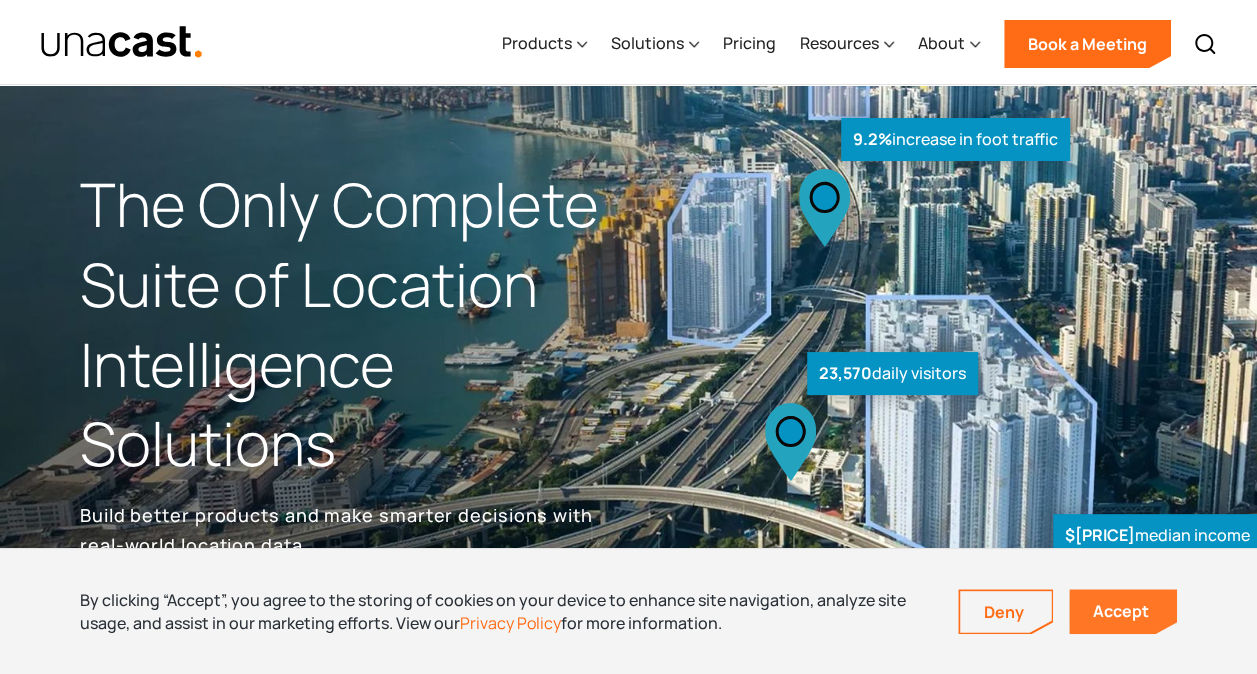click on "Accept" at bounding box center (1123, 611) 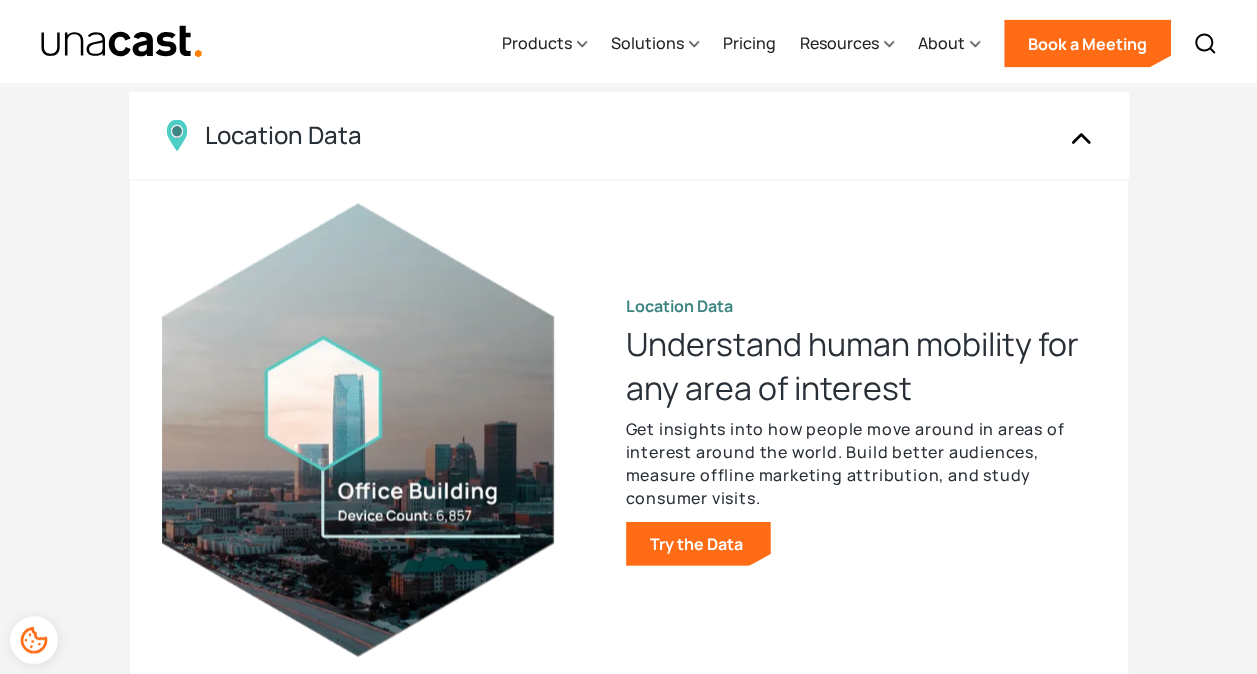 scroll, scrollTop: 1911, scrollLeft: 0, axis: vertical 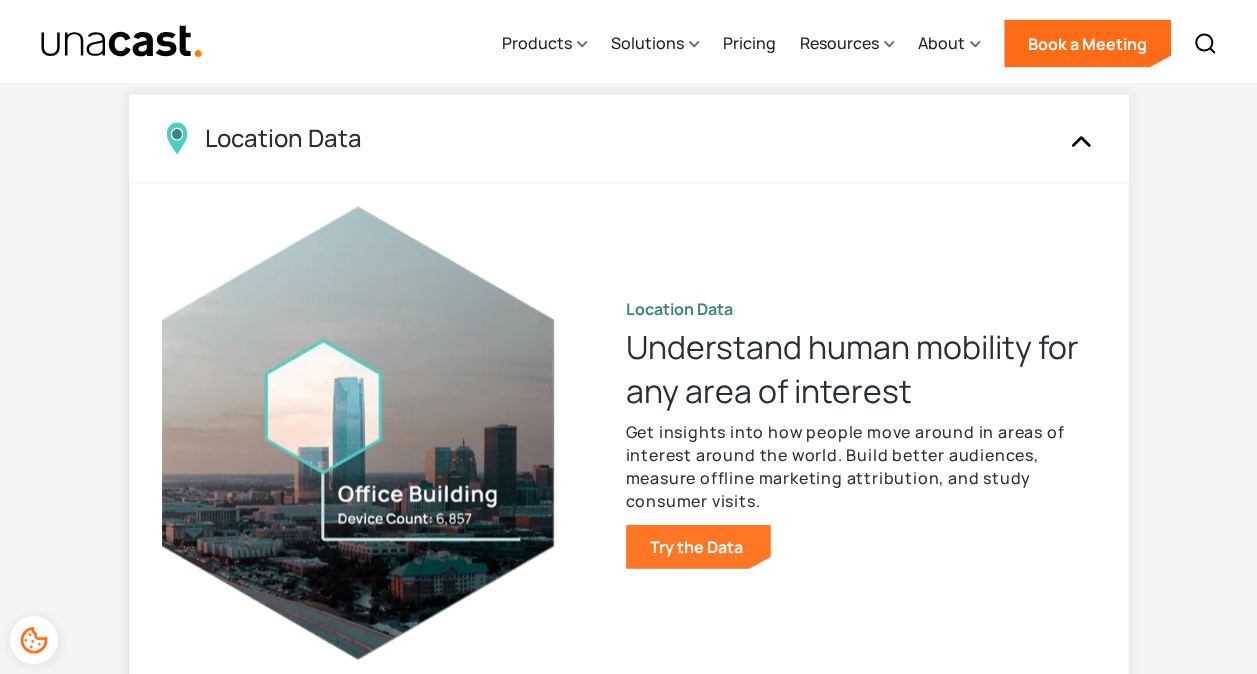 click on "Try the Data" at bounding box center [698, 547] 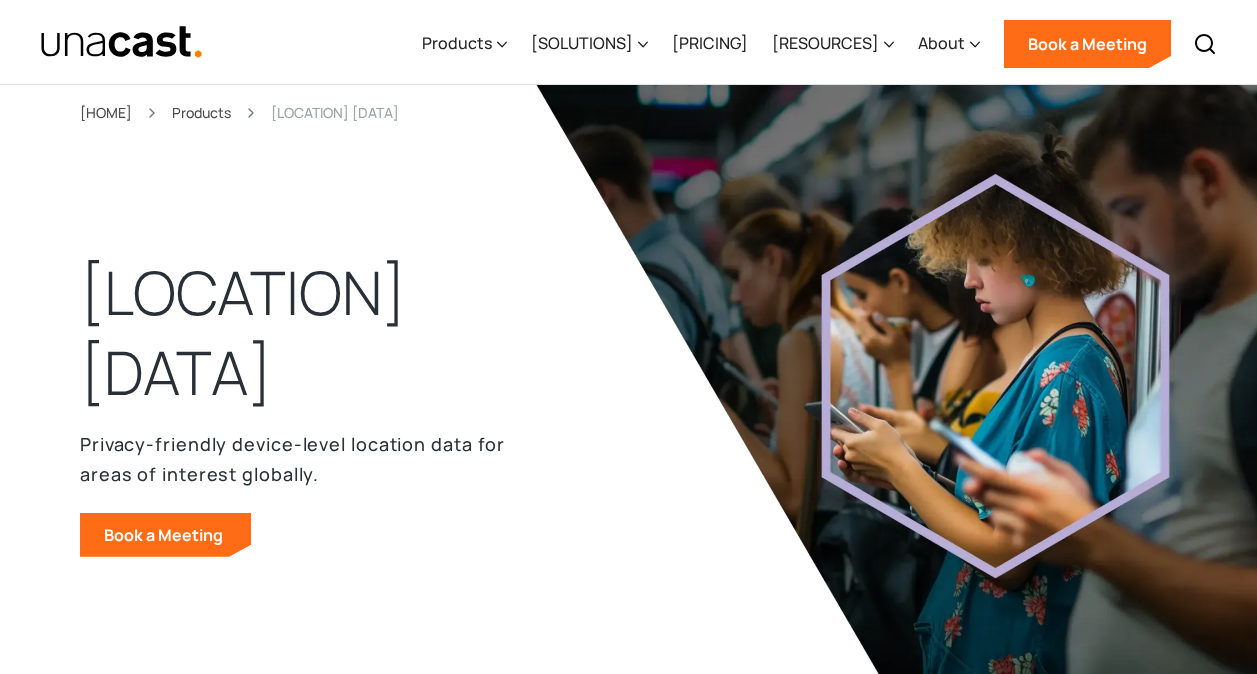 scroll, scrollTop: 0, scrollLeft: 0, axis: both 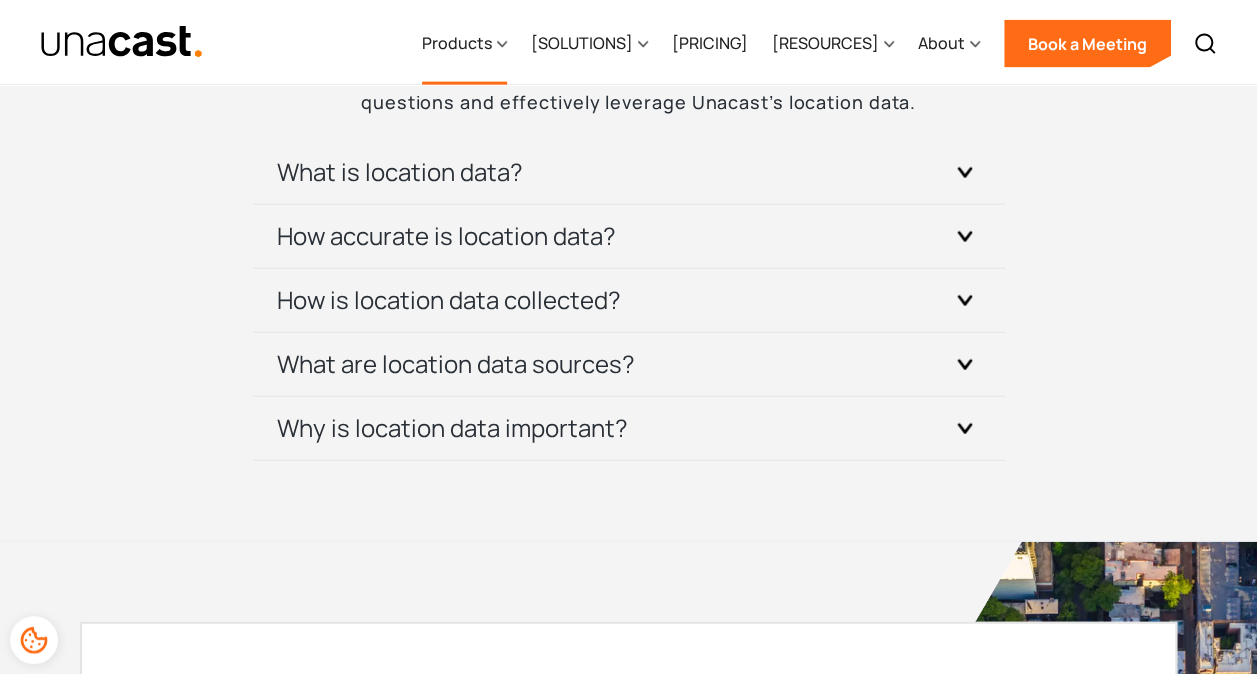 click on "Products" at bounding box center [457, 43] 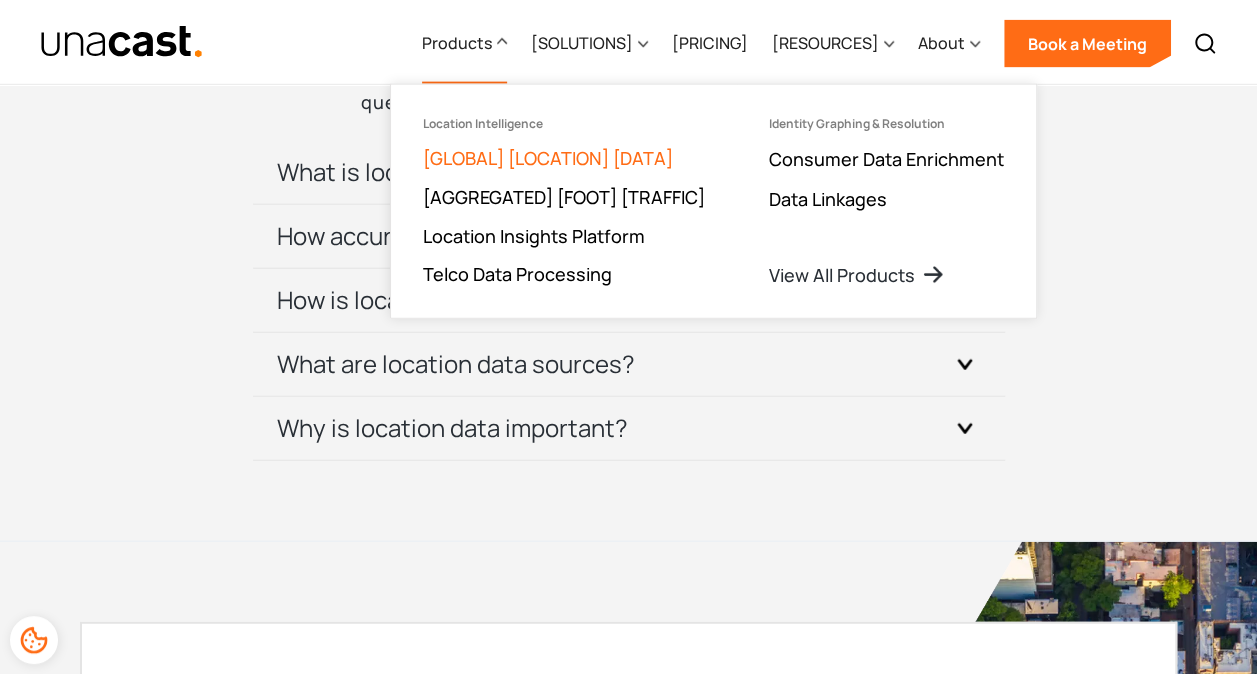 click on "Global Location Data" at bounding box center (548, 158) 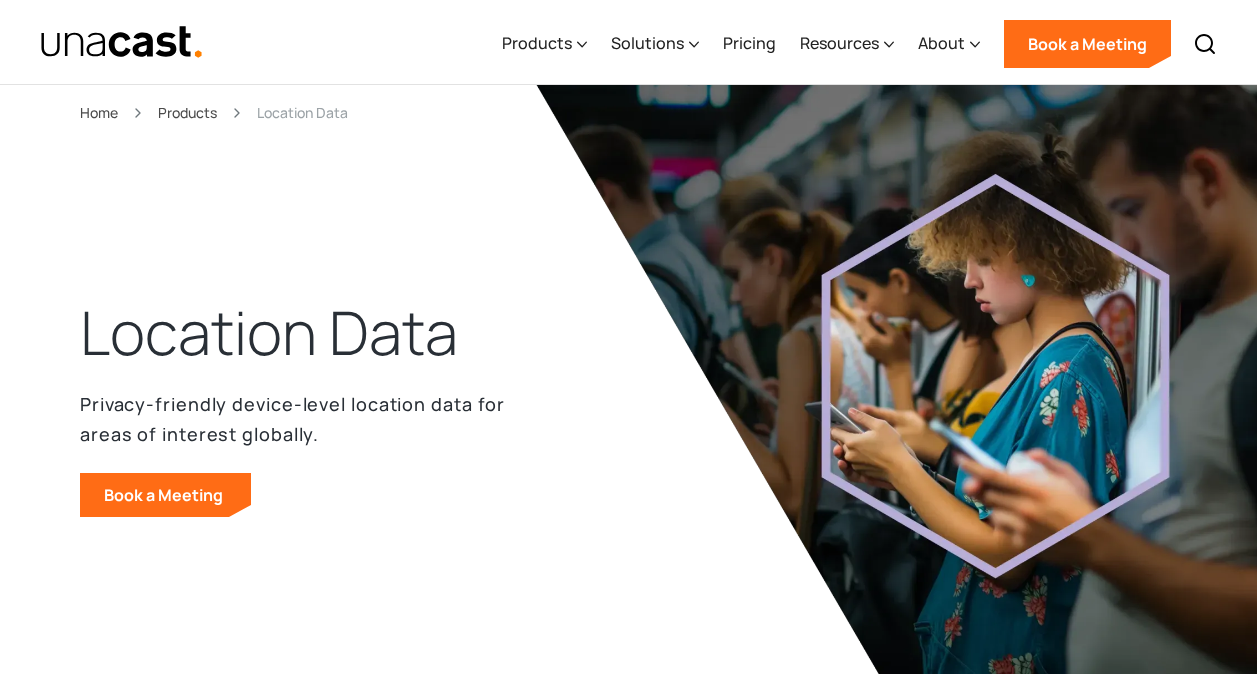 scroll, scrollTop: 0, scrollLeft: 0, axis: both 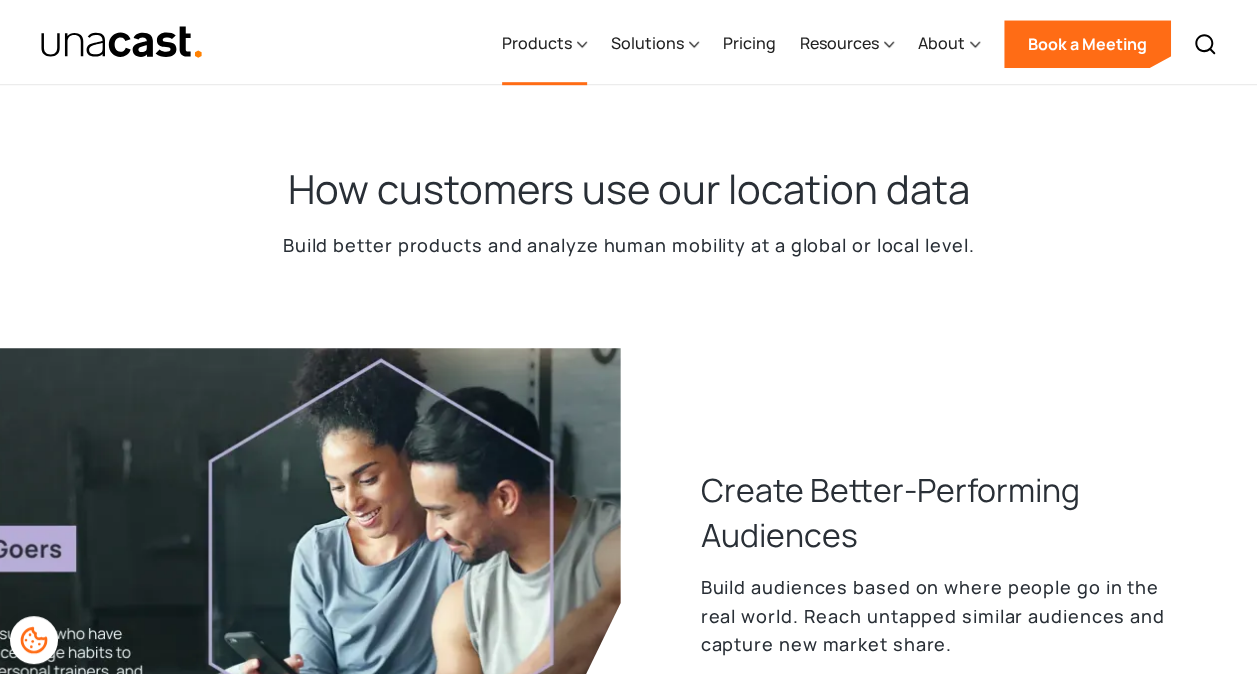 click on "Products" at bounding box center (544, 44) 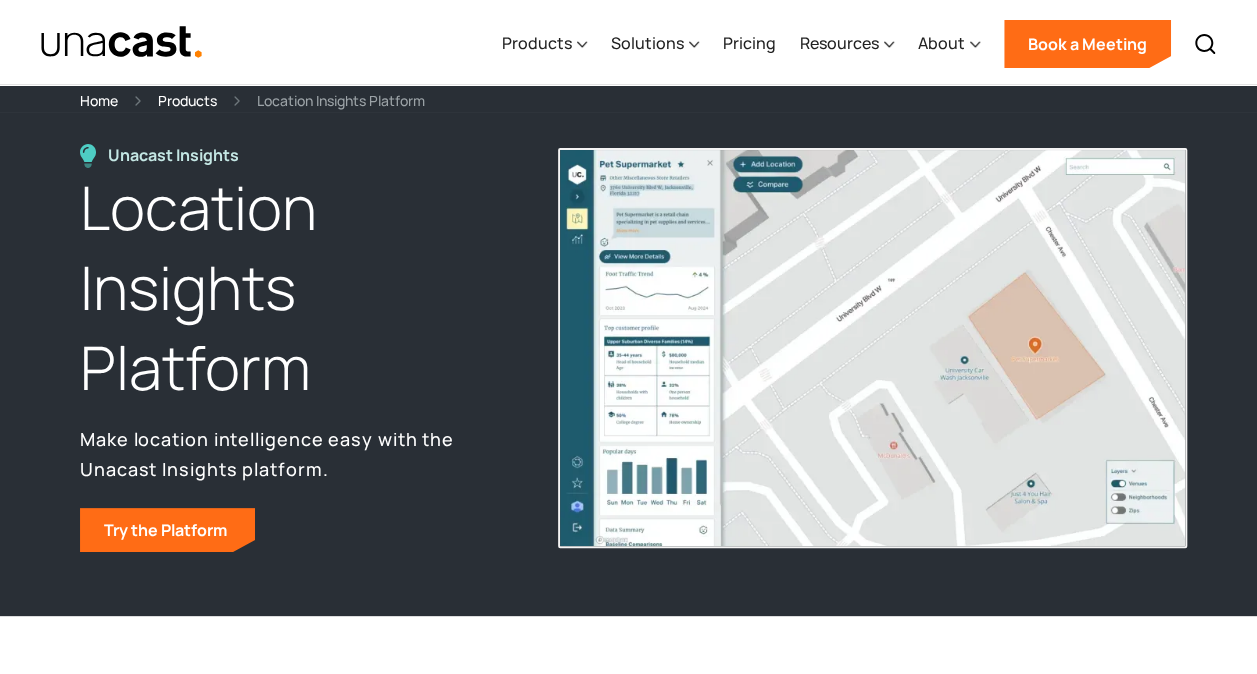 scroll, scrollTop: 536, scrollLeft: 0, axis: vertical 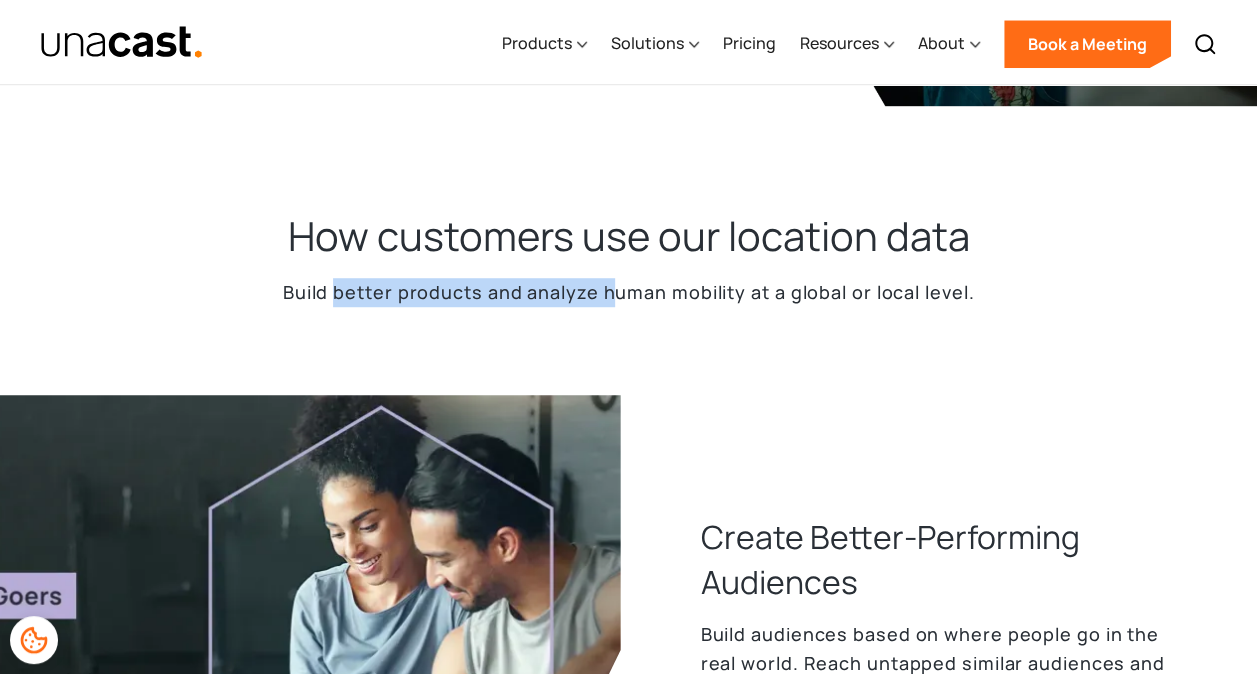 drag, startPoint x: 340, startPoint y: 302, endPoint x: 616, endPoint y: 309, distance: 276.08875 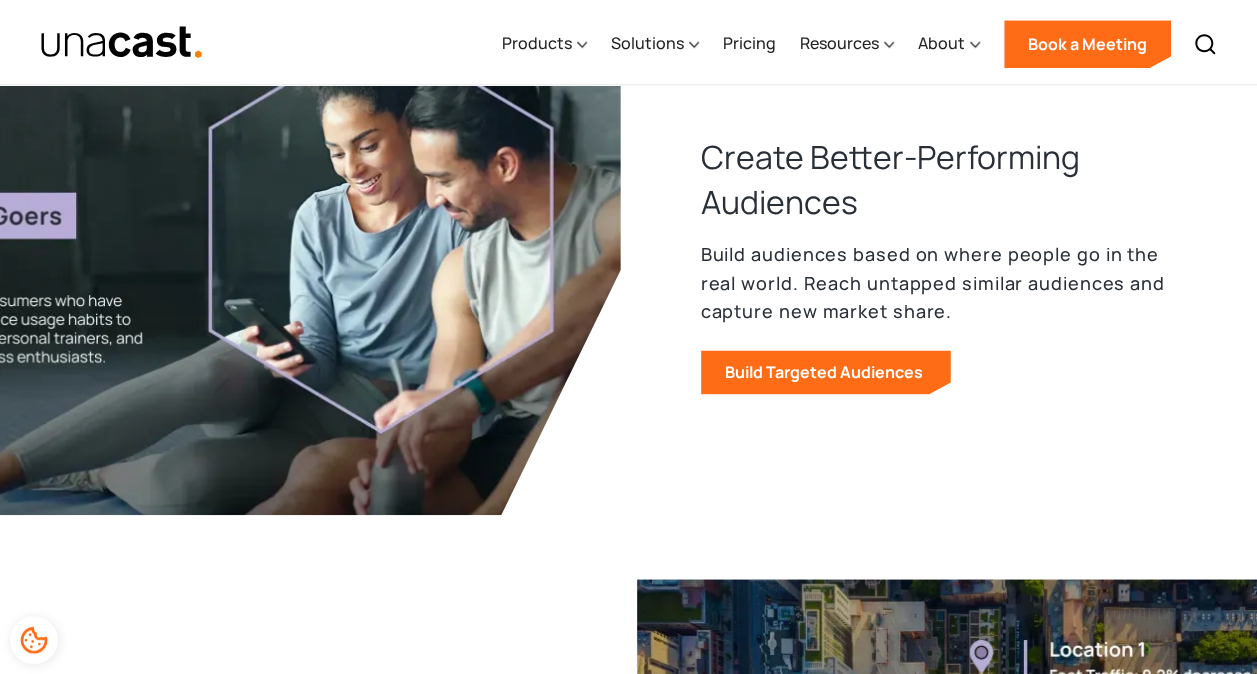 scroll, scrollTop: 941, scrollLeft: 0, axis: vertical 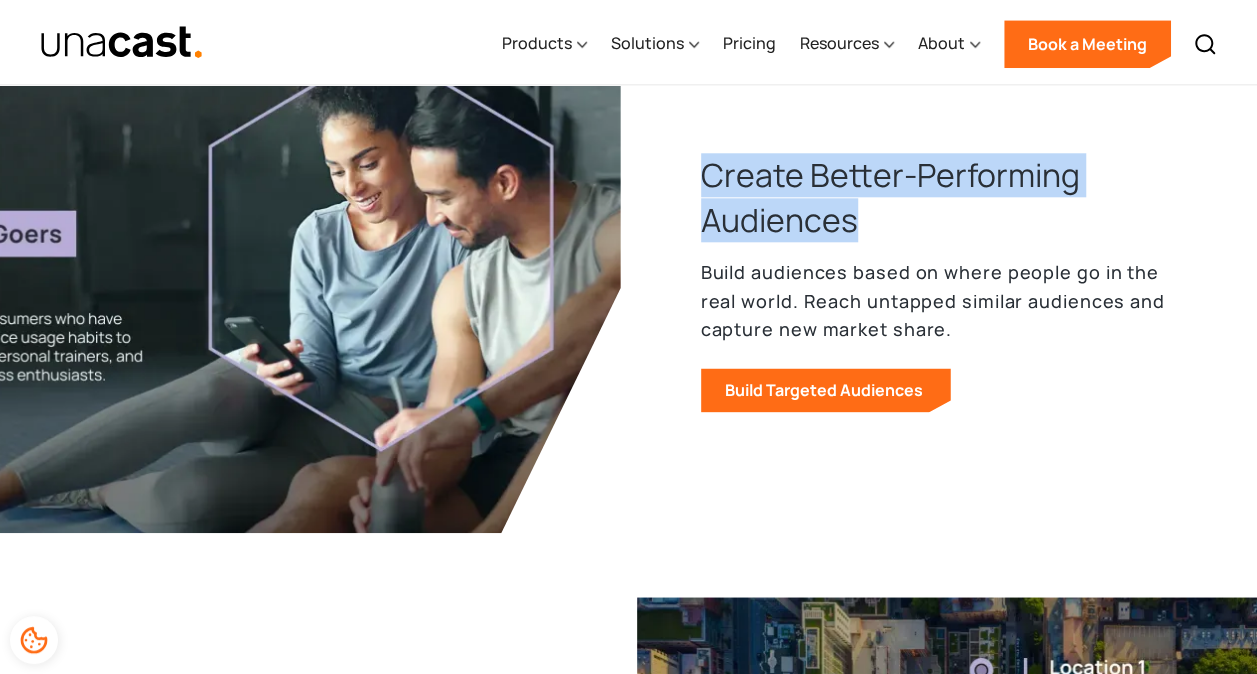 drag, startPoint x: 706, startPoint y: 180, endPoint x: 894, endPoint y: 236, distance: 196.1632 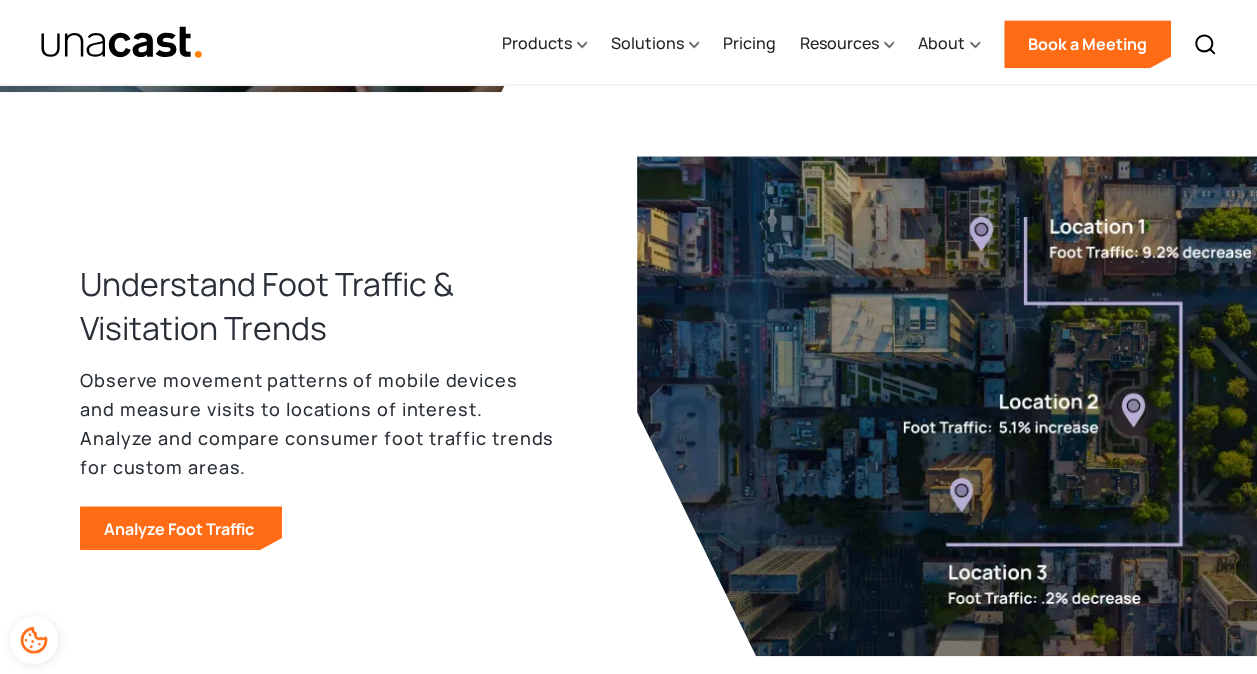 scroll, scrollTop: 1383, scrollLeft: 0, axis: vertical 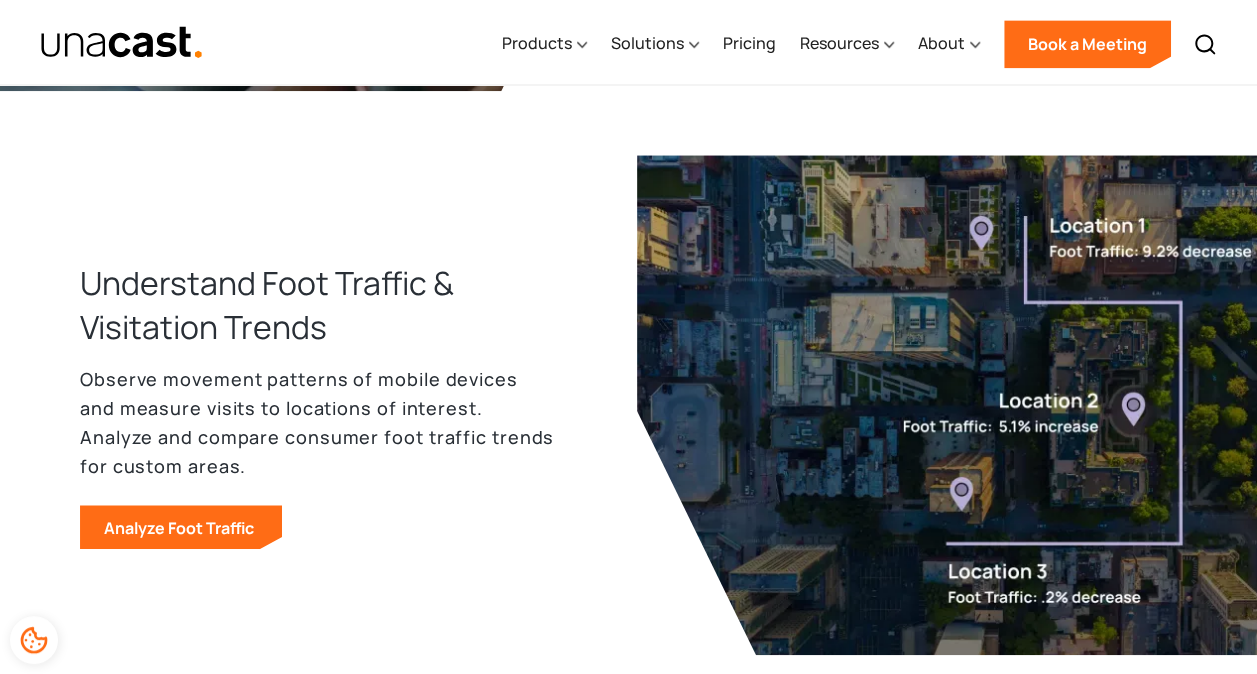 click on "Observe movement patterns of mobile devices and measure visits to locations of interest. Analyze and compare consumer foot traffic trends for custom areas." at bounding box center (318, 422) 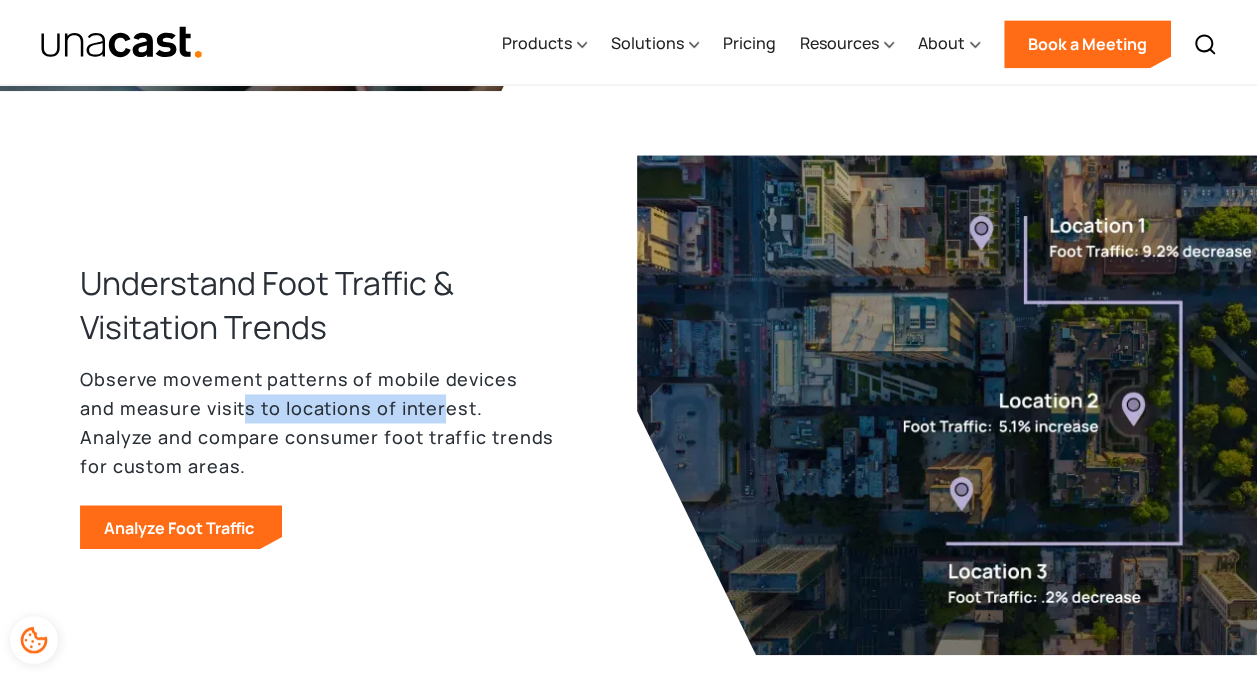 drag, startPoint x: 203, startPoint y: 418, endPoint x: 414, endPoint y: 402, distance: 211.60576 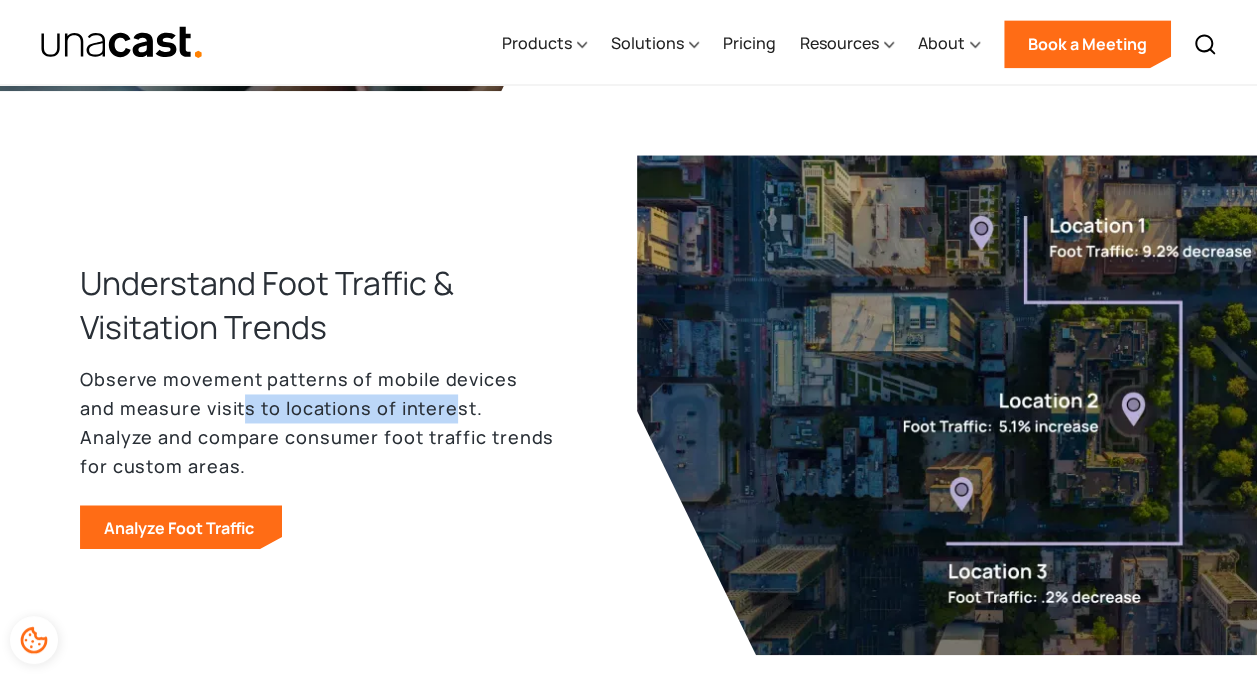 click on "Observe movement patterns of mobile devices and measure visits to locations of interest. Analyze and compare consumer foot traffic trends for custom areas." at bounding box center [318, 422] 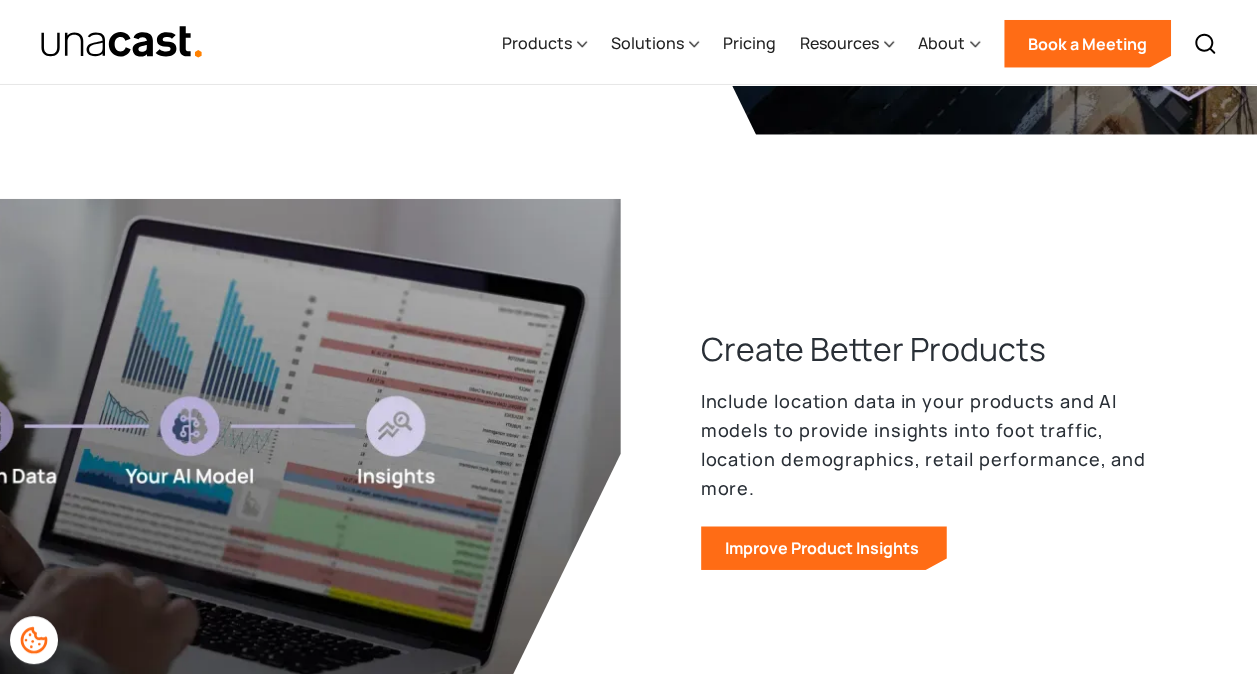scroll, scrollTop: 3032, scrollLeft: 0, axis: vertical 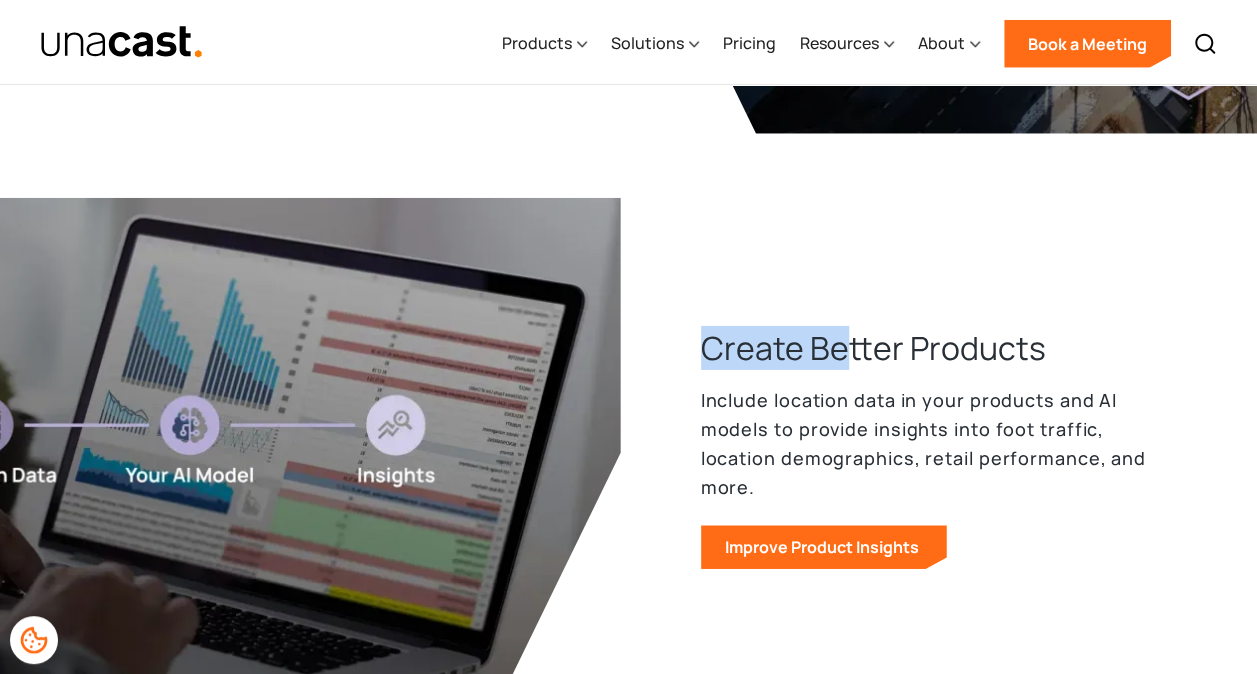 drag, startPoint x: 708, startPoint y: 349, endPoint x: 844, endPoint y: 371, distance: 137.76791 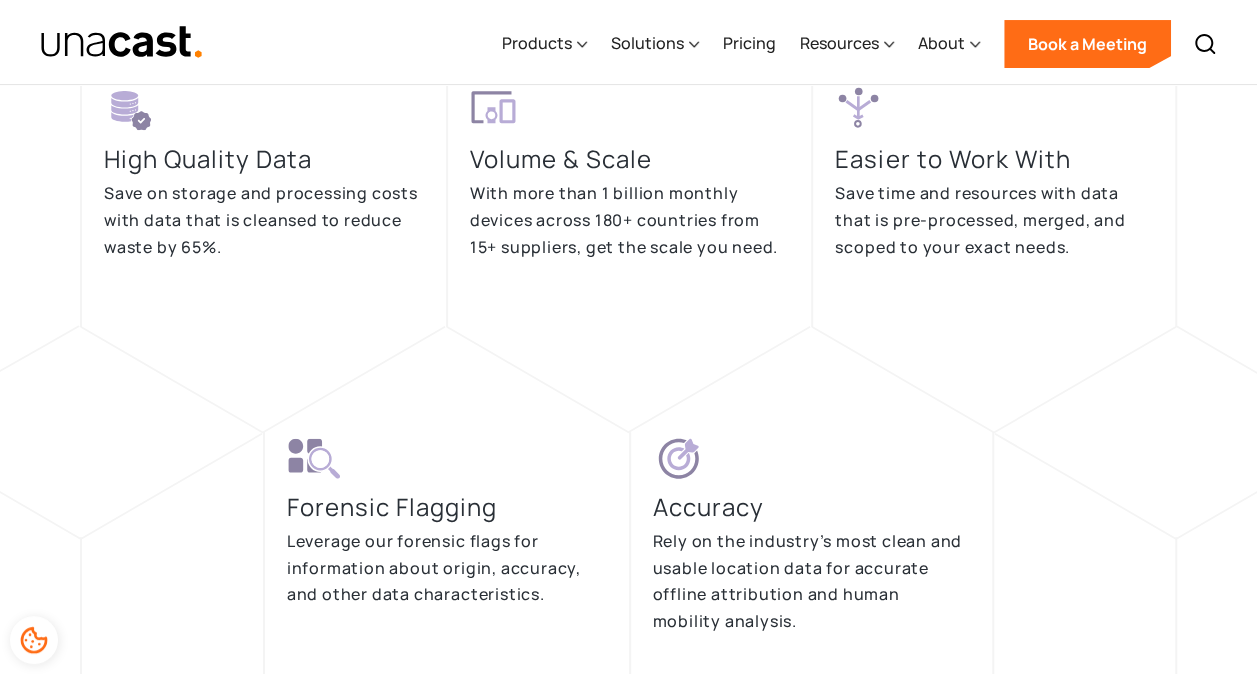 scroll, scrollTop: 3963, scrollLeft: 0, axis: vertical 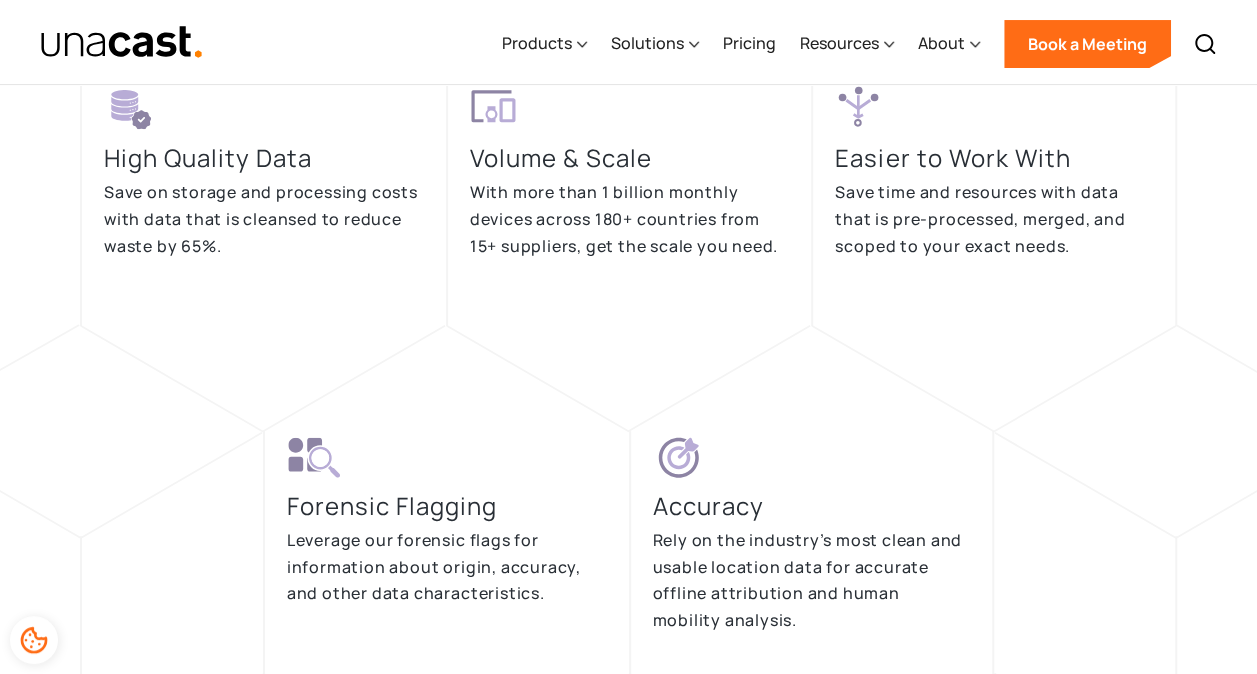 click on "With more than 1 billion monthly devices across 180+ countries from 15+ suppliers, get the scale you need." at bounding box center (630, 219) 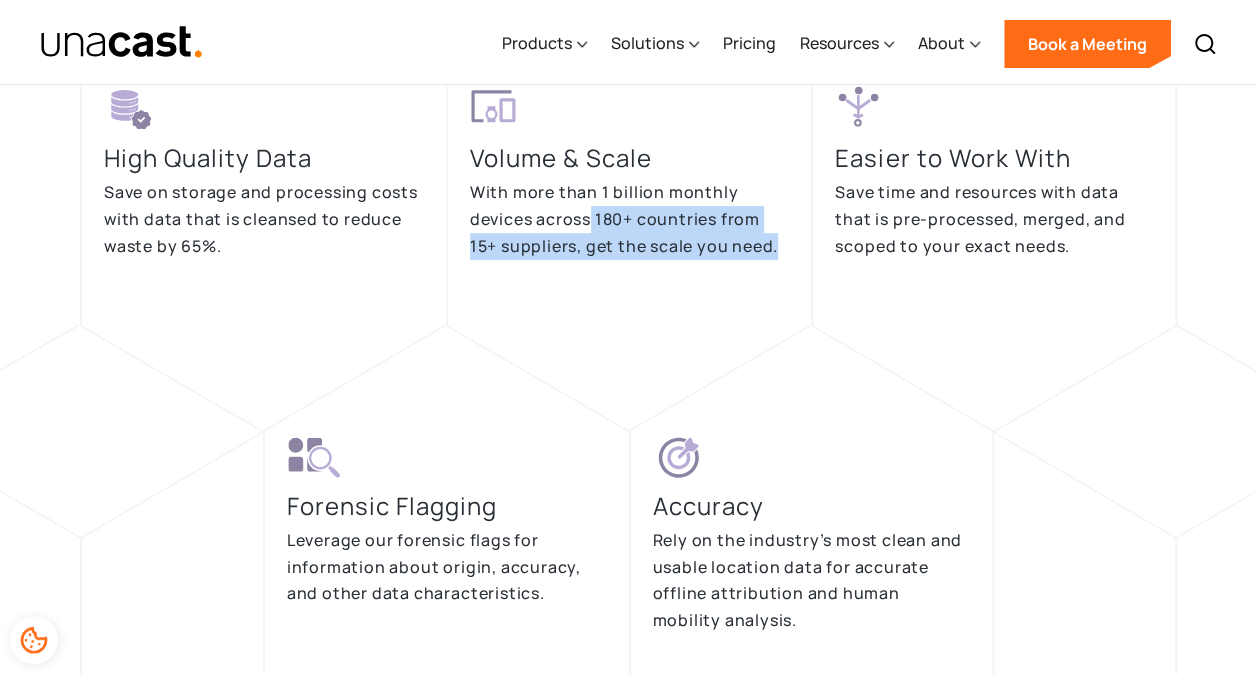 drag, startPoint x: 591, startPoint y: 216, endPoint x: 784, endPoint y: 261, distance: 198.17668 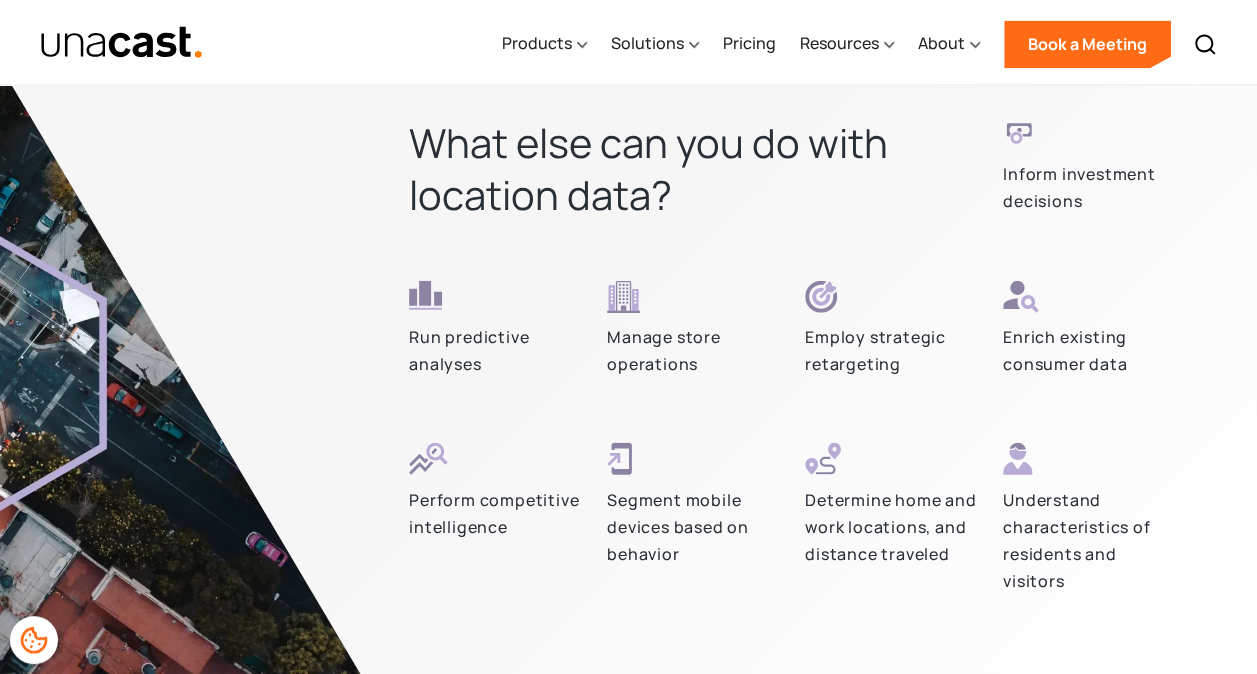 scroll, scrollTop: 5251, scrollLeft: 0, axis: vertical 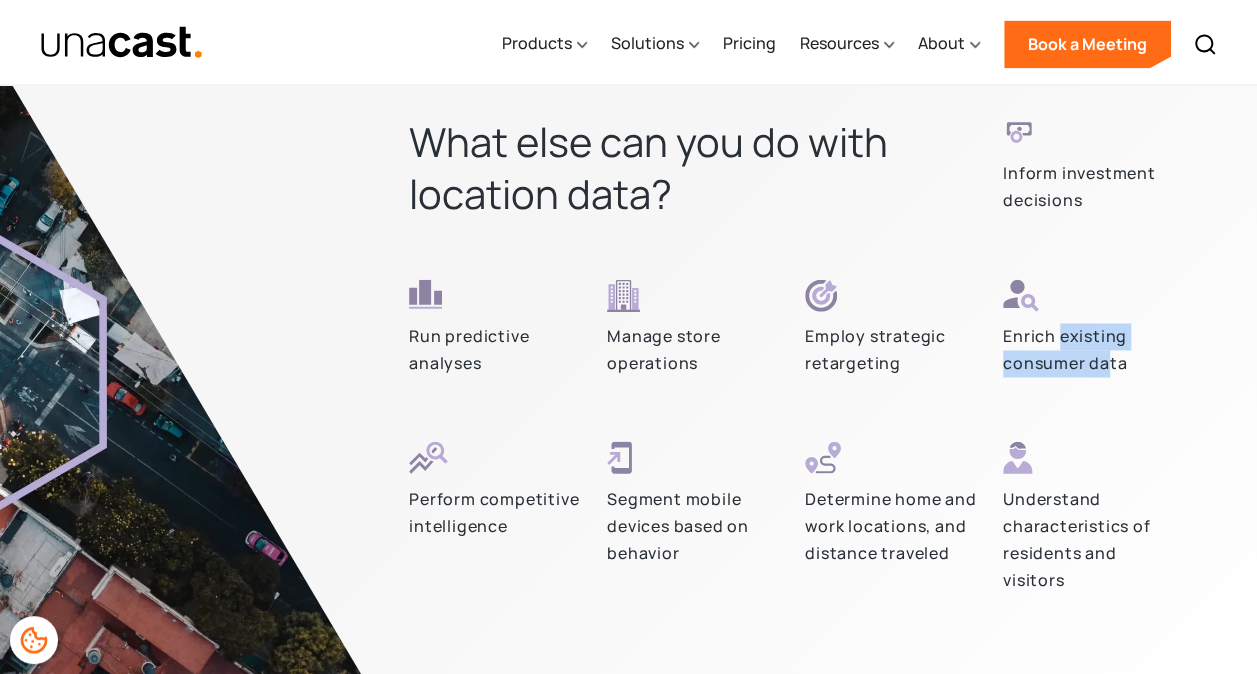 drag, startPoint x: 1058, startPoint y: 343, endPoint x: 1106, endPoint y: 384, distance: 63.126858 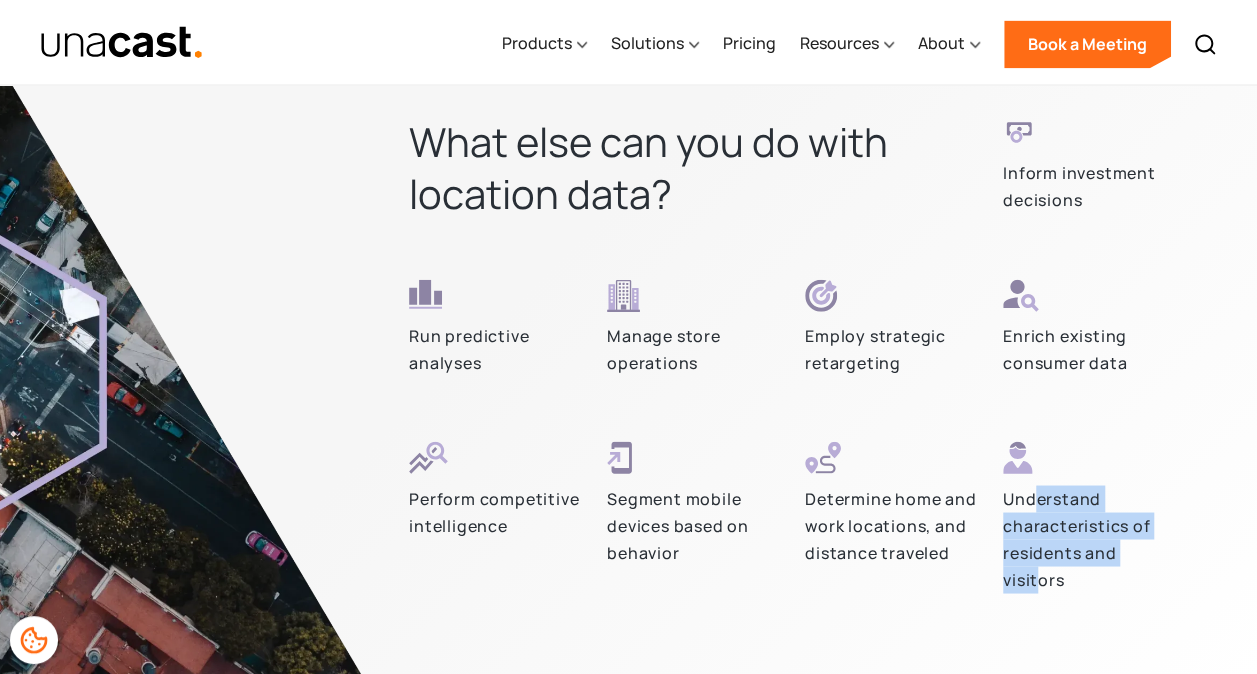 drag, startPoint x: 1040, startPoint y: 506, endPoint x: 1036, endPoint y: 591, distance: 85.09406 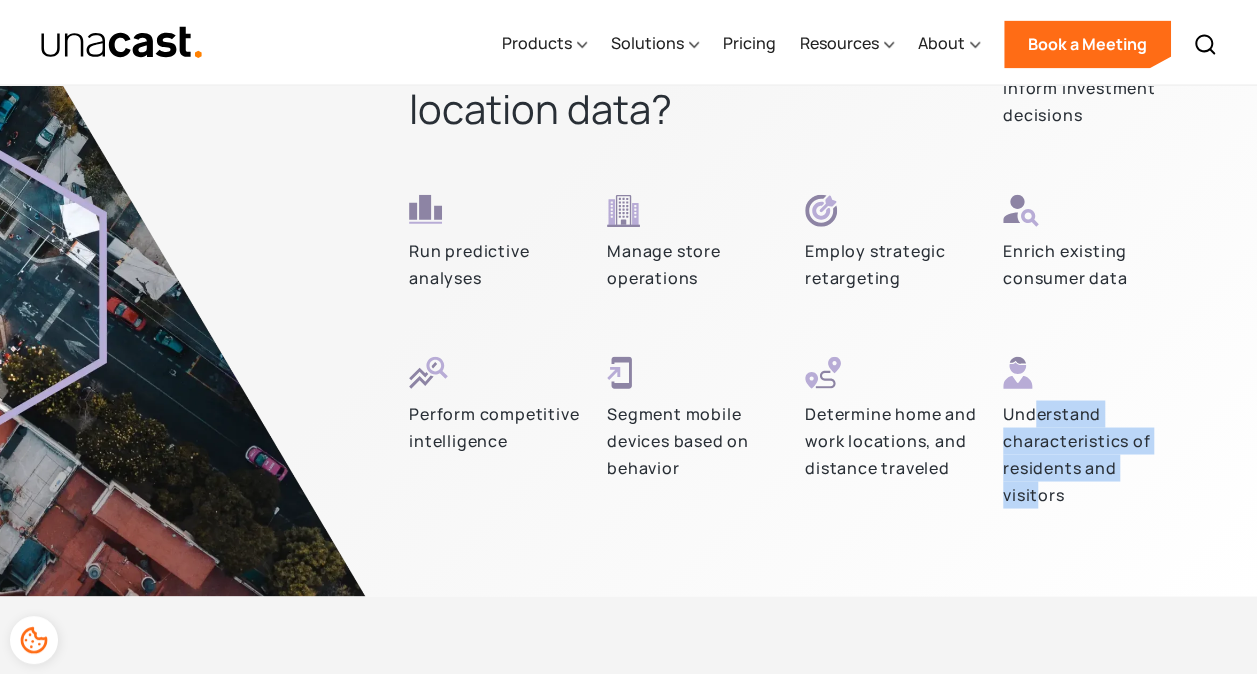 scroll, scrollTop: 5337, scrollLeft: 0, axis: vertical 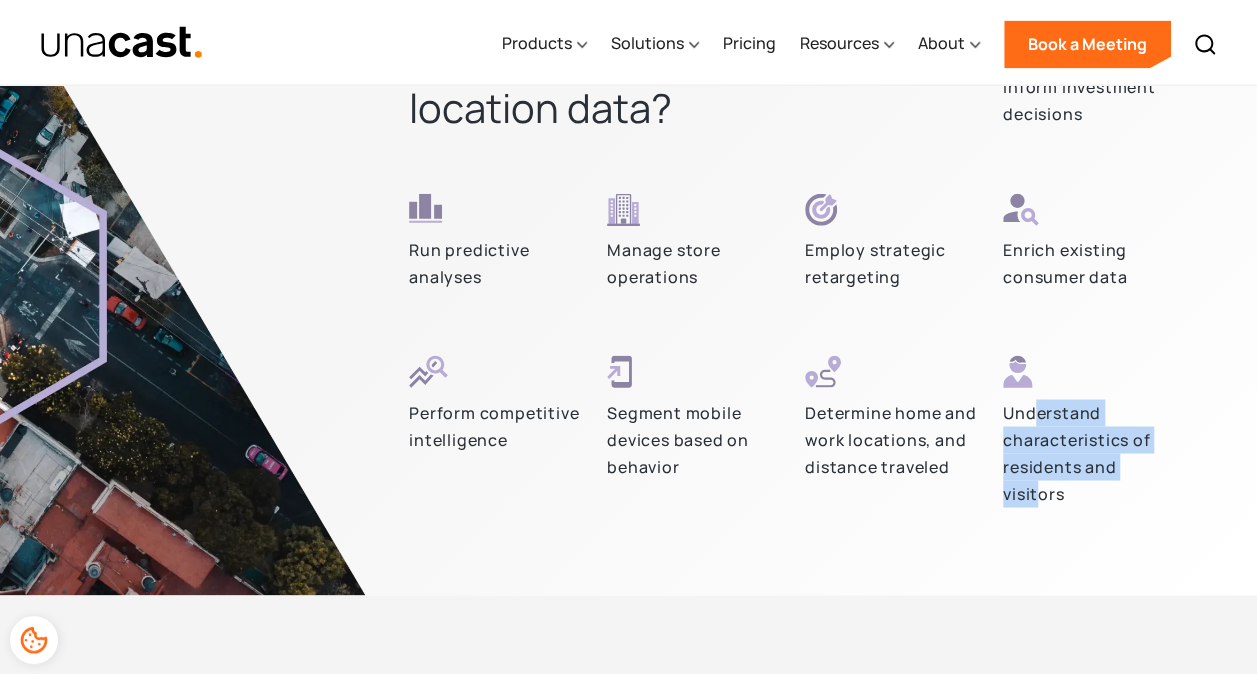 click on "Understand characteristics of residents and visitors" at bounding box center [1090, 452] 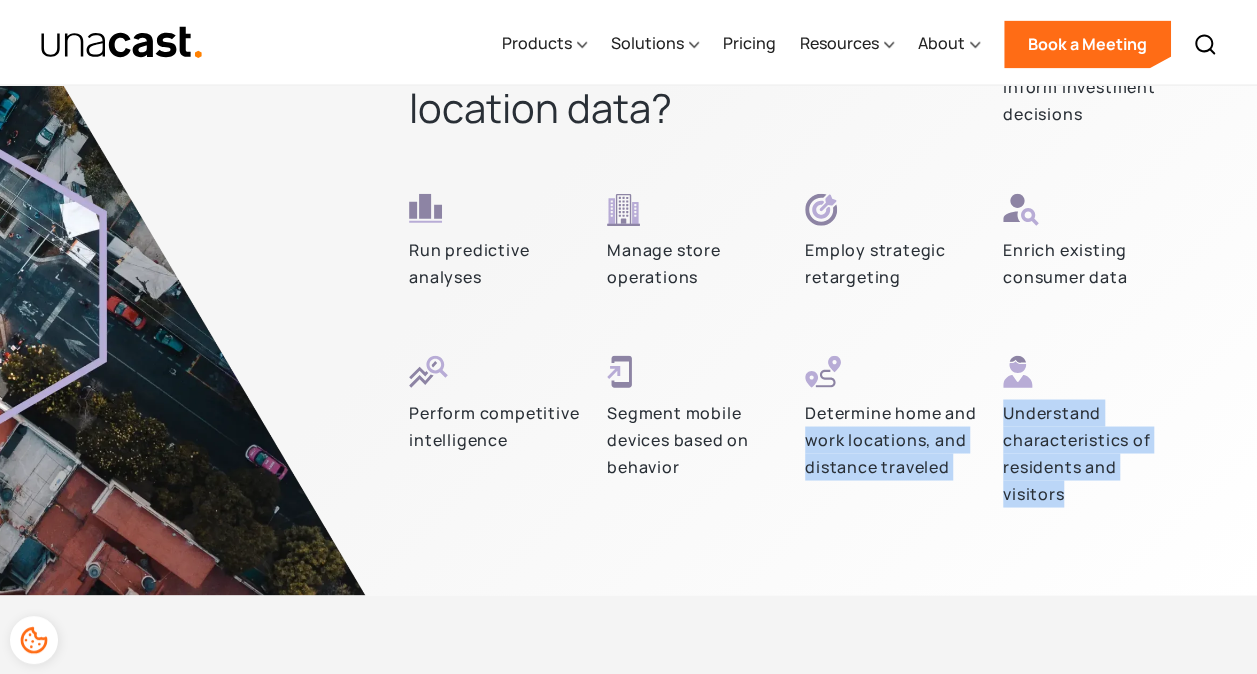 drag, startPoint x: 1068, startPoint y: 493, endPoint x: 988, endPoint y: 402, distance: 121.16518 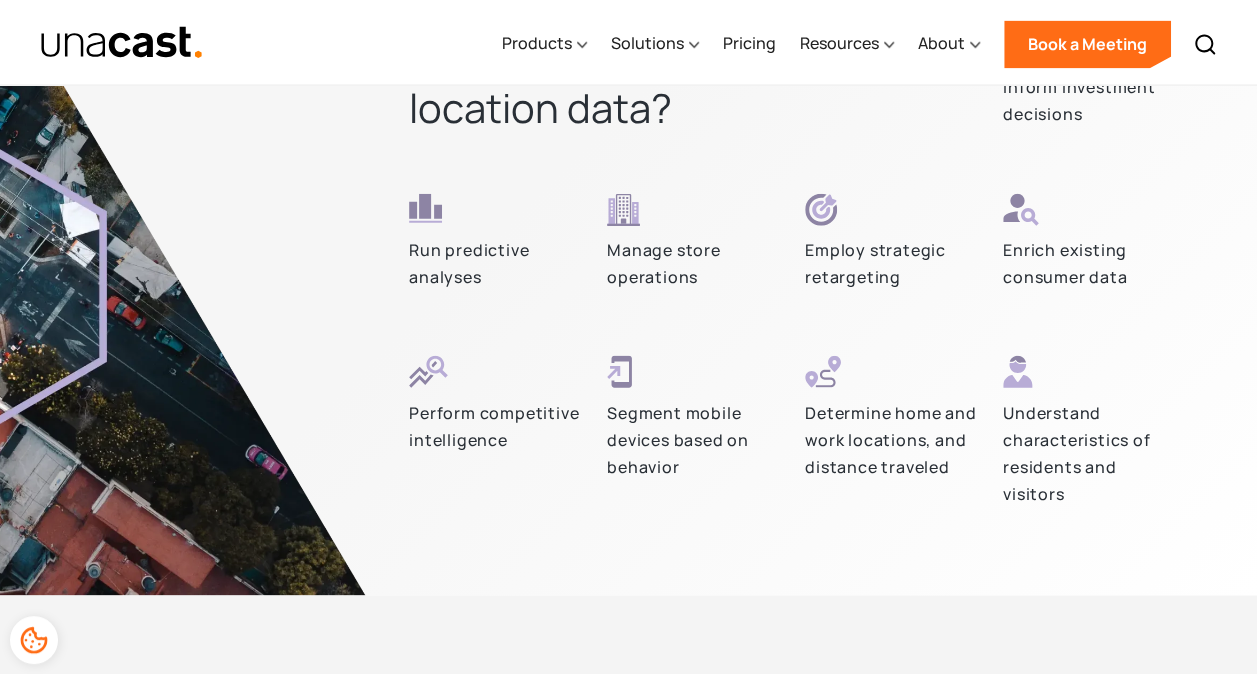click on "Determine home and work locations, and distance traveled" at bounding box center [892, 439] 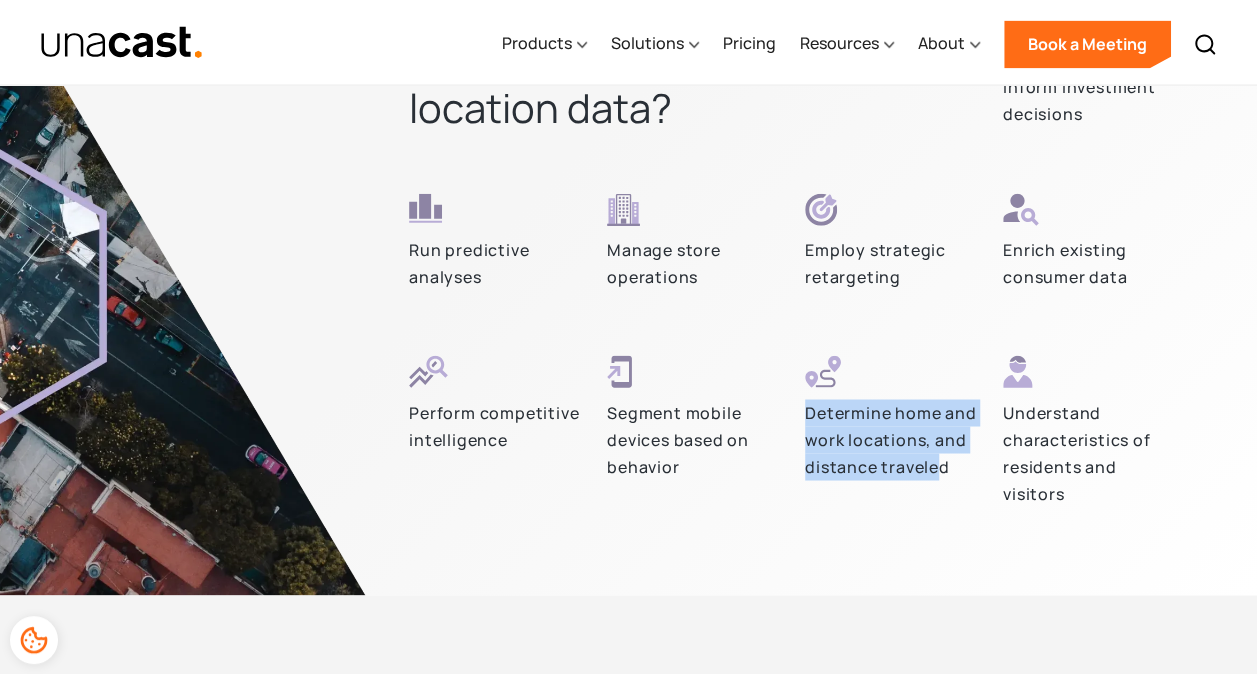 drag, startPoint x: 939, startPoint y: 461, endPoint x: 784, endPoint y: 415, distance: 161.6818 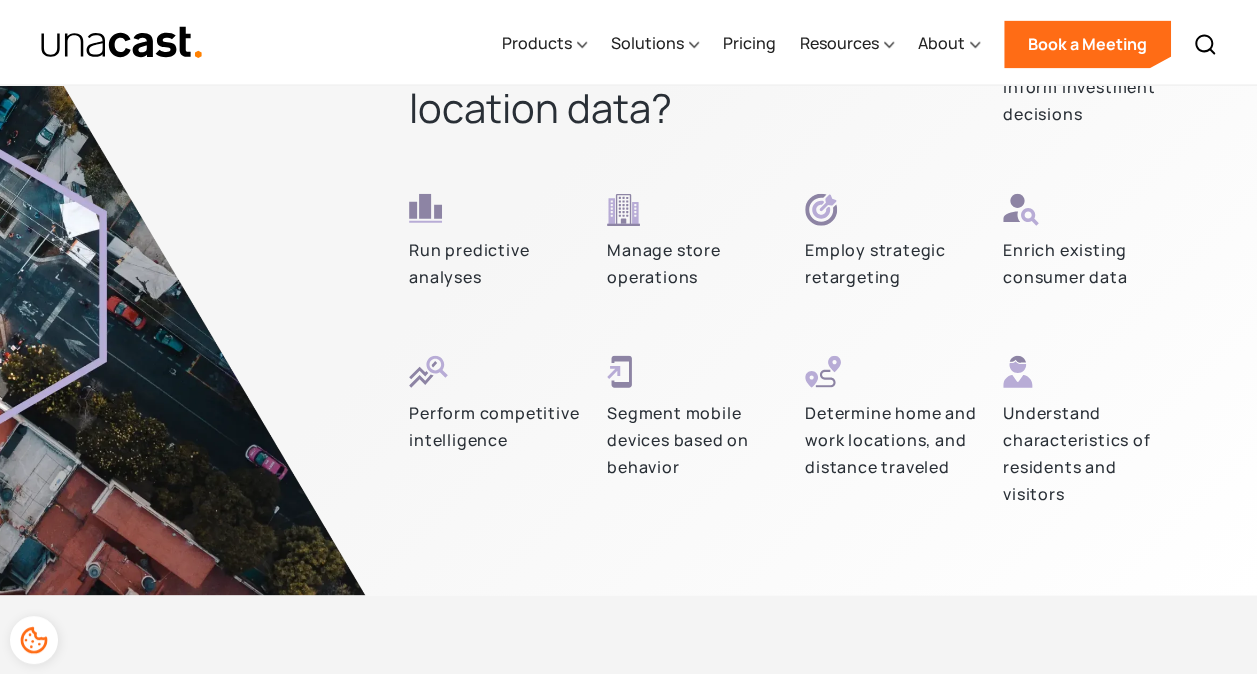 click on "Segment mobile devices based on behavior" at bounding box center [694, 439] 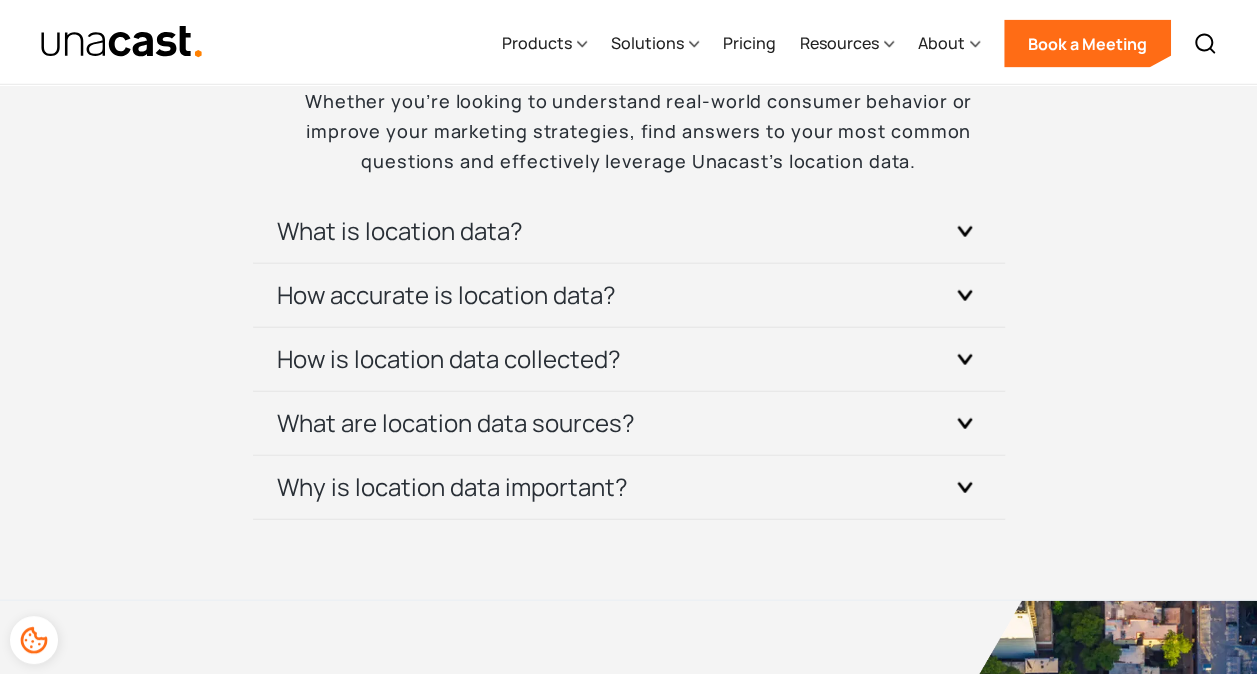 scroll, scrollTop: 5990, scrollLeft: 0, axis: vertical 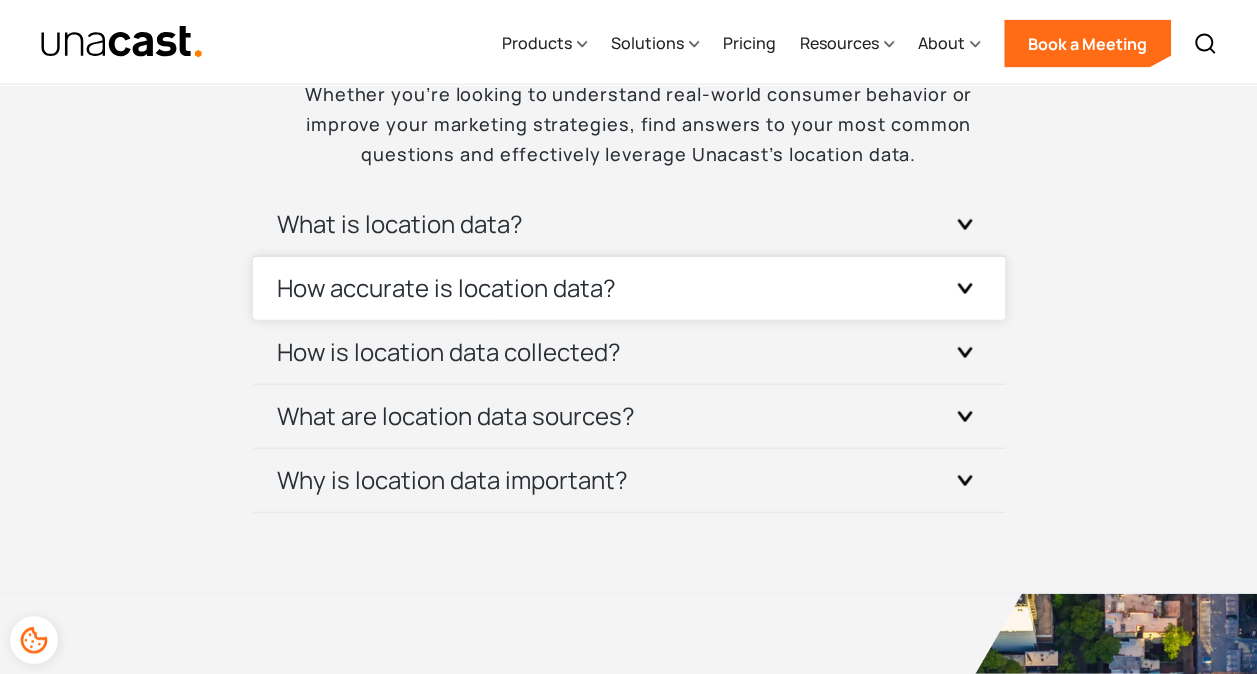 click on "How accurate is location data?" at bounding box center (629, 288) 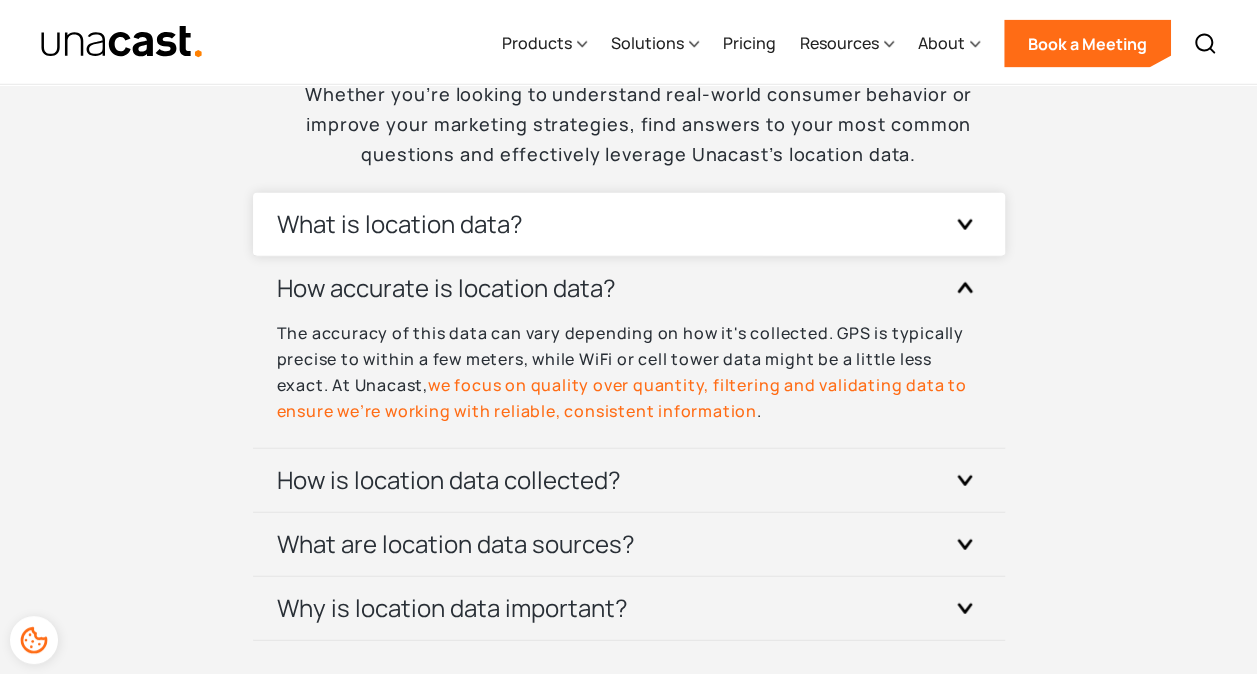 click on "What is location data?" at bounding box center (629, 224) 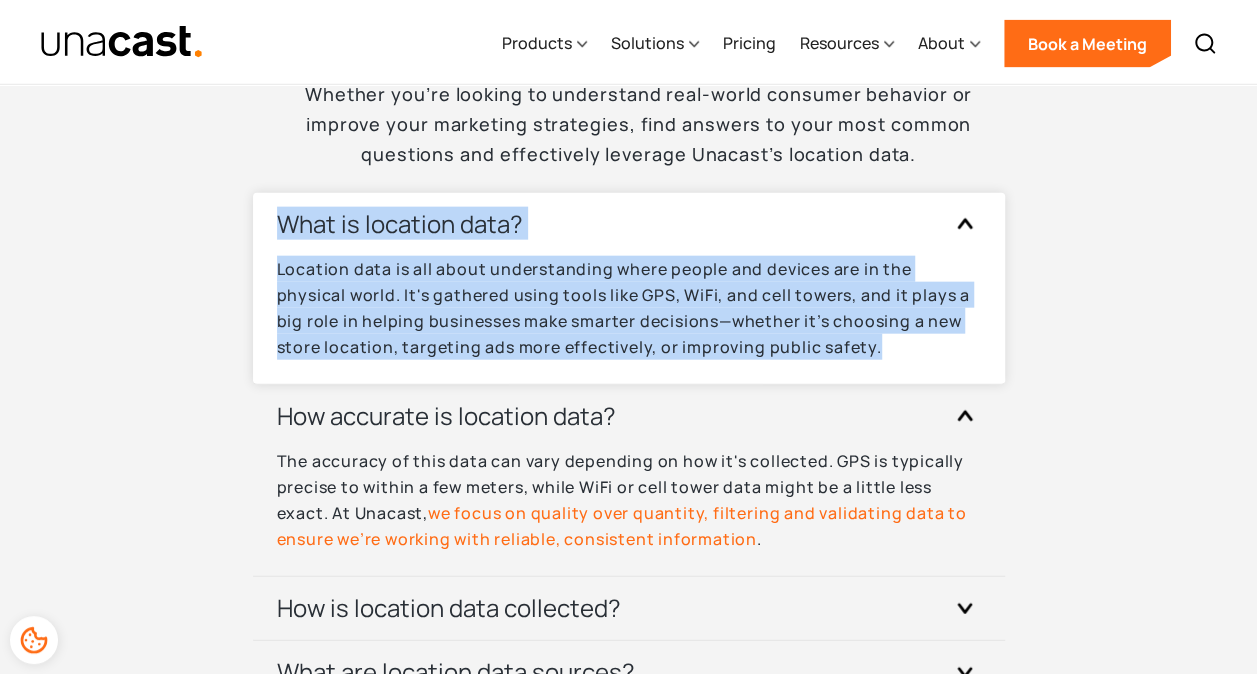 drag, startPoint x: 897, startPoint y: 346, endPoint x: 276, endPoint y: 246, distance: 629 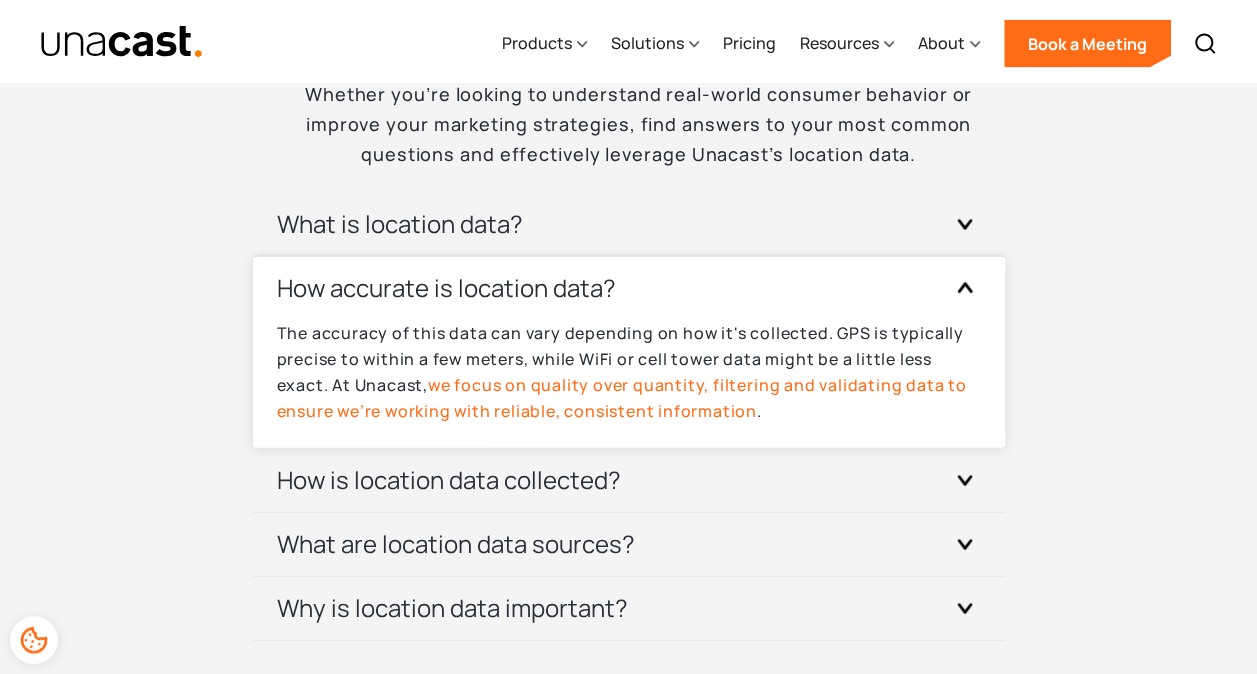 click on "The accuracy of this data can vary depending on how it's collected. GPS is typically precise to within a few meters, while WiFi or cell tower data might be a little less exact. At Unacast,  we focus on quality over quantity, filtering and validating data to ensure we’re working with reliable, consistent information ." at bounding box center (629, 372) 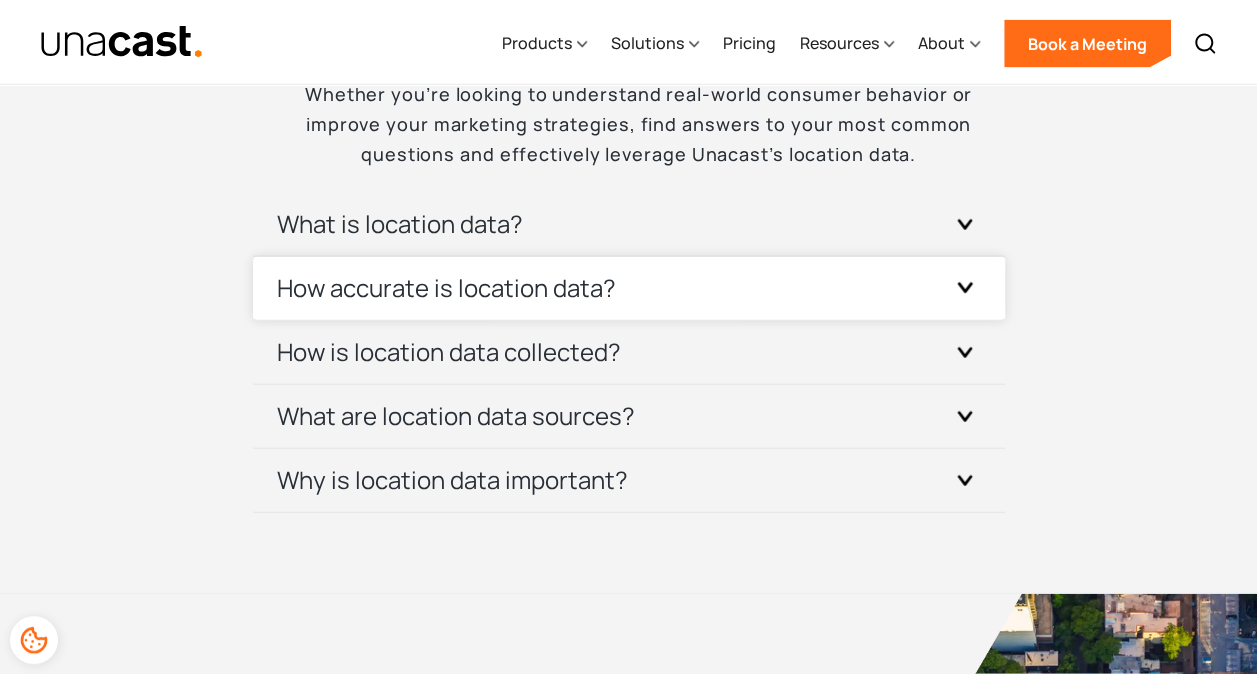 scroll, scrollTop: 5958, scrollLeft: 0, axis: vertical 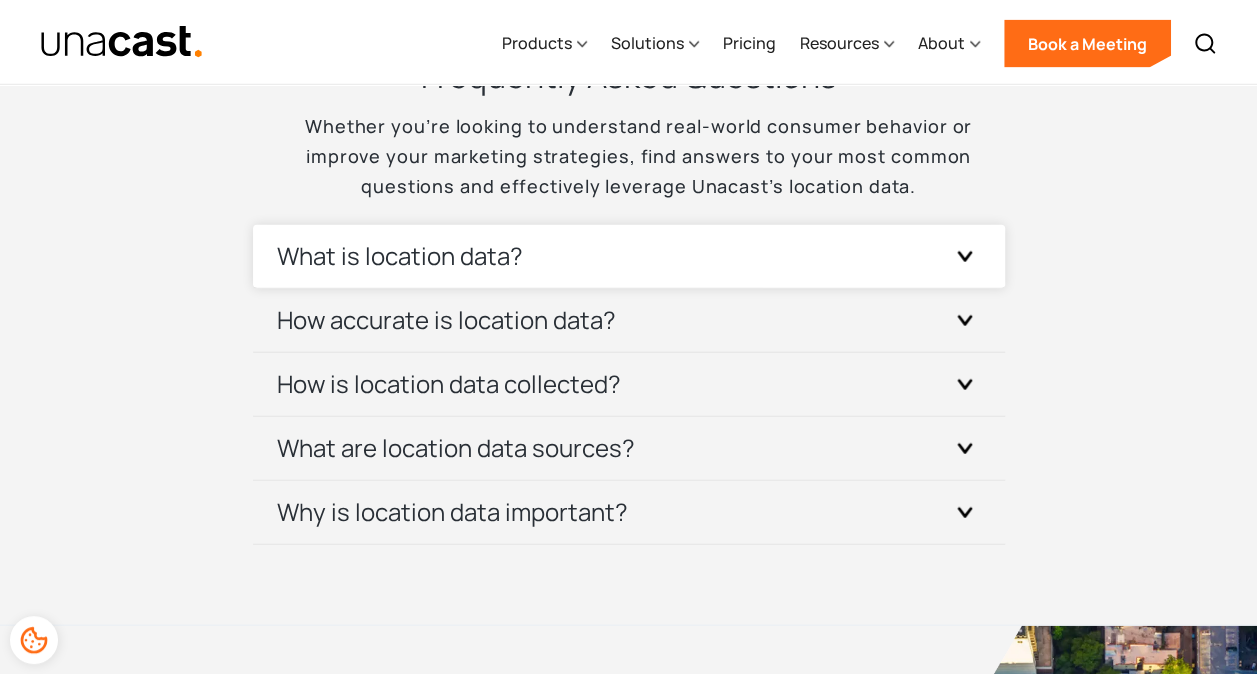 click on "What is location data?" at bounding box center (629, 256) 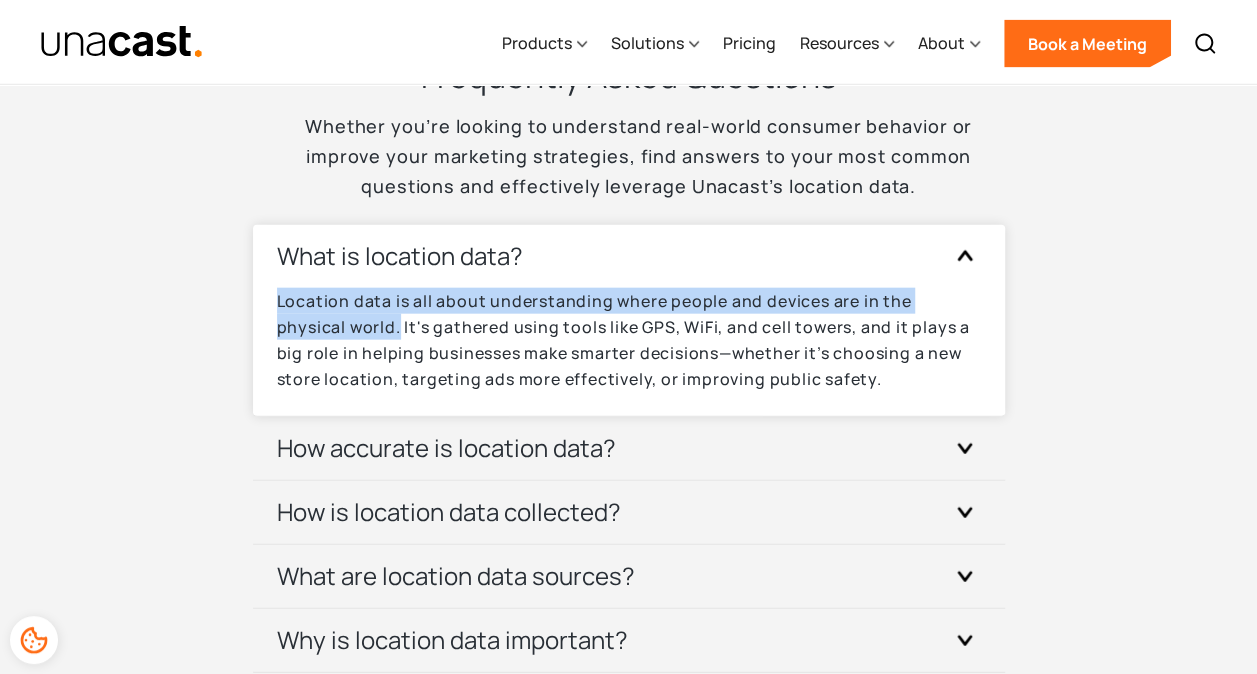 drag, startPoint x: 274, startPoint y: 300, endPoint x: 398, endPoint y: 325, distance: 126.495056 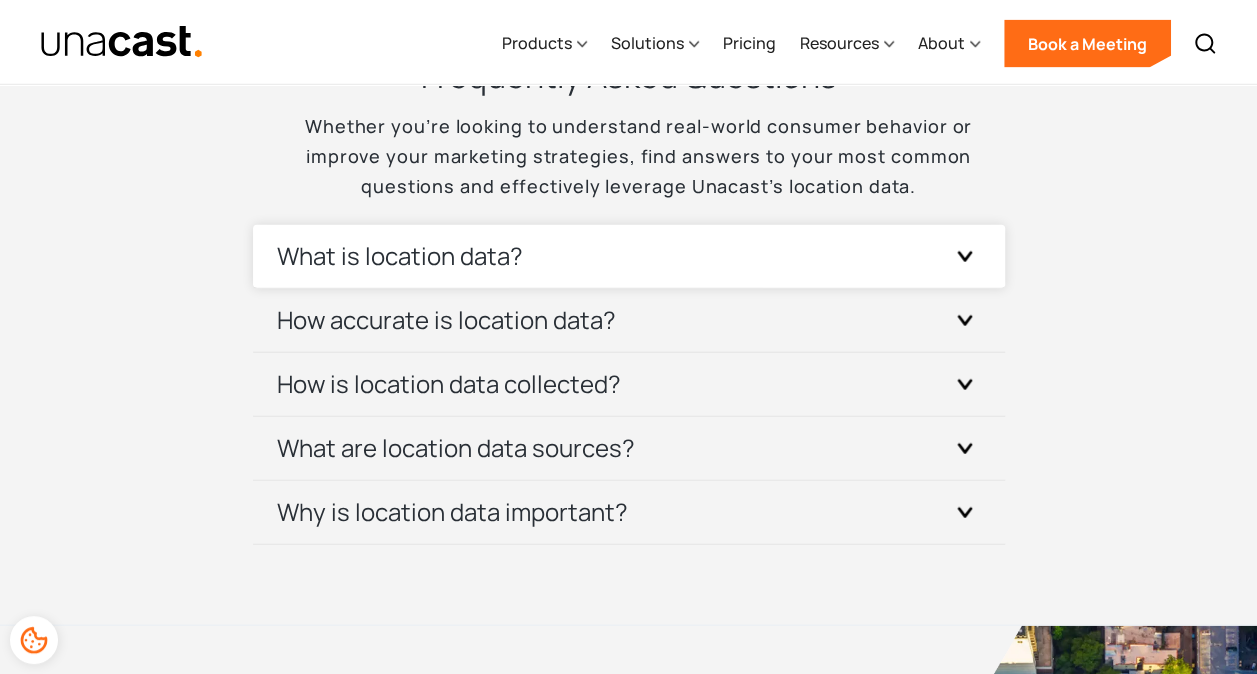 click on "How accurate is location data?" at bounding box center [629, 320] 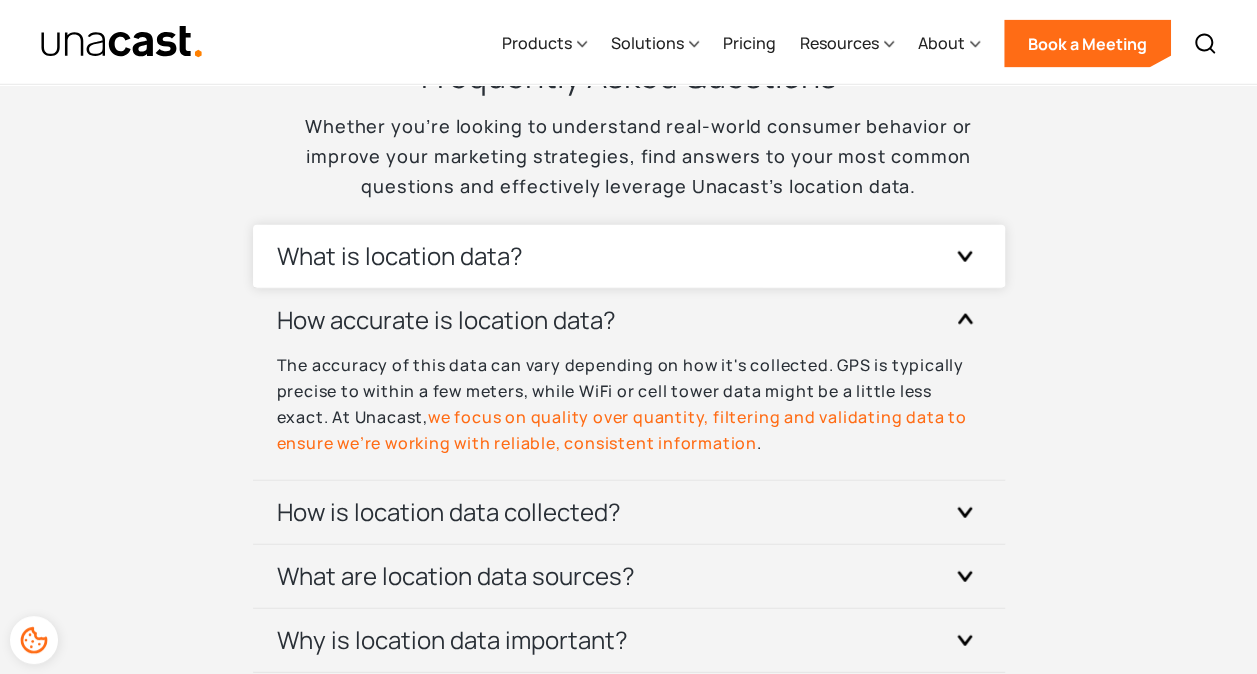 click on "What is location data?" at bounding box center [629, 256] 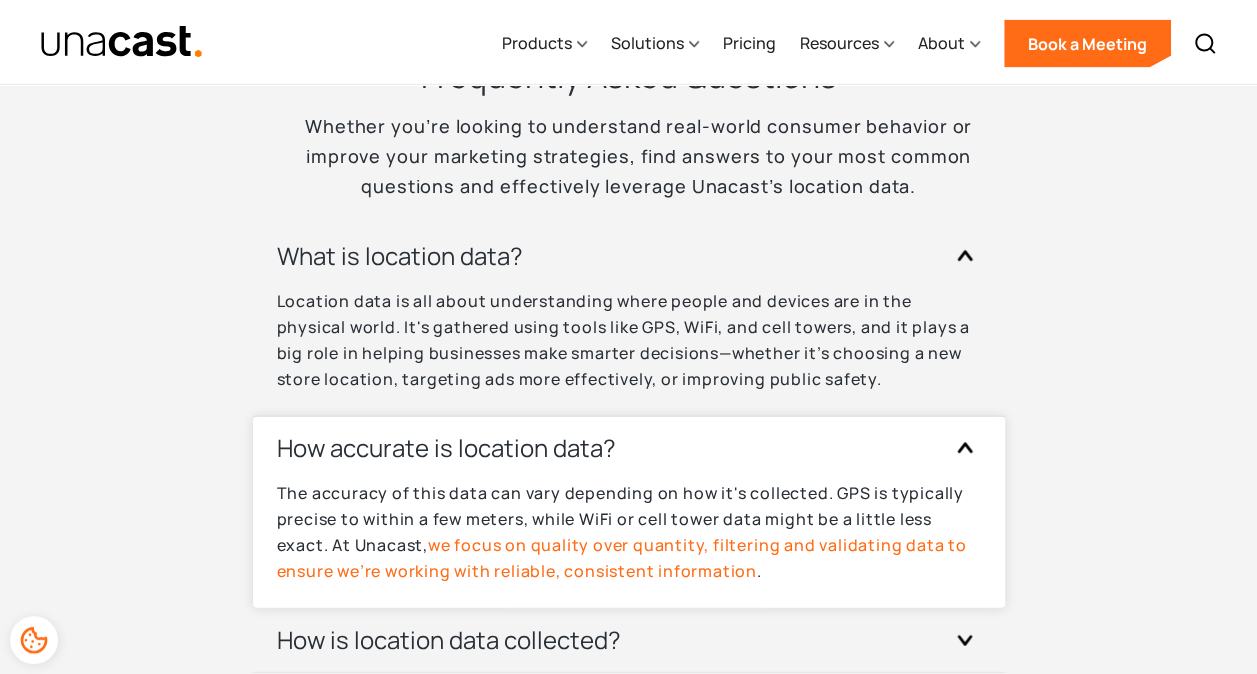 click on "How accurate is location data?
The accuracy of this data can vary depending on how it's collected. GPS is typically precise to within a few meters, while WiFi or cell tower data might be a little less exact. At Unacast,  we focus on quality over quantity, filtering and validating data to ensure we’re working with reliable, consistent information ." at bounding box center [629, 513] 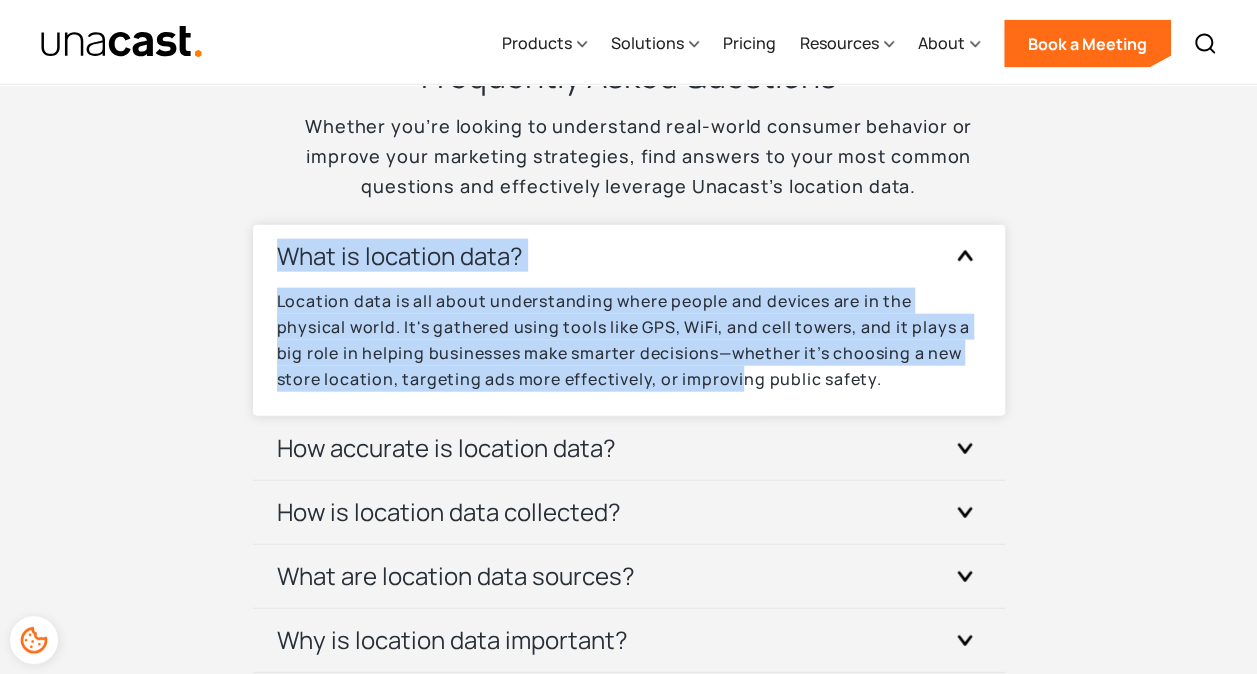 drag, startPoint x: 261, startPoint y: 279, endPoint x: 739, endPoint y: 378, distance: 488.14444 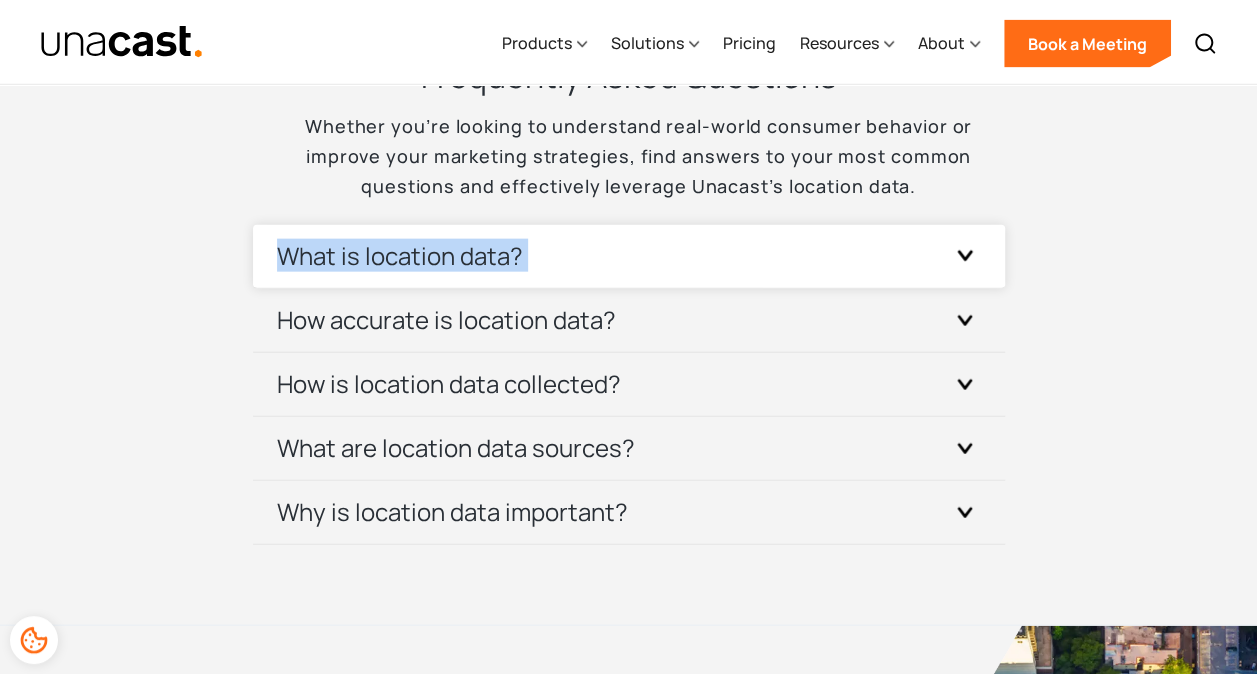 click on "What is location data?" at bounding box center [629, 256] 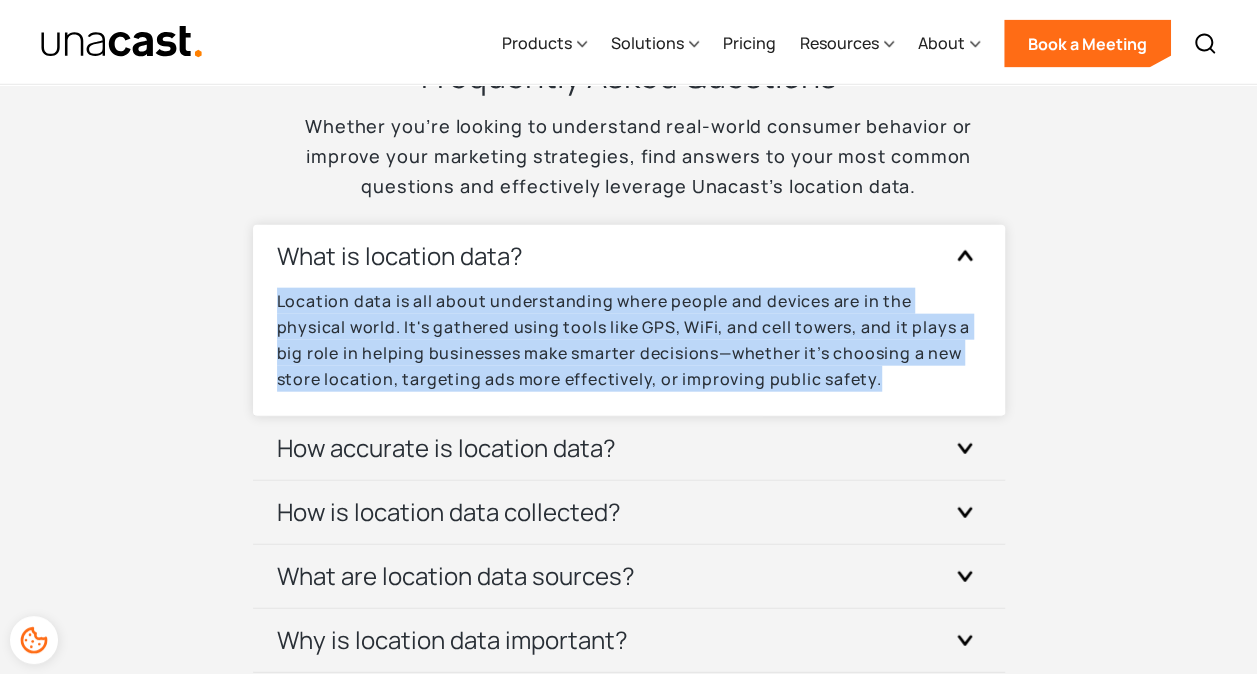 drag, startPoint x: 933, startPoint y: 396, endPoint x: 263, endPoint y: 309, distance: 675.6249 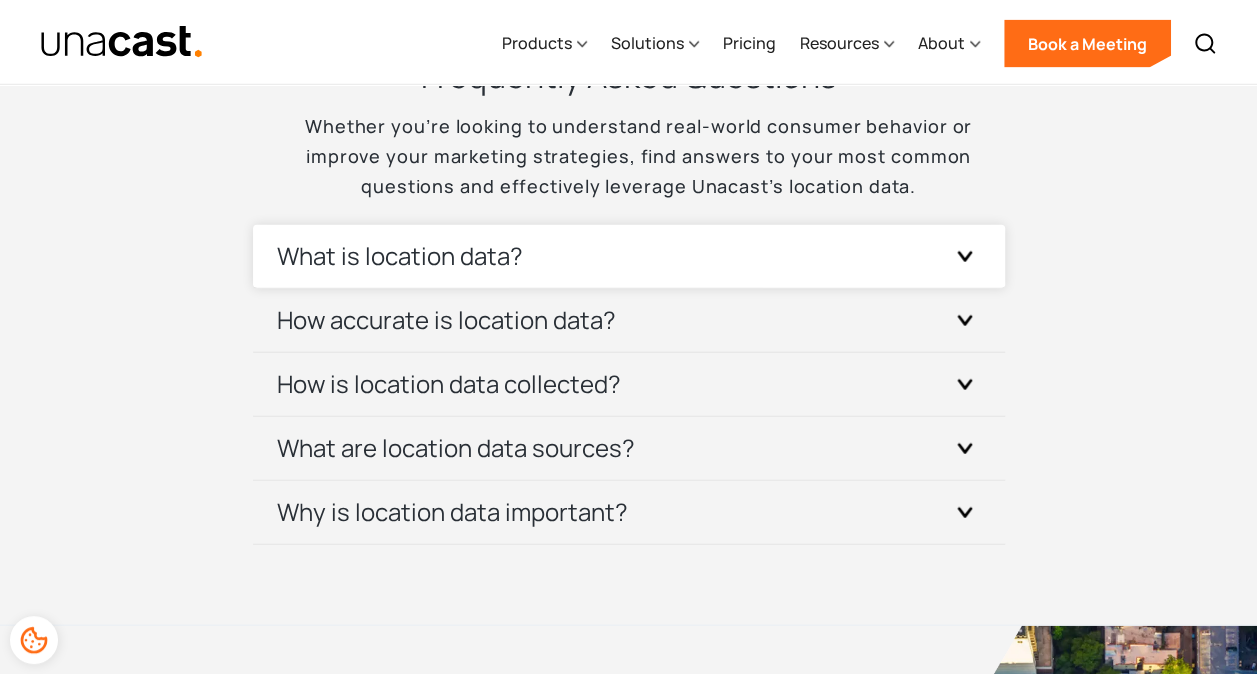 click on "What is location data?" at bounding box center (400, 256) 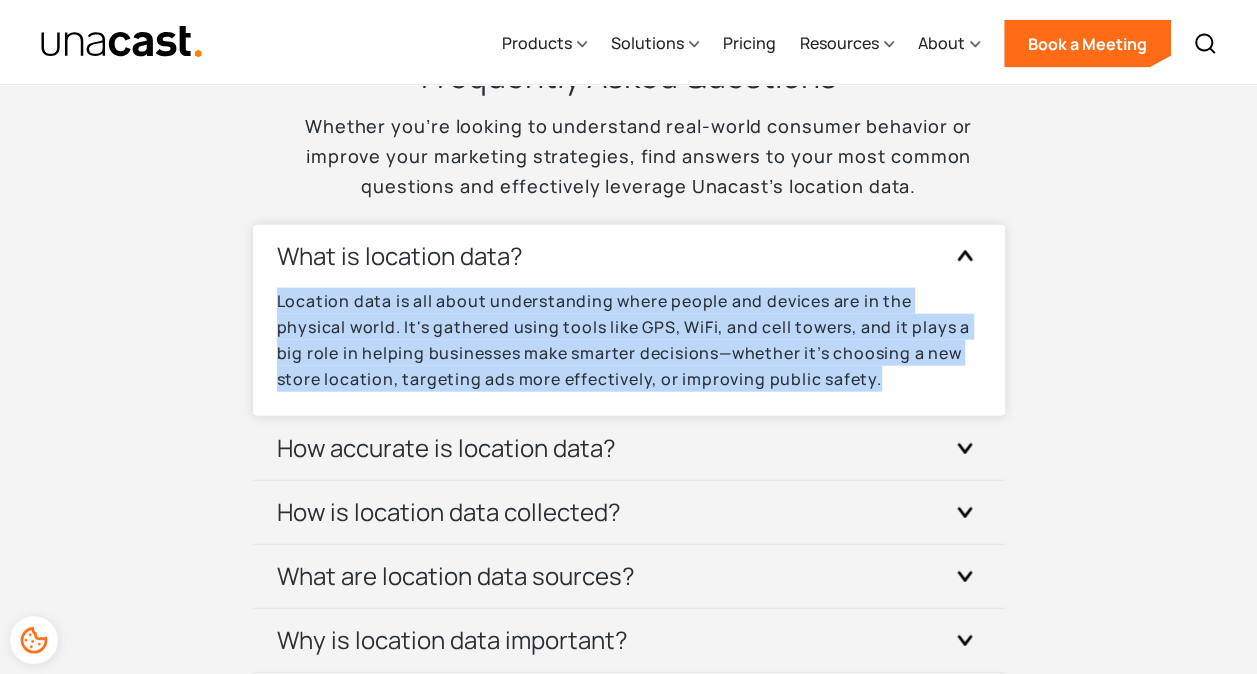 drag, startPoint x: 920, startPoint y: 394, endPoint x: 269, endPoint y: 299, distance: 657.89514 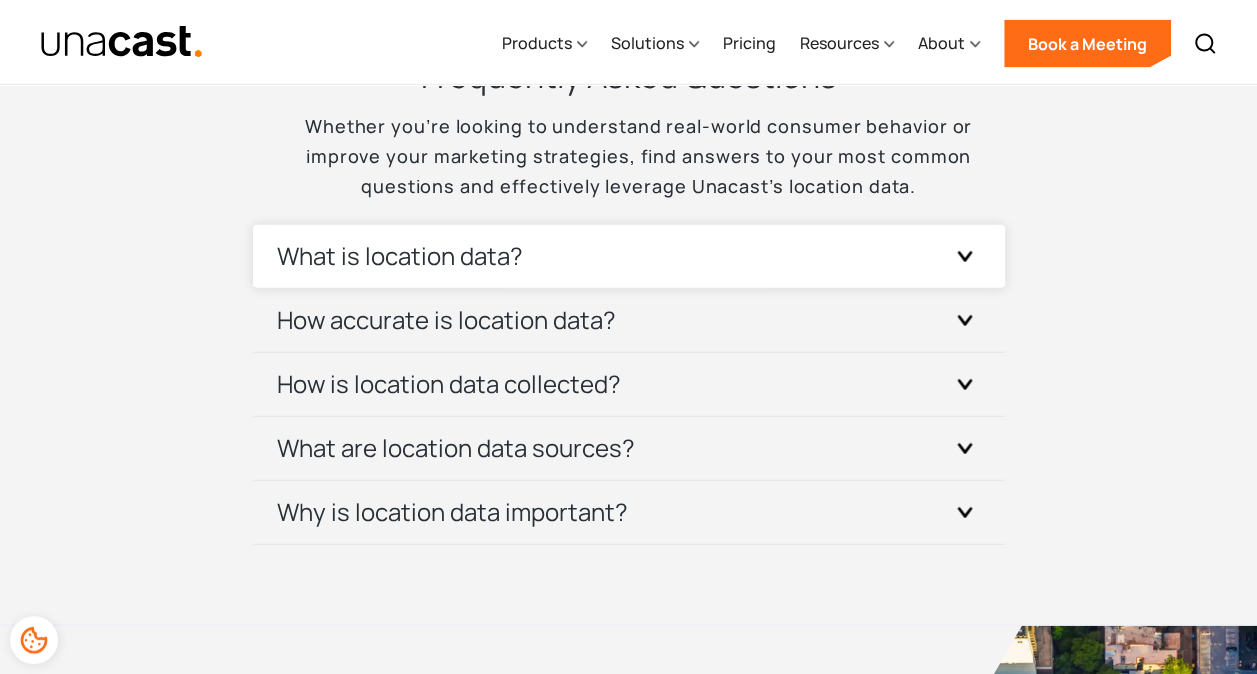 click on "What is location data?" at bounding box center (629, 256) 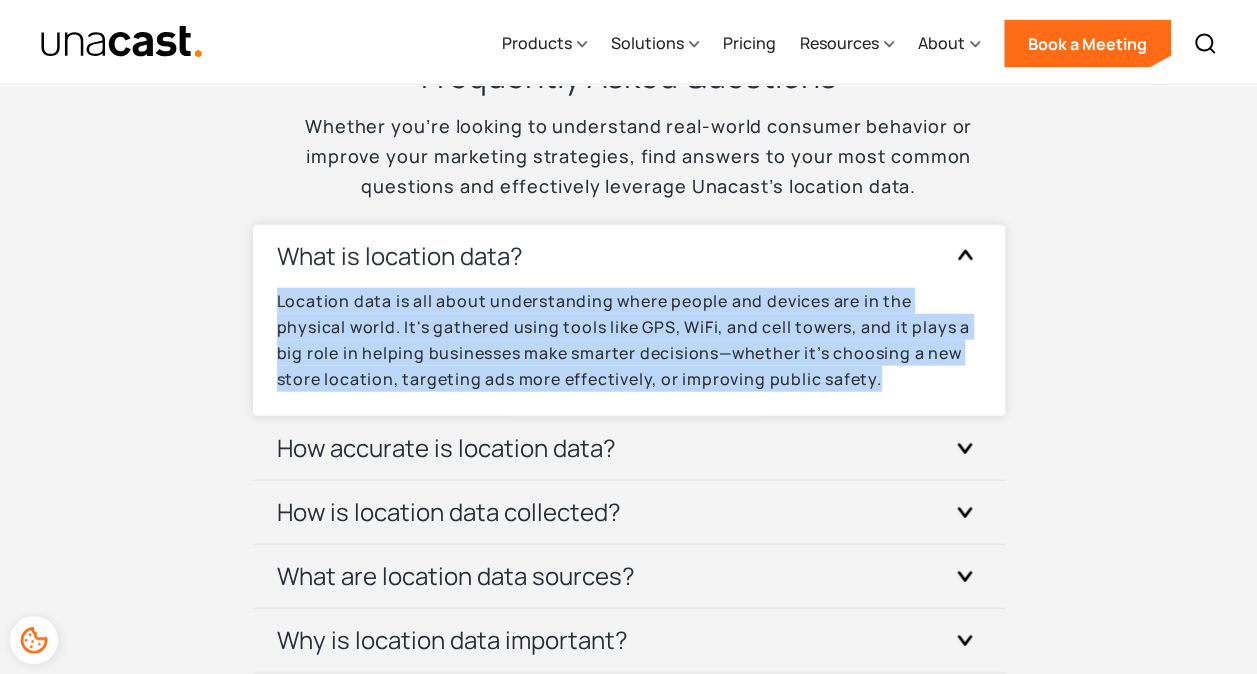 drag, startPoint x: 899, startPoint y: 383, endPoint x: 256, endPoint y: 302, distance: 648.0818 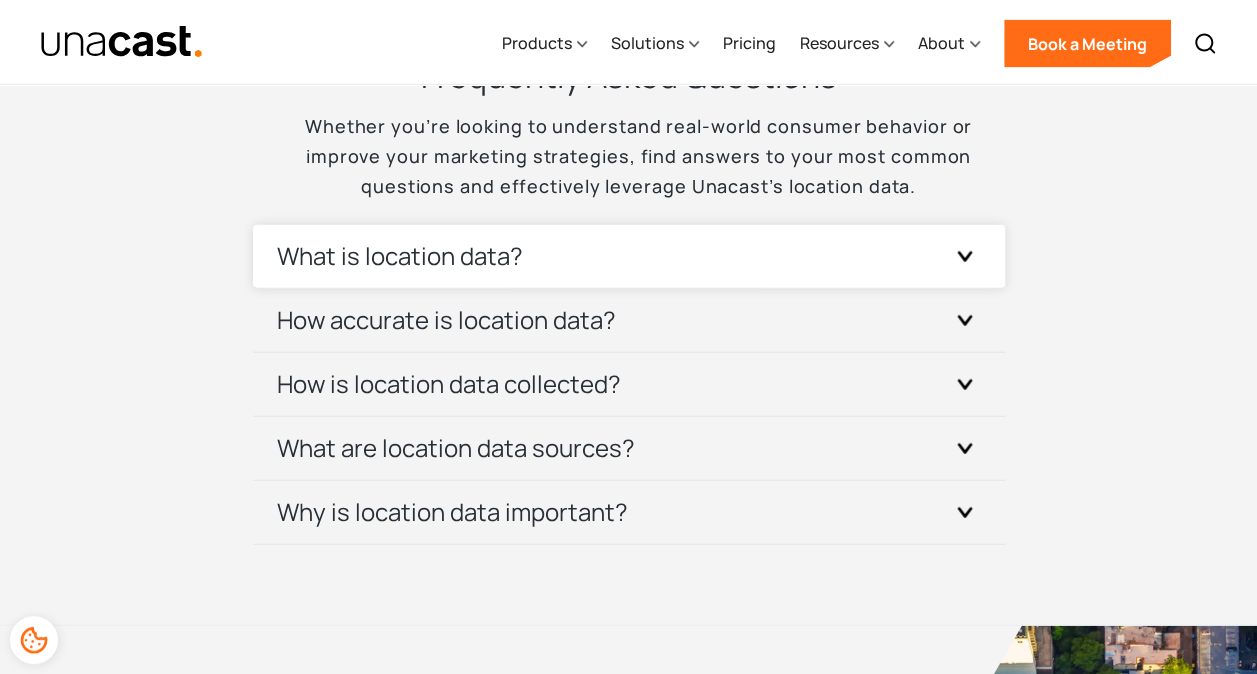 click on "What is location data?" at bounding box center [629, 256] 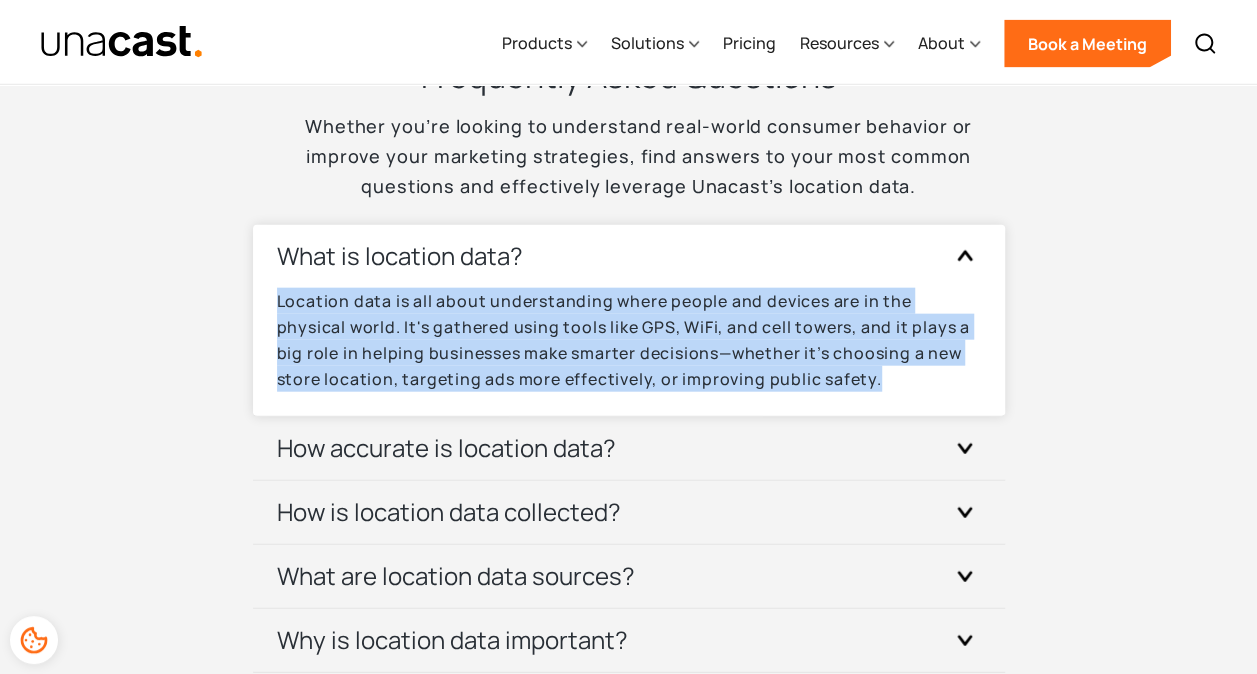 drag, startPoint x: 266, startPoint y: 288, endPoint x: 882, endPoint y: 384, distance: 623.43567 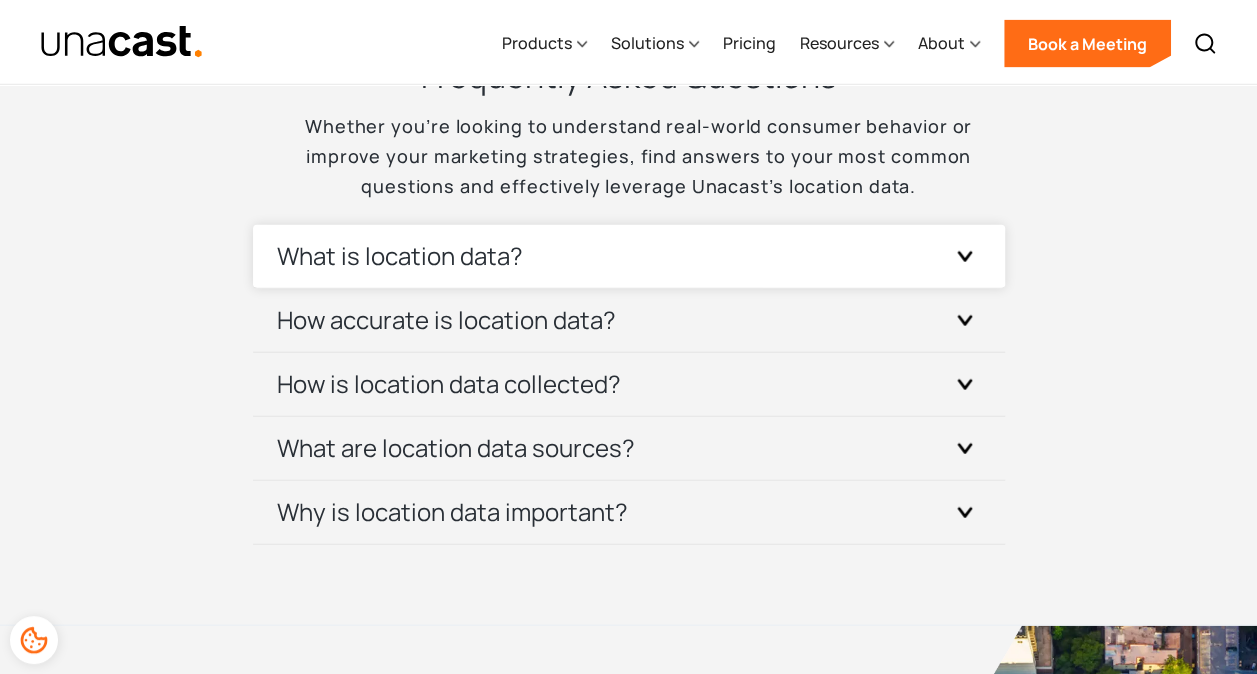 click on "What is location data?" at bounding box center [629, 256] 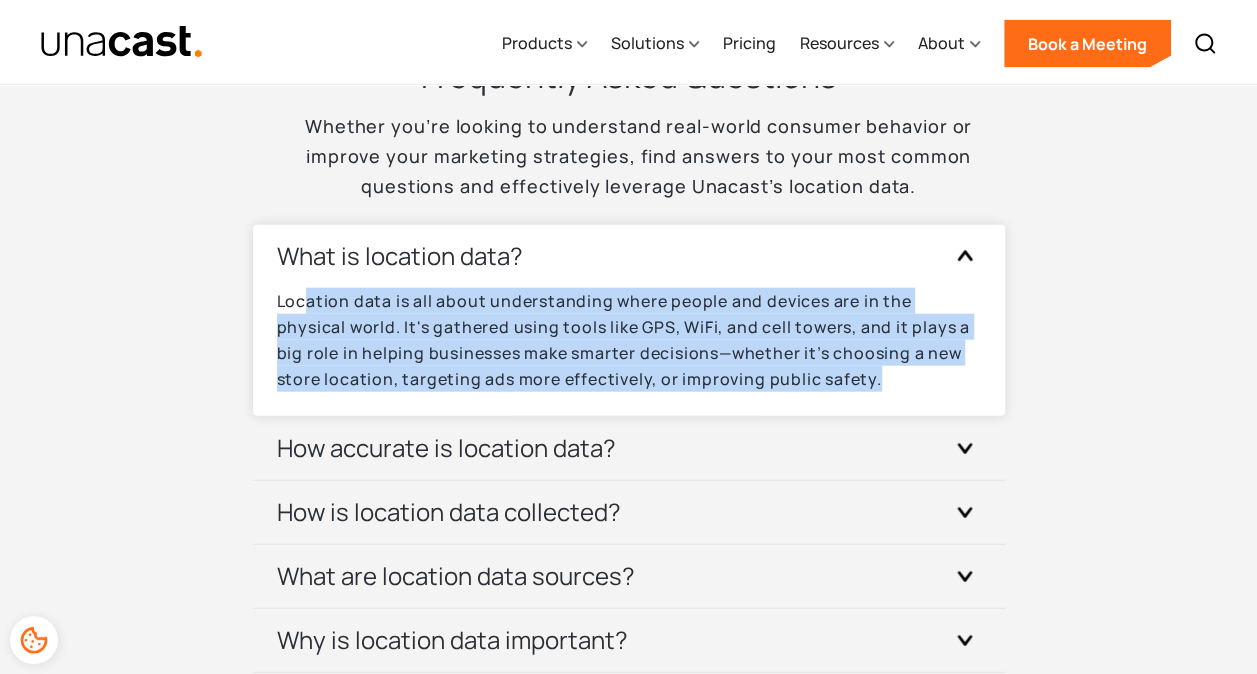 drag, startPoint x: 878, startPoint y: 377, endPoint x: 304, endPoint y: 301, distance: 579.0095 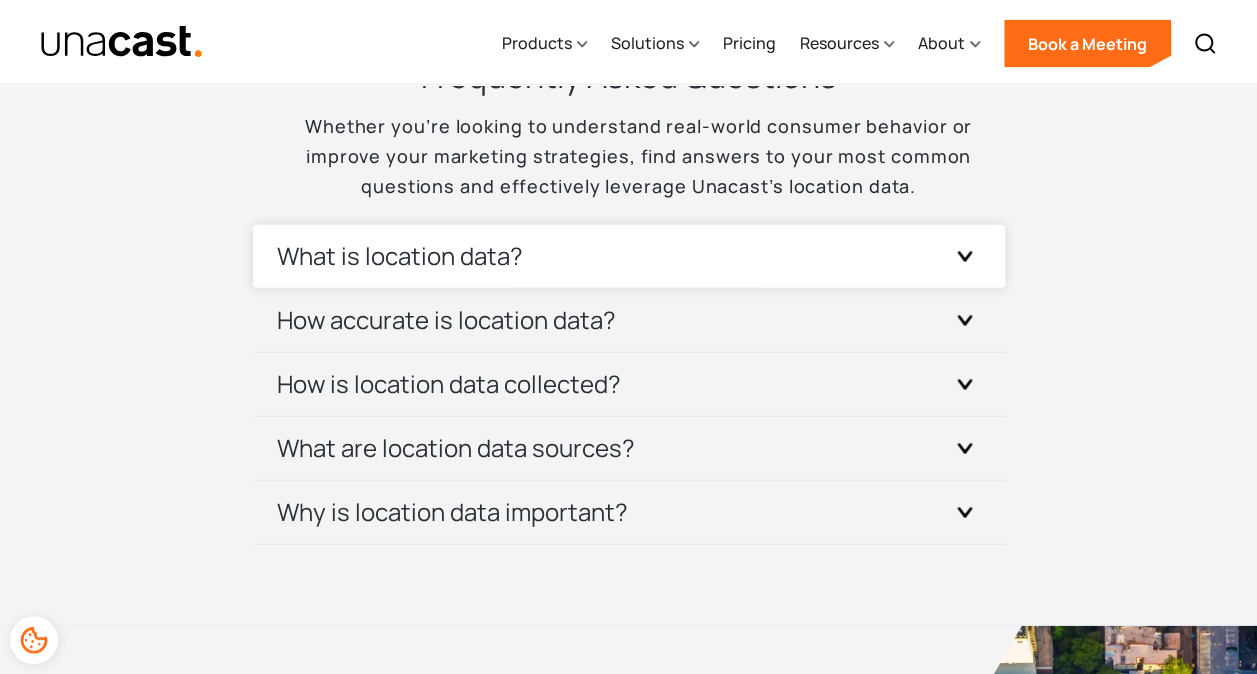 click on "What is location data?" at bounding box center [629, 256] 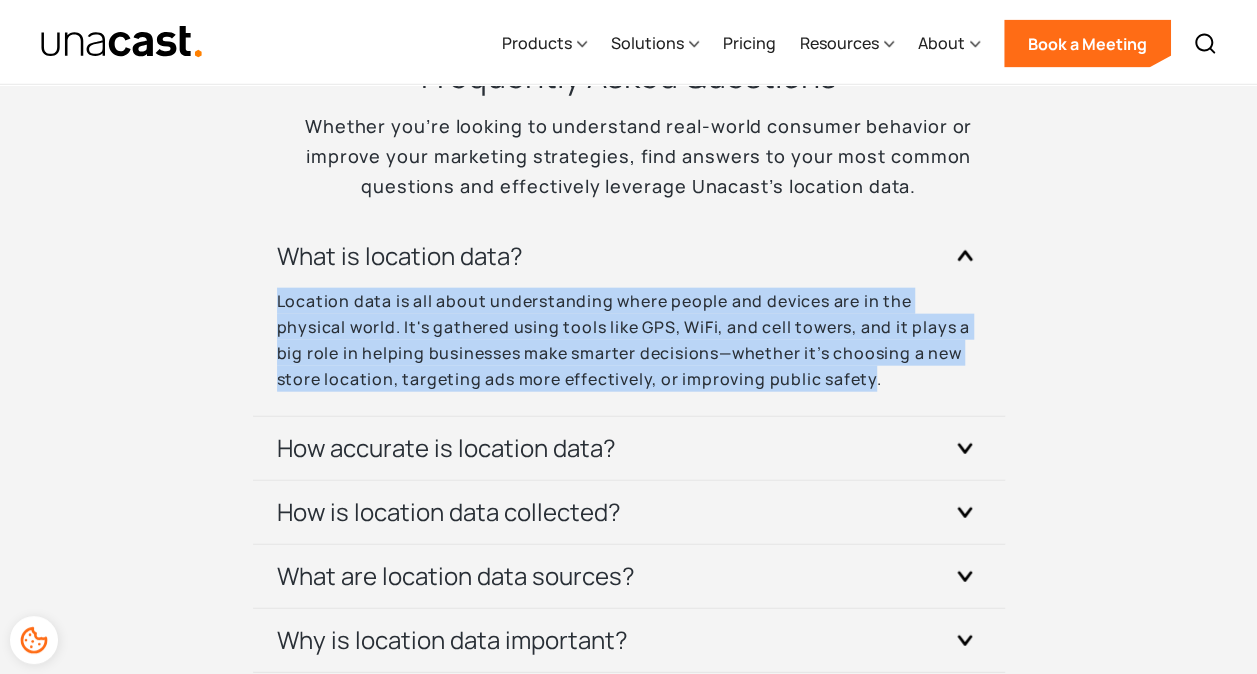 drag, startPoint x: 872, startPoint y: 377, endPoint x: 219, endPoint y: 299, distance: 657.642 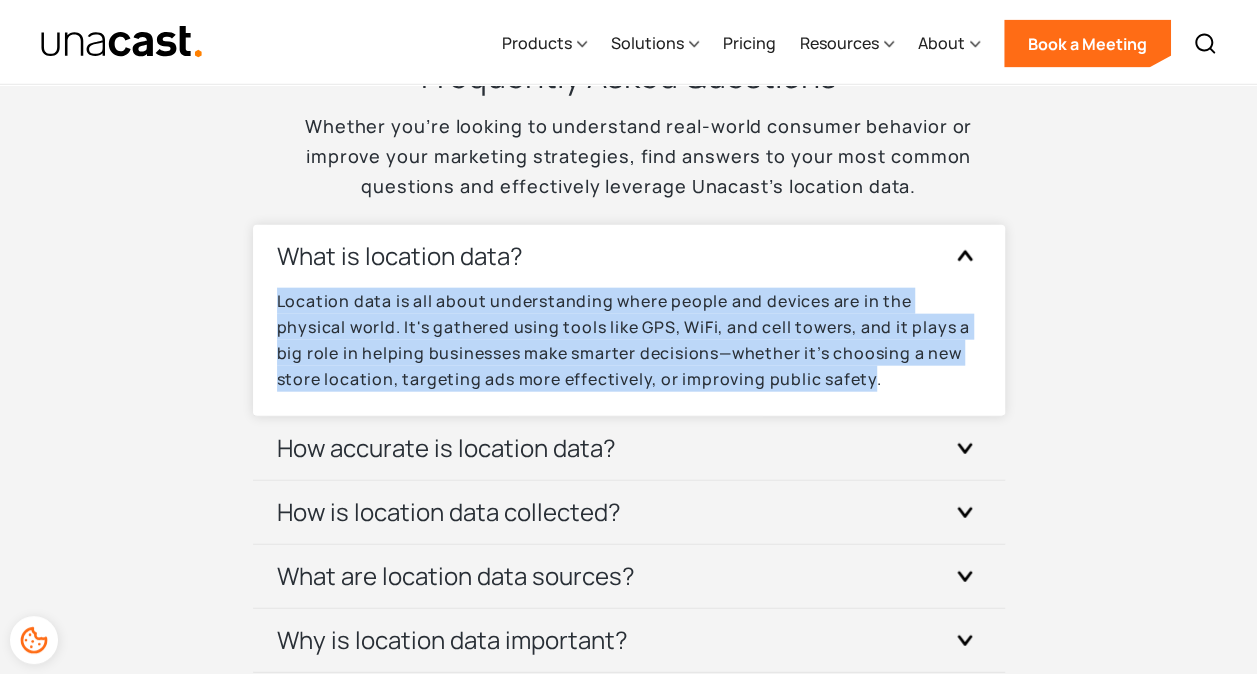 copy on "Location data is all about understanding where people and devices are in the physical world. It's gathered using tools like GPS, WiFi, and cell towers, and it plays a big role in helping businesses make smarter decisions—whether it’s choosing a new store location, targeting ads more effectively, or improving public safety" 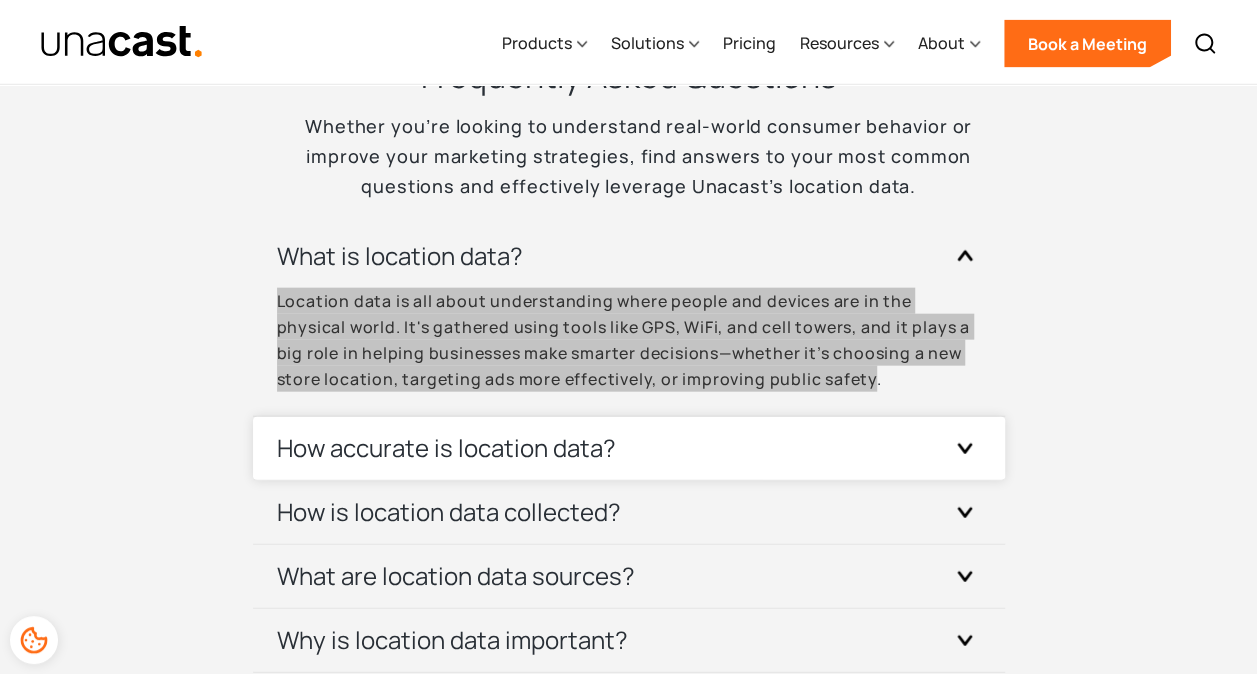 scroll, scrollTop: 6104, scrollLeft: 0, axis: vertical 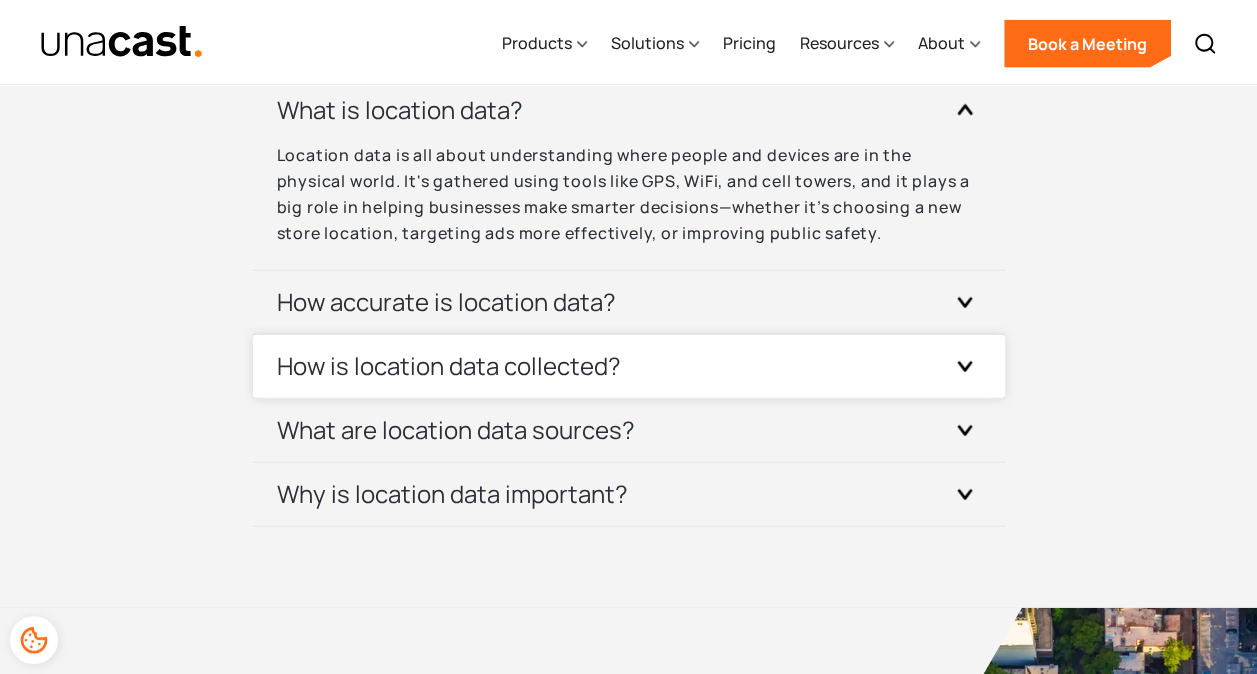 click on "How is location data collected?" at bounding box center (449, 366) 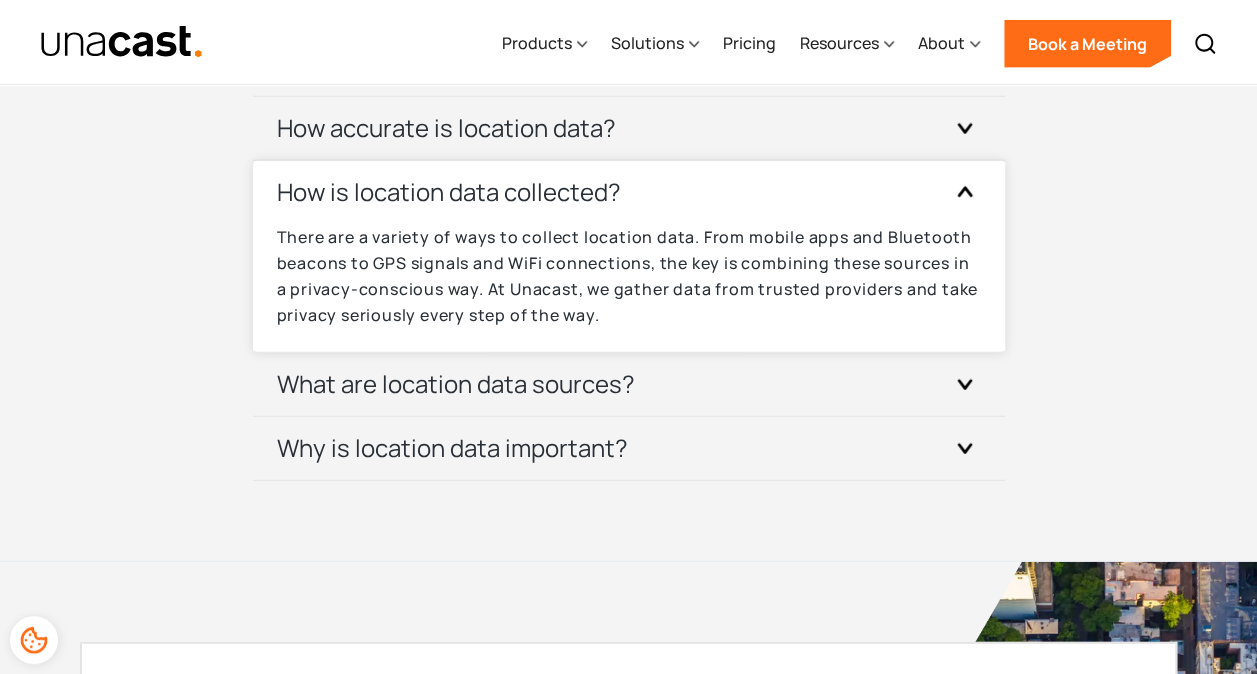 scroll, scrollTop: 6311, scrollLeft: 0, axis: vertical 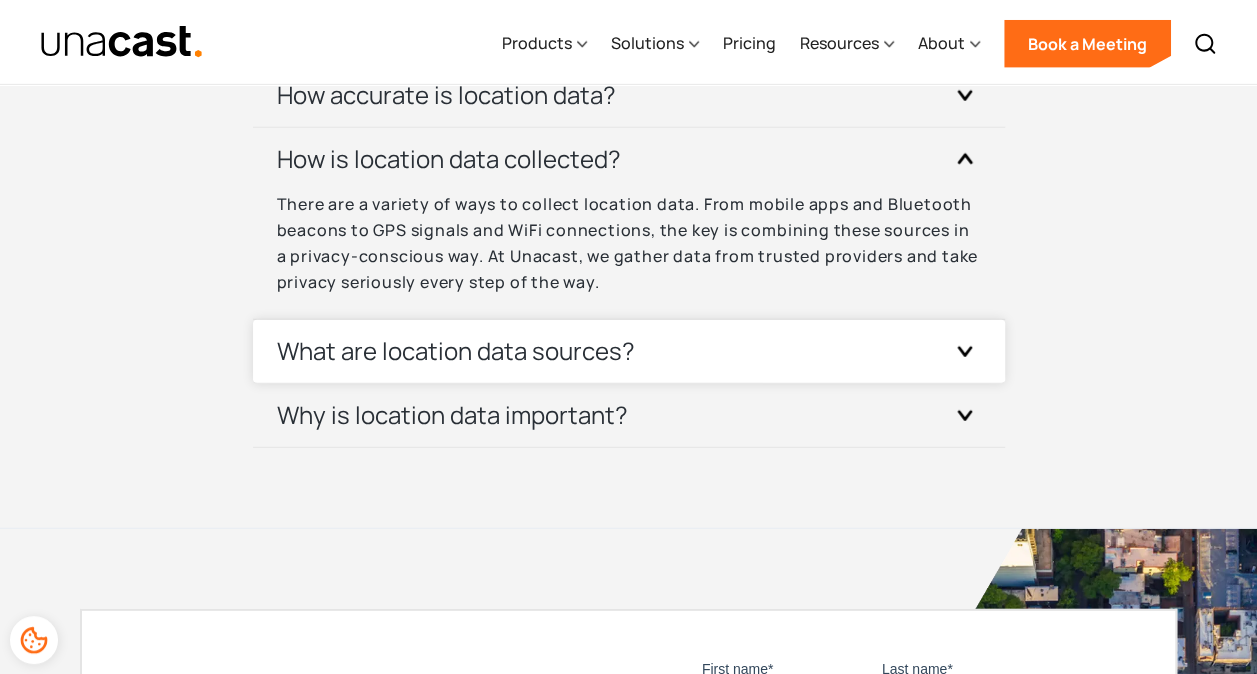 click on "What are location data sources?" at bounding box center [456, 351] 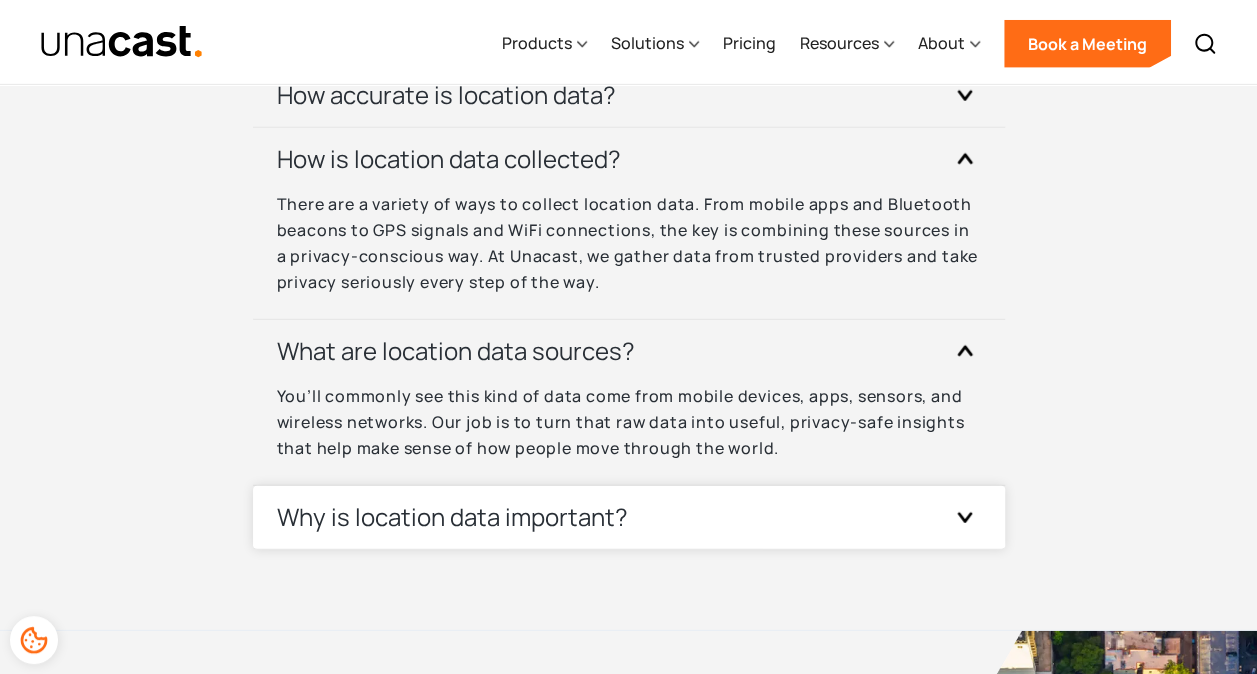 click on "Why is location data important?" at bounding box center (629, 517) 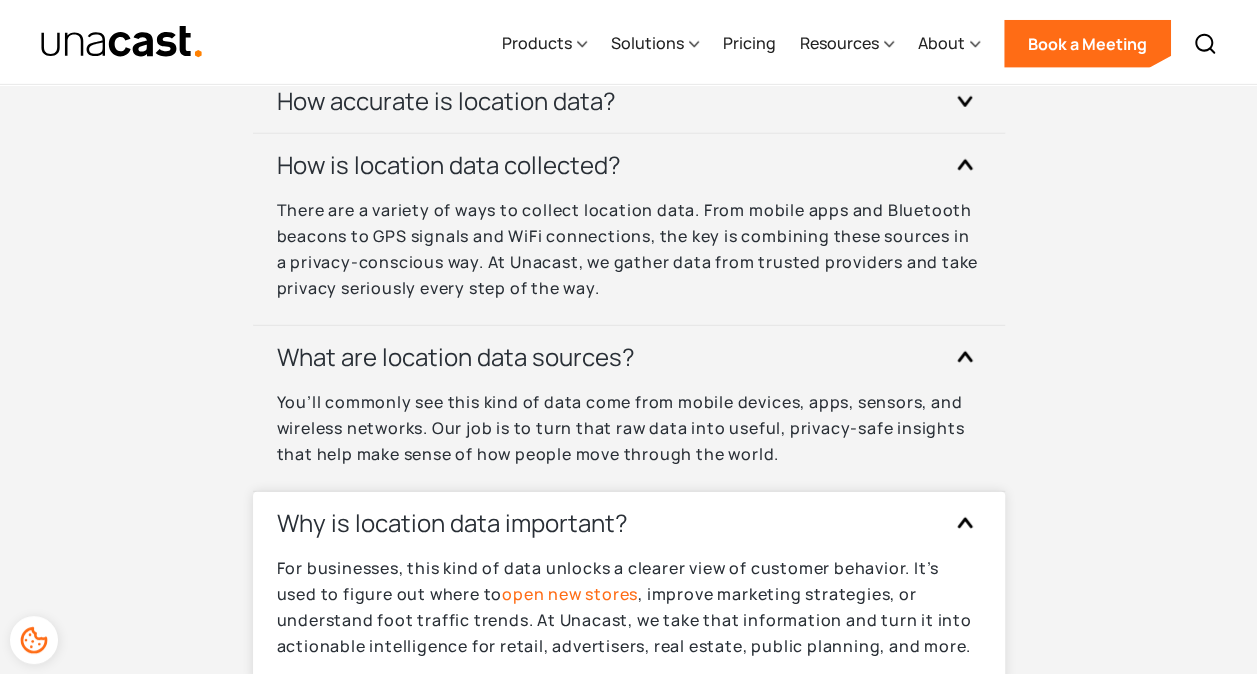 scroll, scrollTop: 6303, scrollLeft: 0, axis: vertical 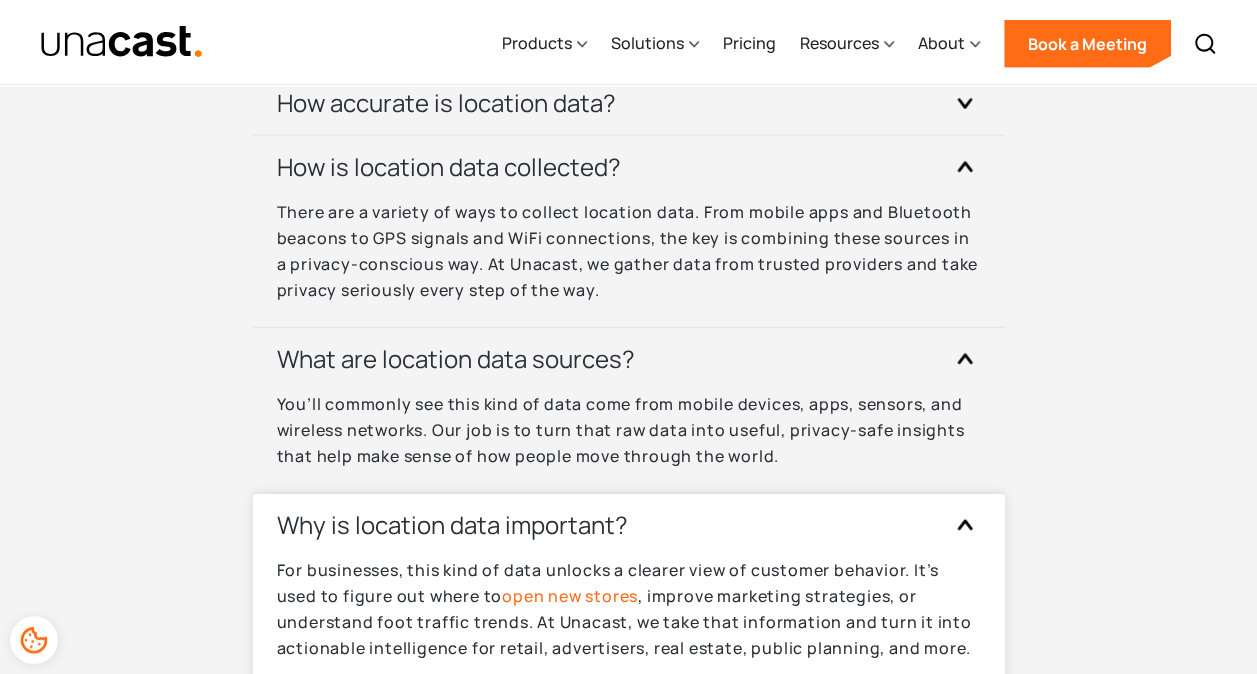 click on "Why is location data important?" at bounding box center (452, 525) 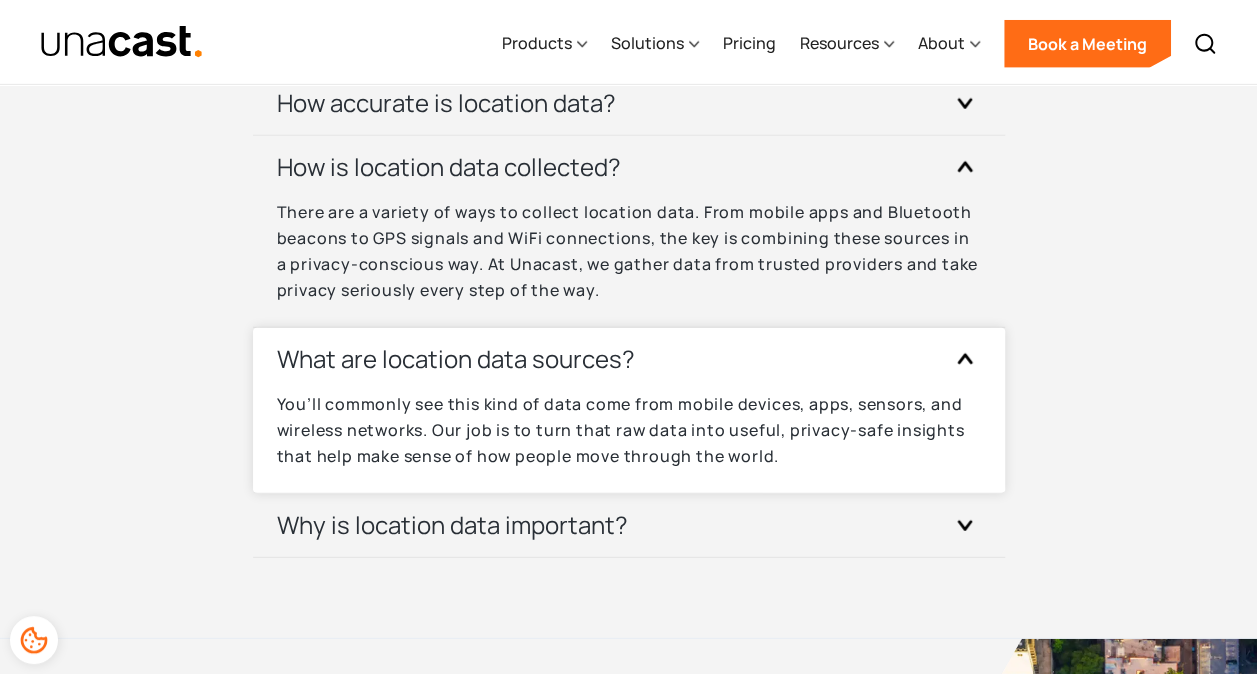 click on "You’ll commonly see this kind of data come from mobile devices, apps, sensors, and wireless networks. Our job is to turn that raw data into useful, privacy-safe insights that help make sense of how people move through the world." at bounding box center [629, 430] 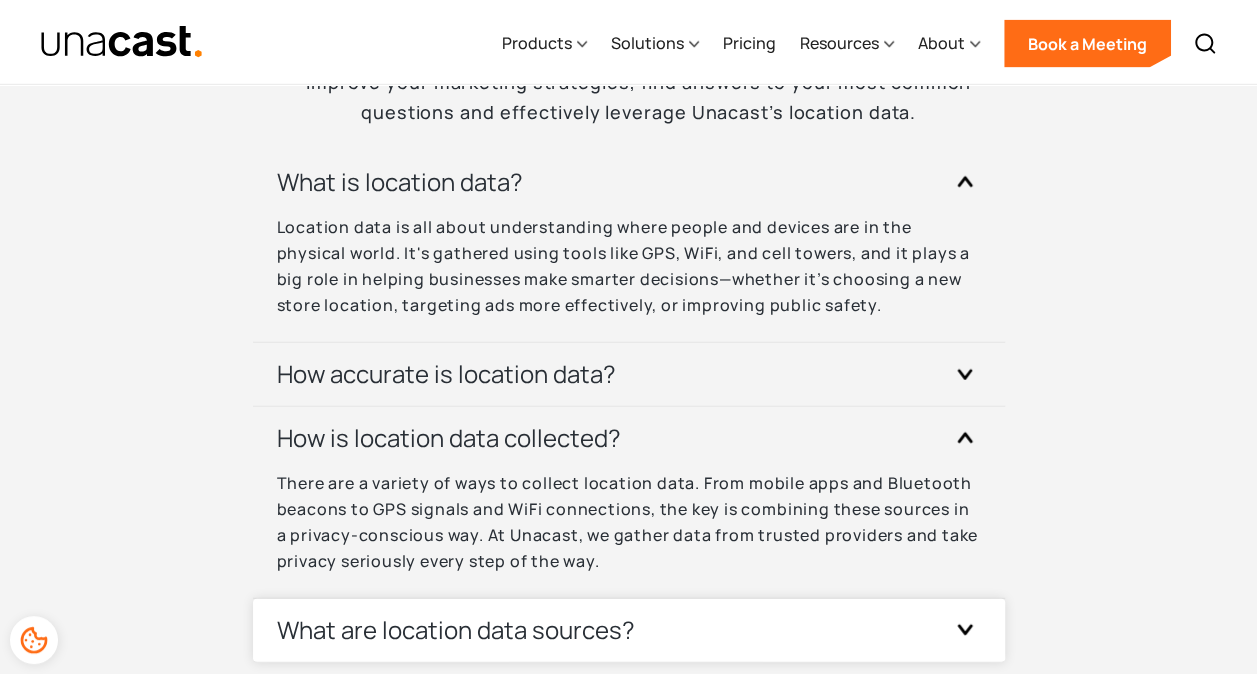 scroll, scrollTop: 6020, scrollLeft: 0, axis: vertical 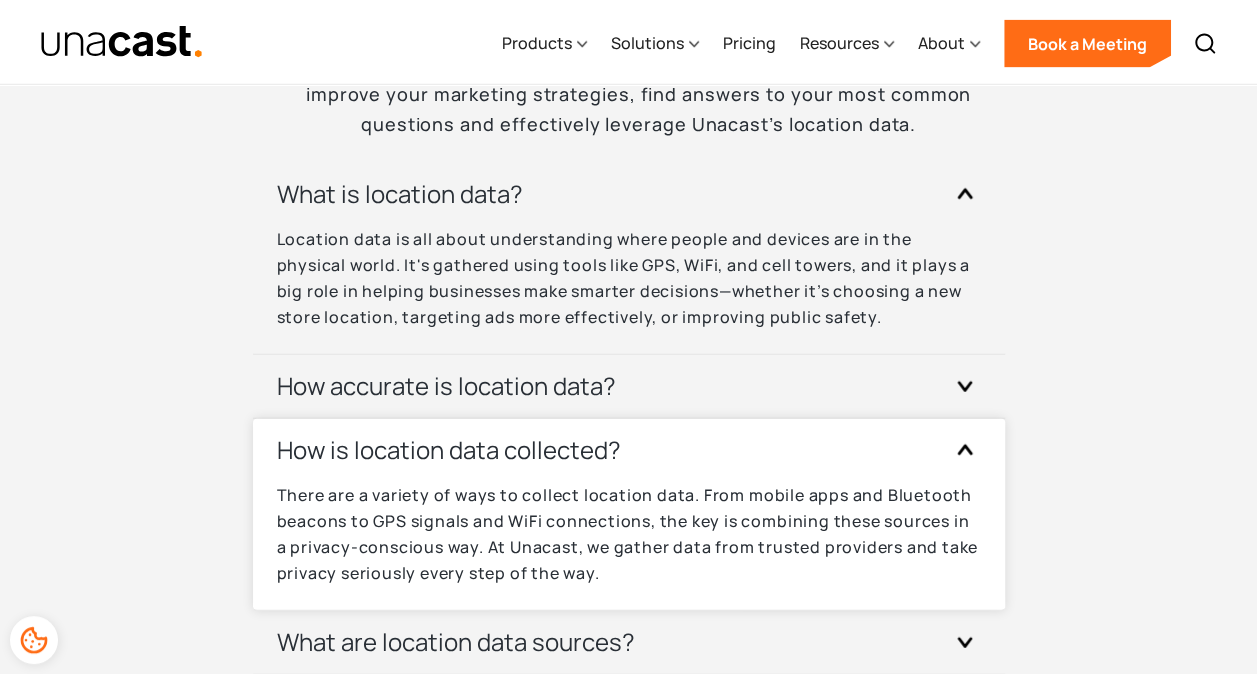 click on "How is location data collected?" at bounding box center (629, 450) 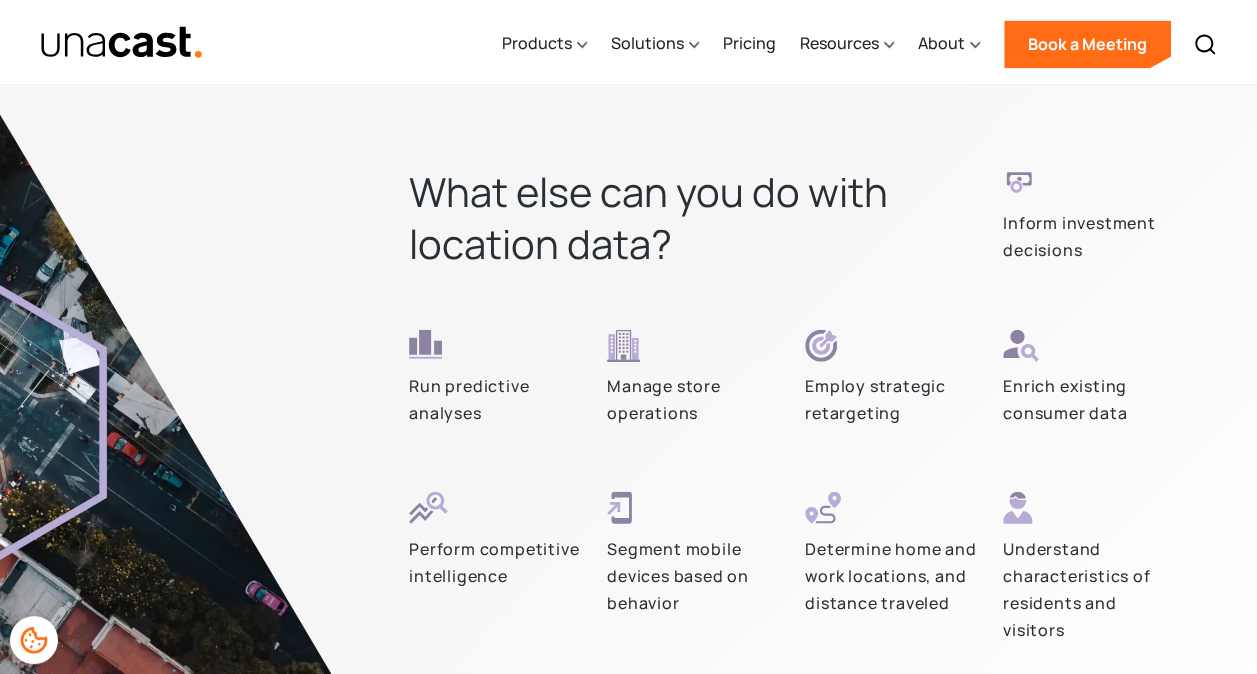 scroll, scrollTop: 5261, scrollLeft: 0, axis: vertical 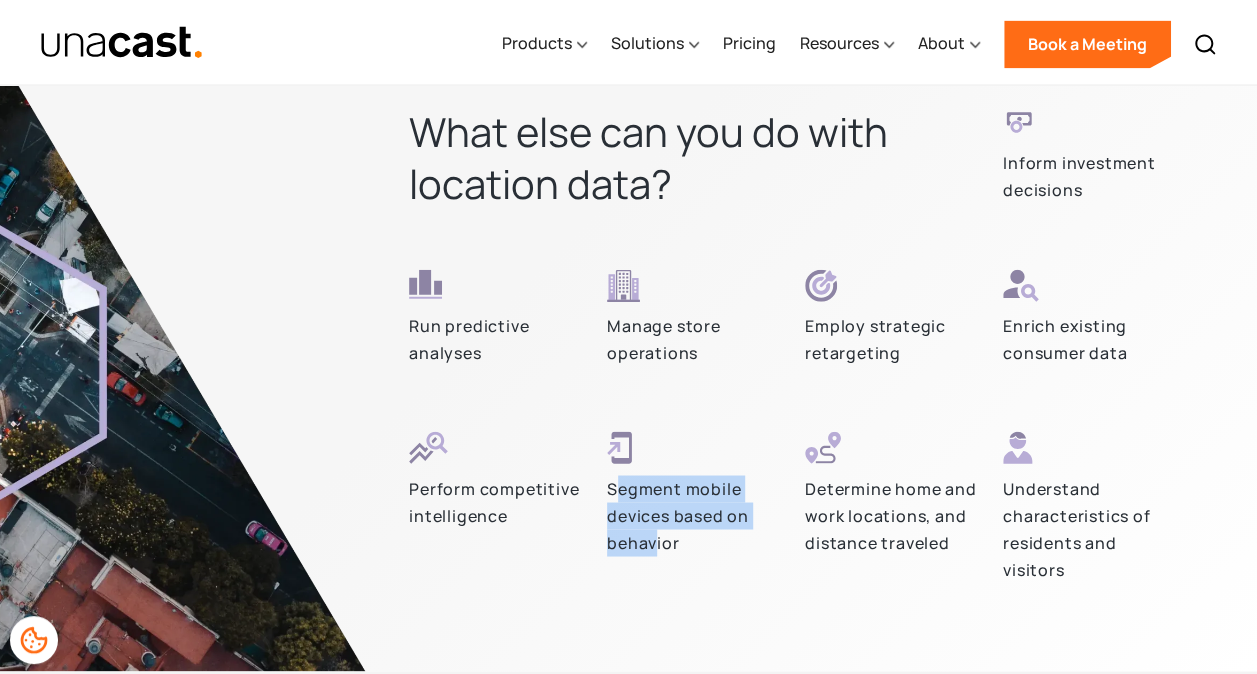 drag, startPoint x: 620, startPoint y: 490, endPoint x: 653, endPoint y: 563, distance: 80.11242 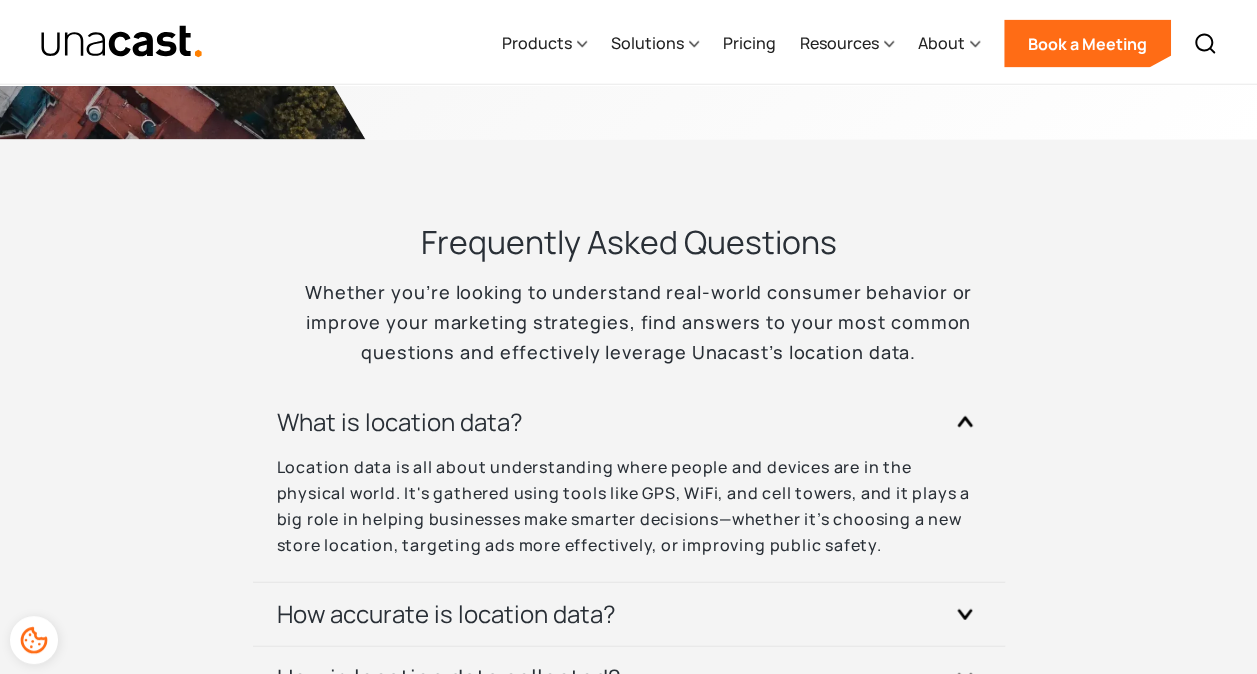 scroll, scrollTop: 5928, scrollLeft: 0, axis: vertical 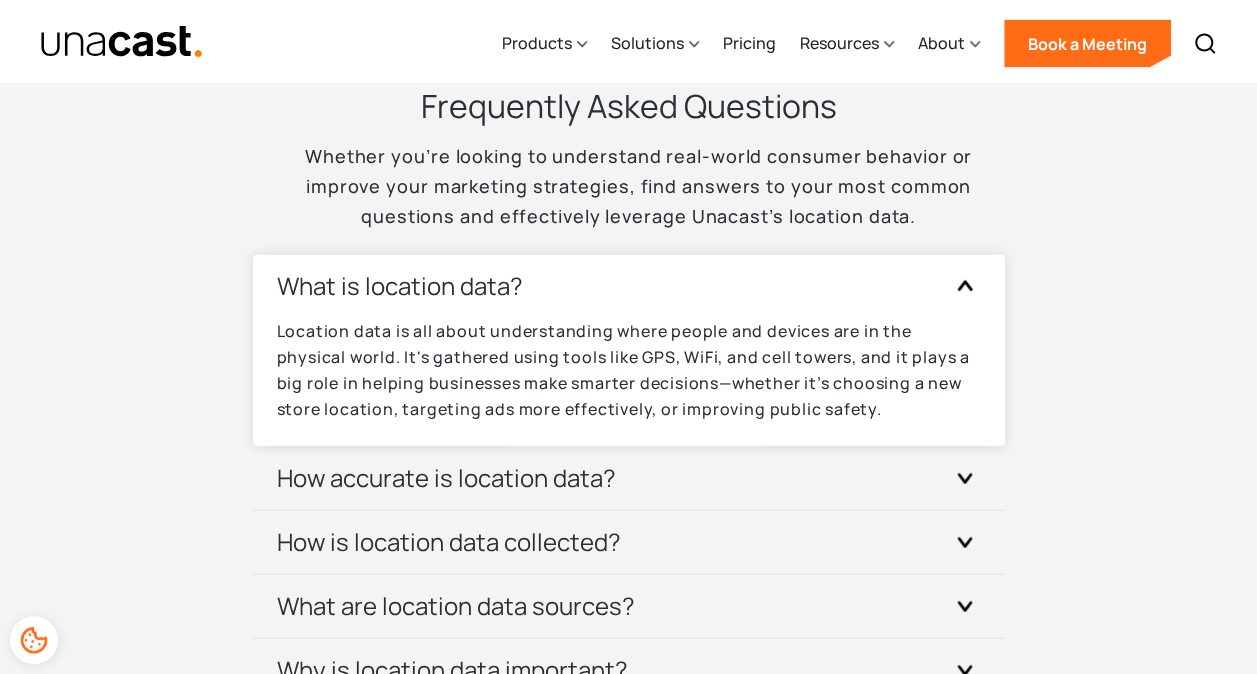 click on "What is location data?" at bounding box center [629, 286] 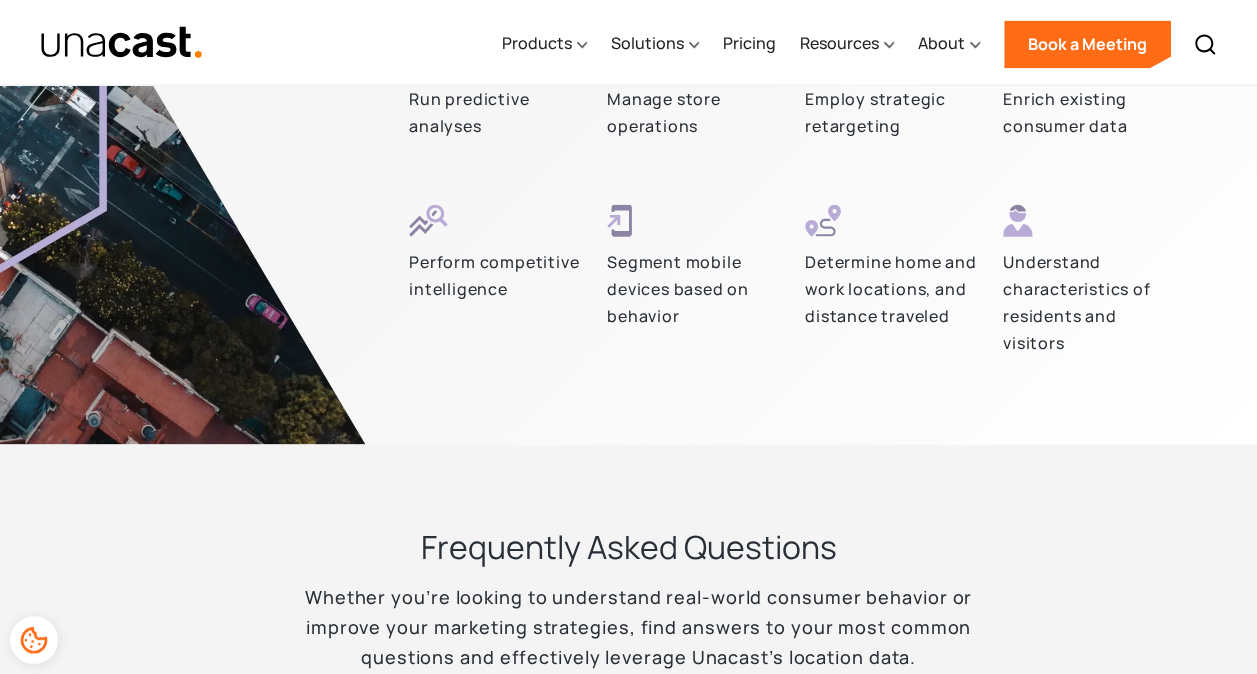 scroll, scrollTop: 5275, scrollLeft: 0, axis: vertical 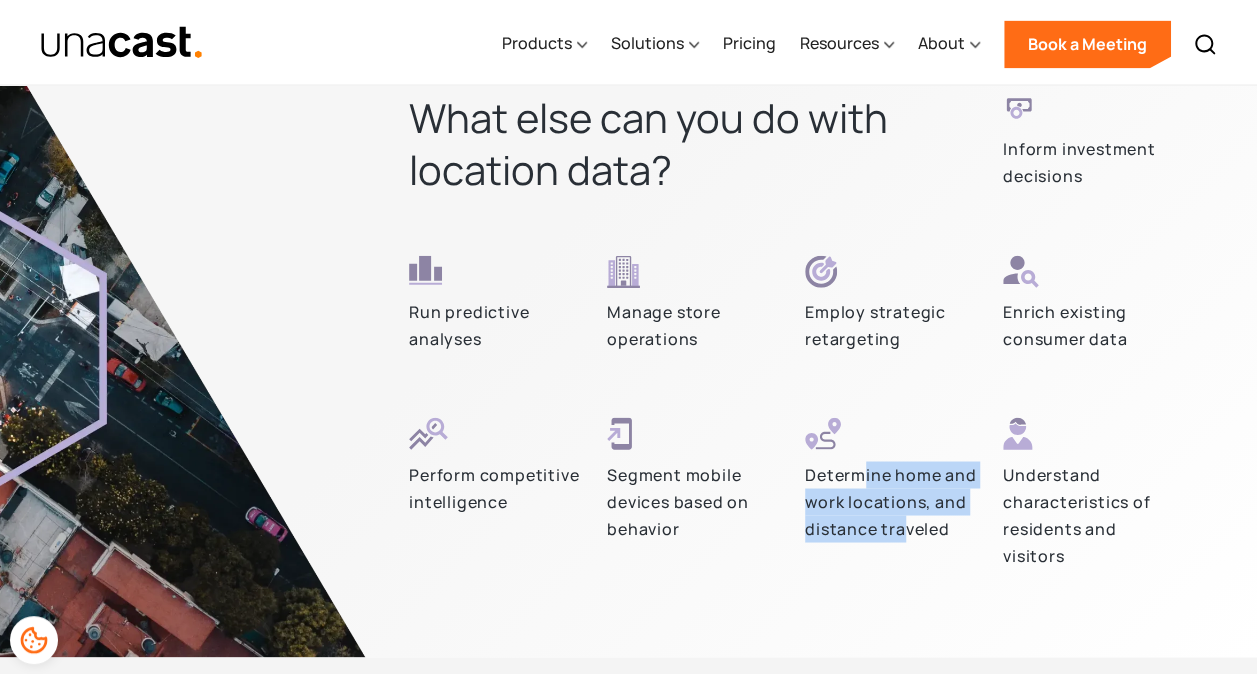 drag, startPoint x: 866, startPoint y: 474, endPoint x: 906, endPoint y: 542, distance: 78.892334 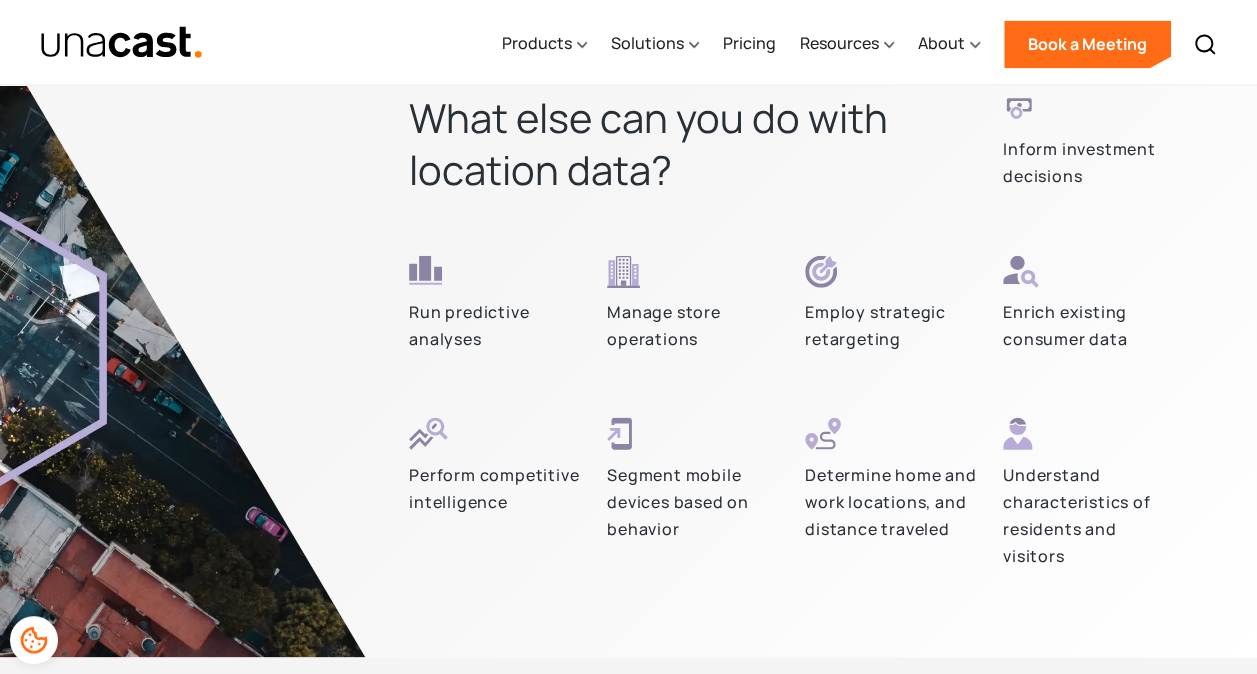 click on "Perform competitive intelligence" at bounding box center [496, 487] 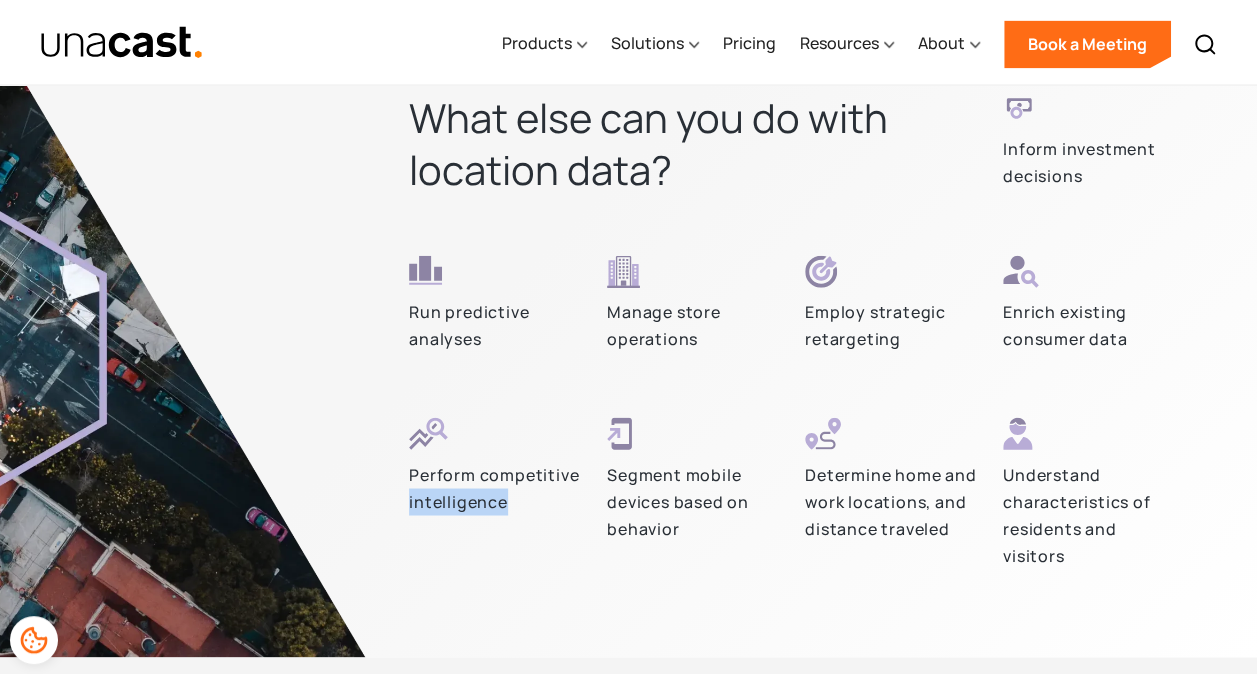 click on "Perform competitive intelligence" at bounding box center [496, 487] 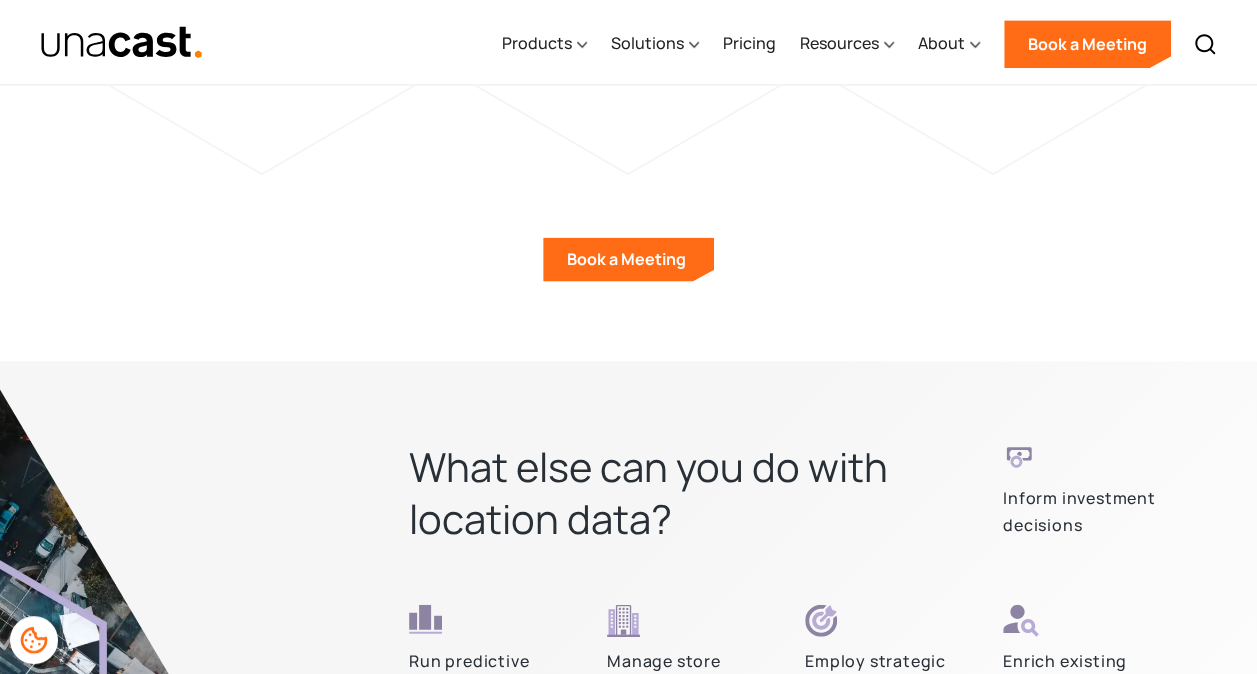 scroll, scrollTop: 4581, scrollLeft: 0, axis: vertical 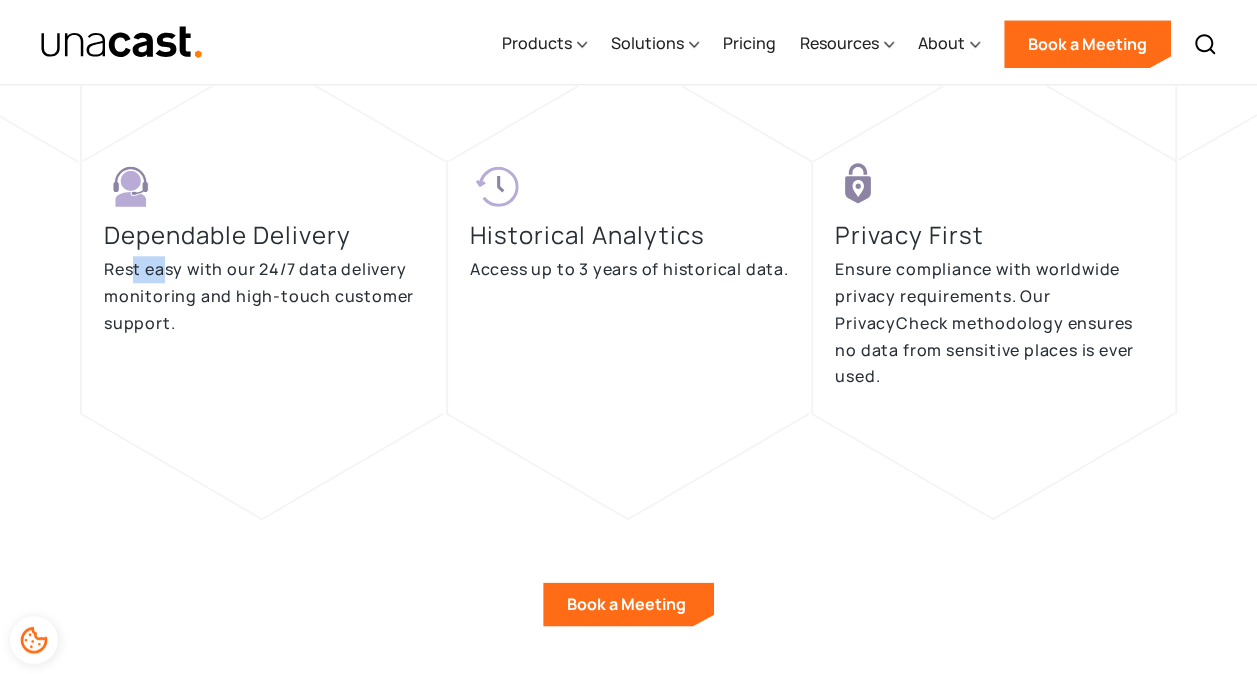 drag, startPoint x: 137, startPoint y: 265, endPoint x: 168, endPoint y: 266, distance: 31.016125 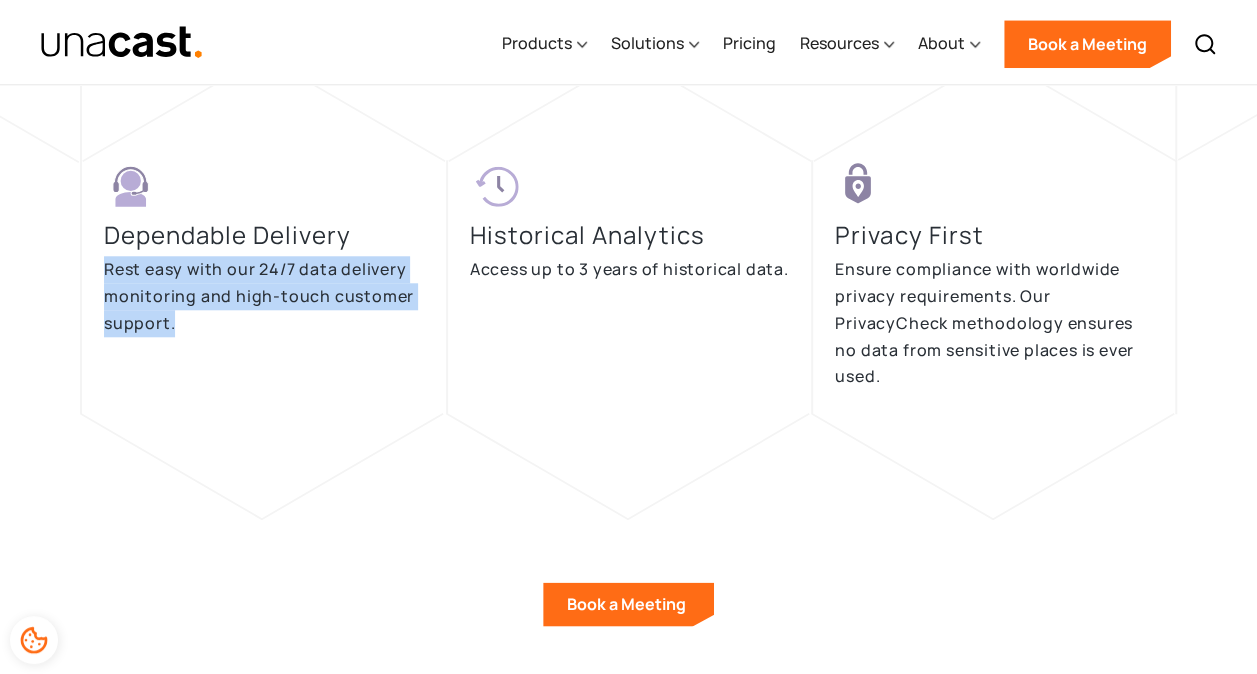 drag, startPoint x: 210, startPoint y: 314, endPoint x: 89, endPoint y: 260, distance: 132.50282 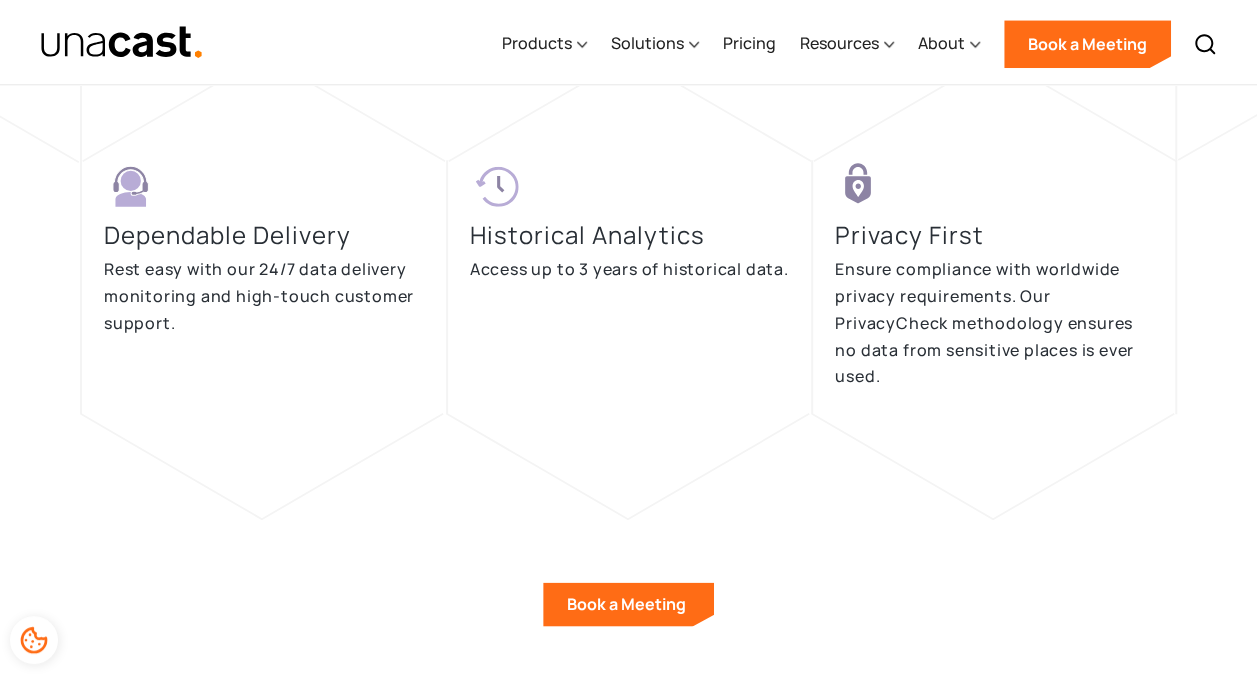 click on "Access up to 3 years of historical data." at bounding box center [629, 269] 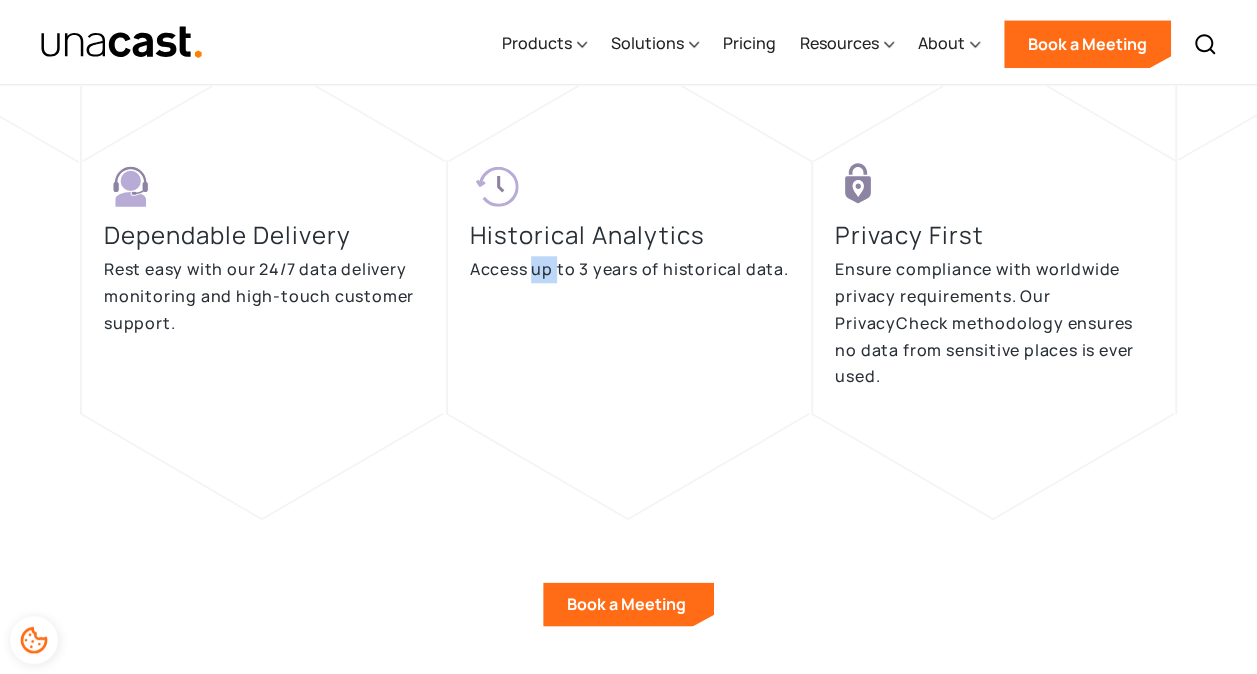 click on "Historical Analytics Access up to 3 years of historical data." at bounding box center [630, 233] 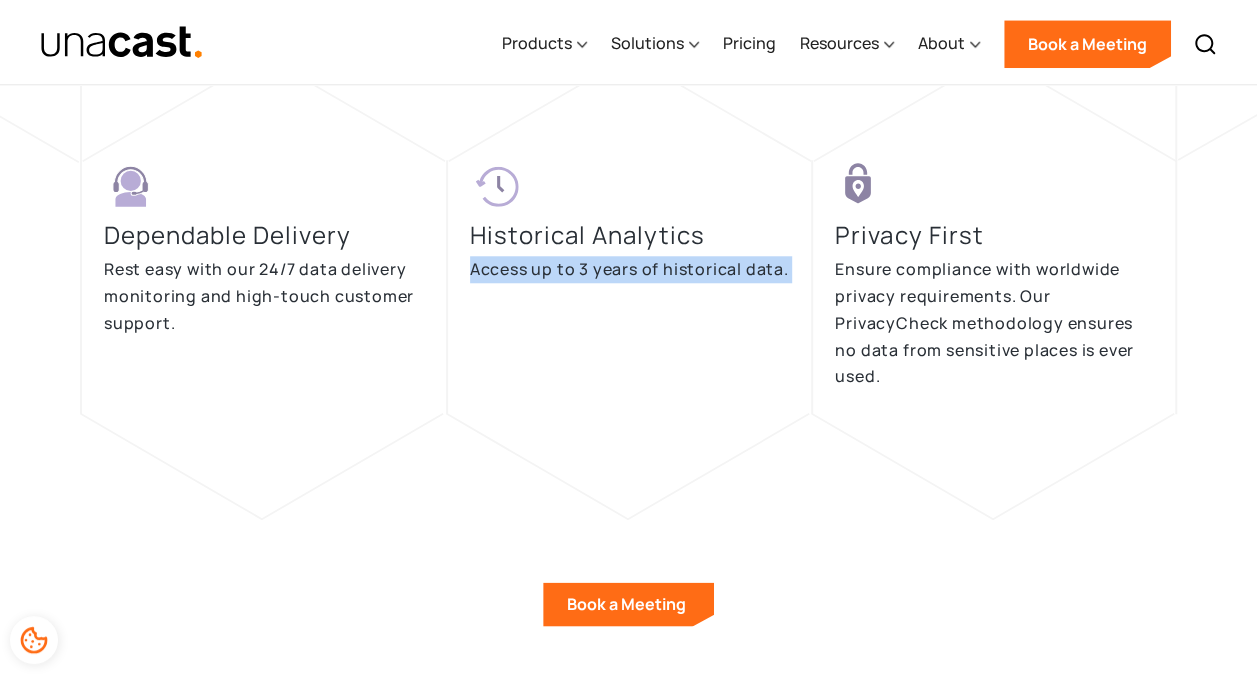 click on "Historical Analytics Access up to 3 years of historical data." at bounding box center [630, 233] 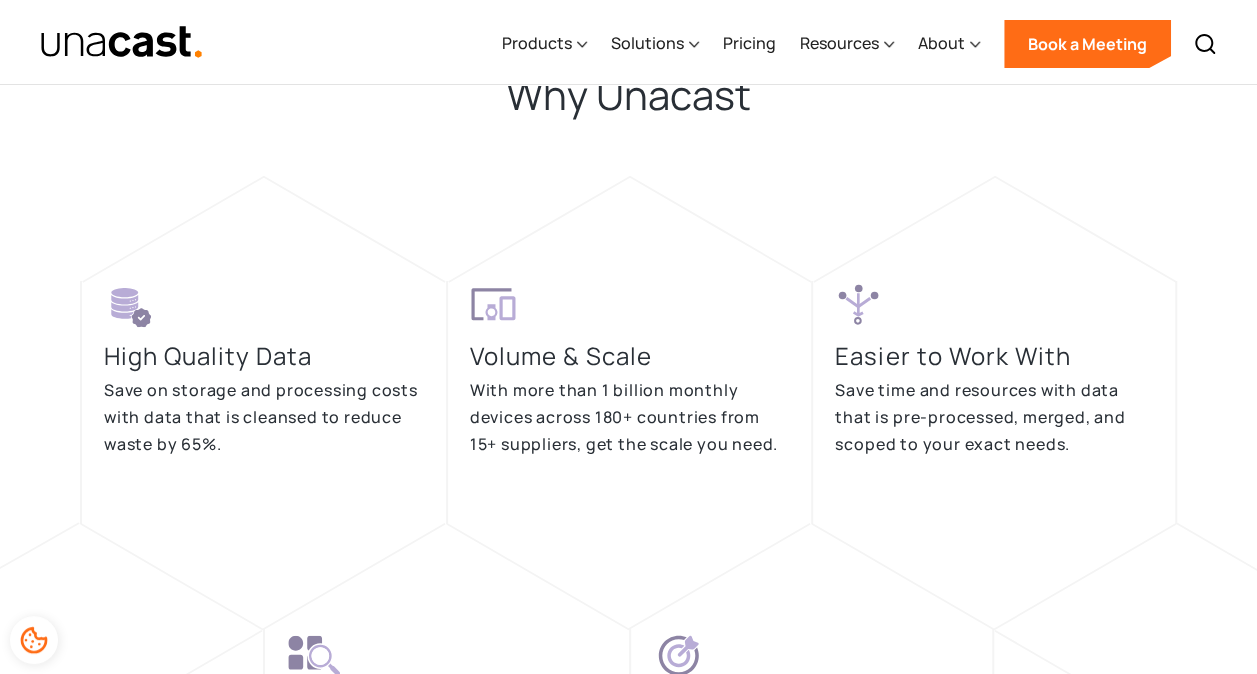 scroll, scrollTop: 3774, scrollLeft: 0, axis: vertical 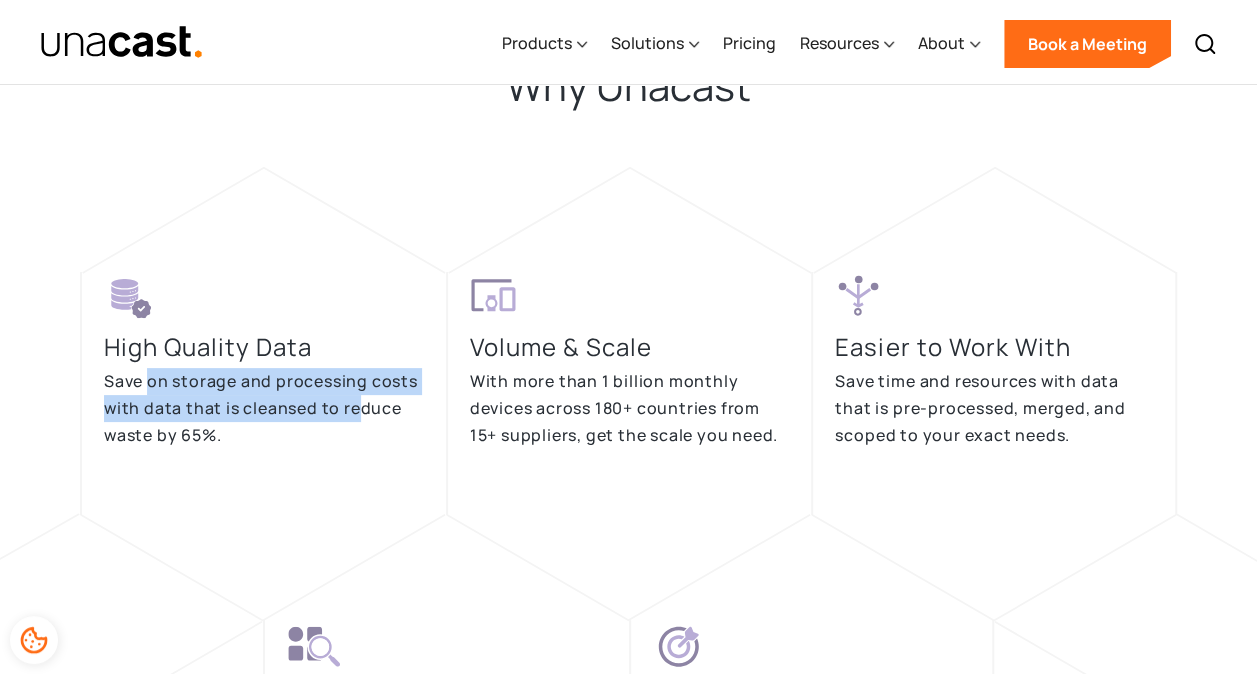 drag, startPoint x: 152, startPoint y: 372, endPoint x: 360, endPoint y: 410, distance: 211.44266 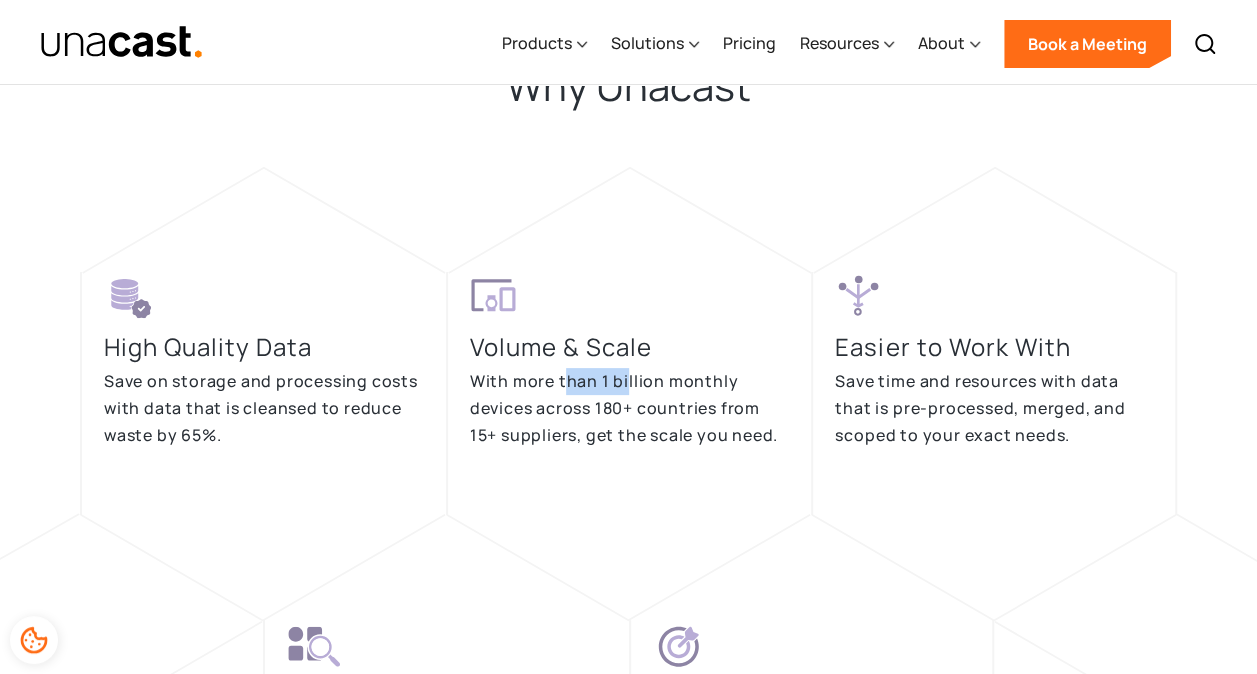 drag, startPoint x: 564, startPoint y: 373, endPoint x: 627, endPoint y: 381, distance: 63.505905 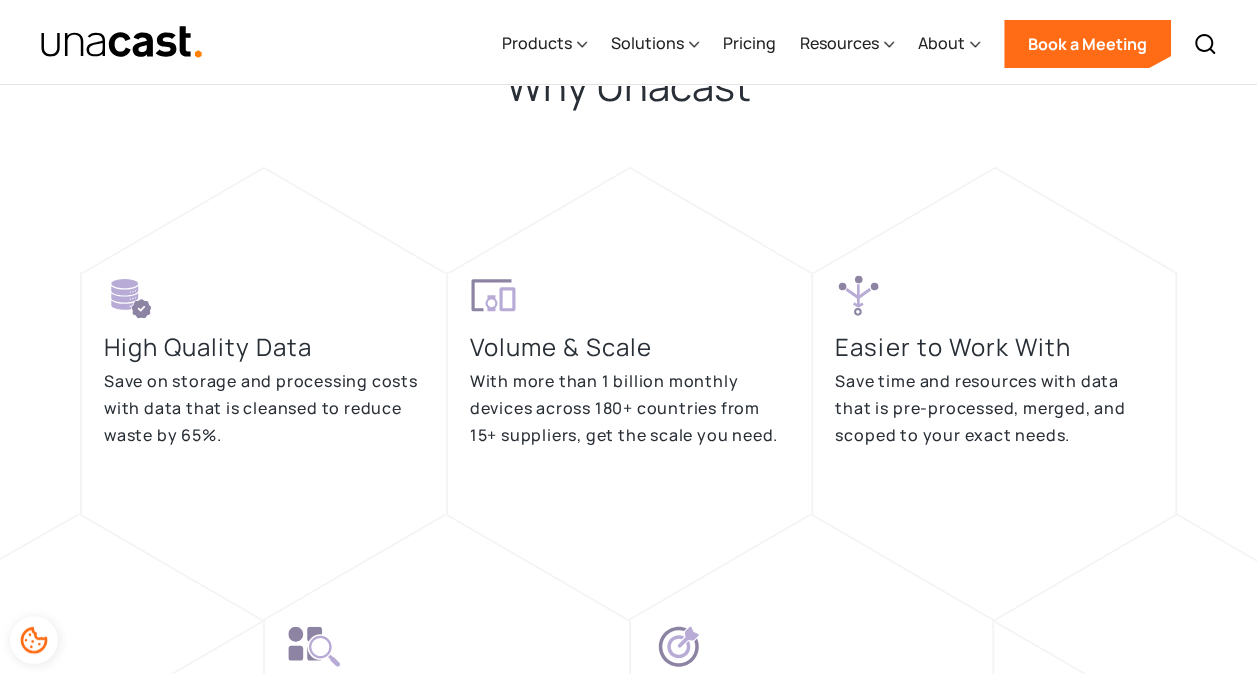 click on "With more than 1 billion monthly devices across 180+ countries from 15+ suppliers, get the scale you need." at bounding box center [630, 408] 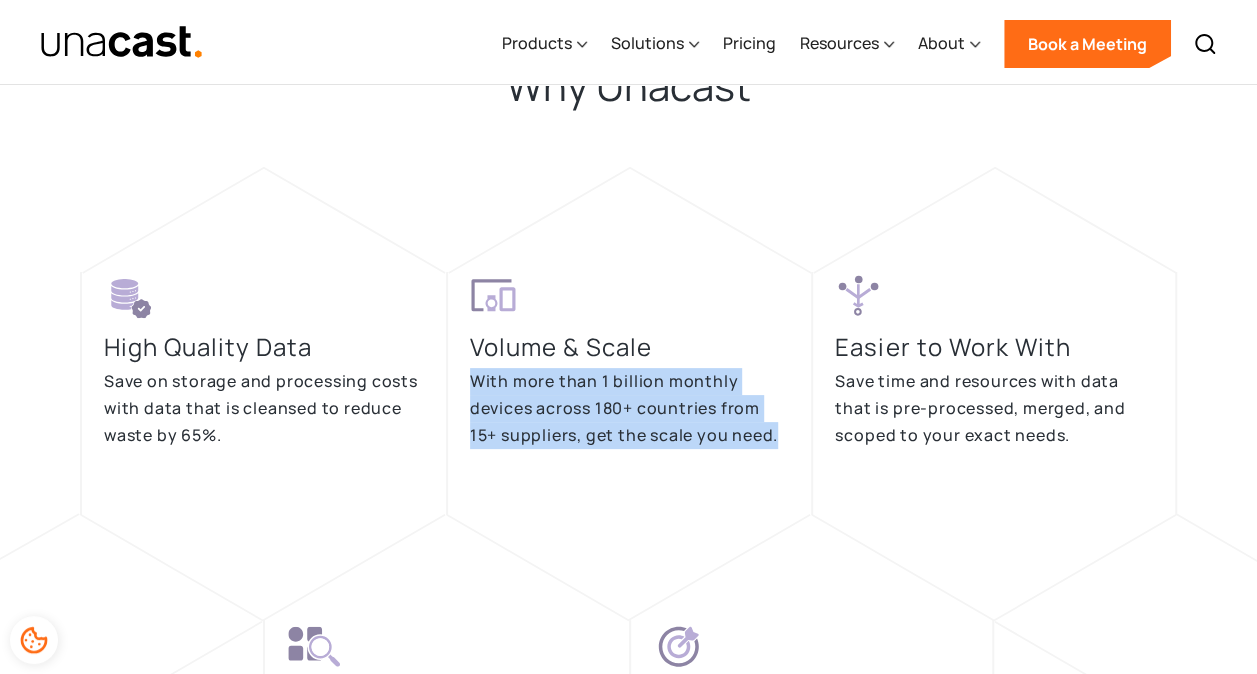 drag, startPoint x: 468, startPoint y: 381, endPoint x: 792, endPoint y: 446, distance: 330.45575 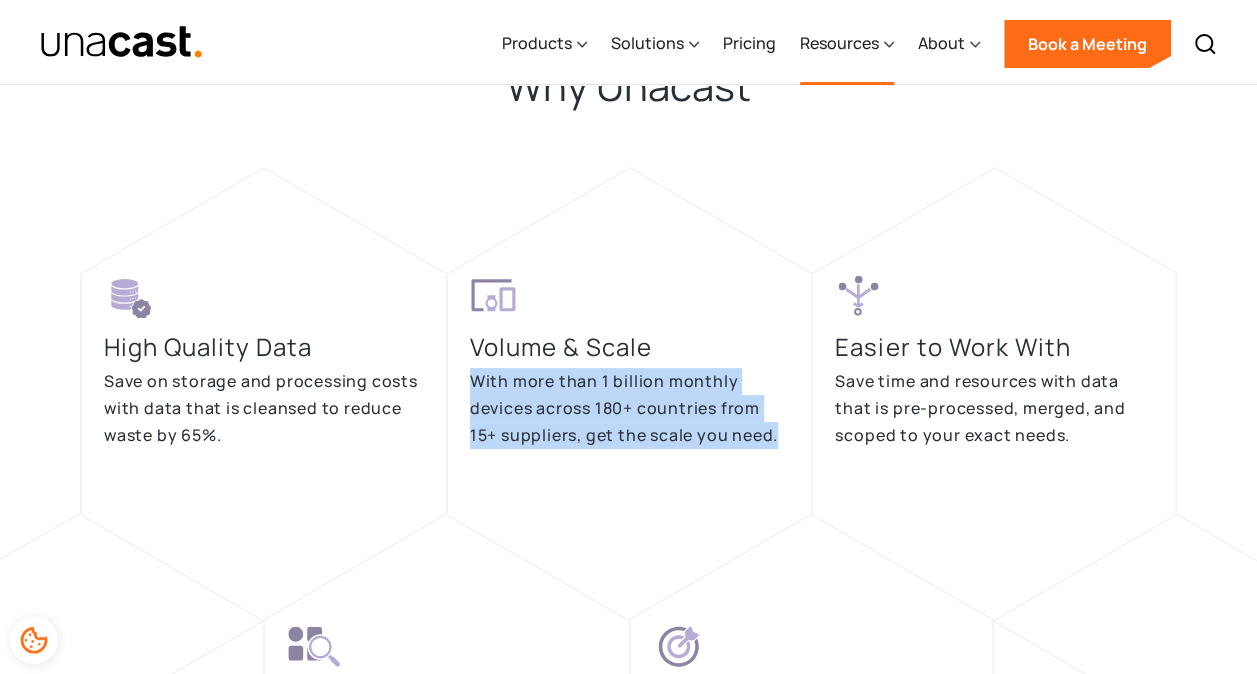 click on "Resources" at bounding box center [839, 43] 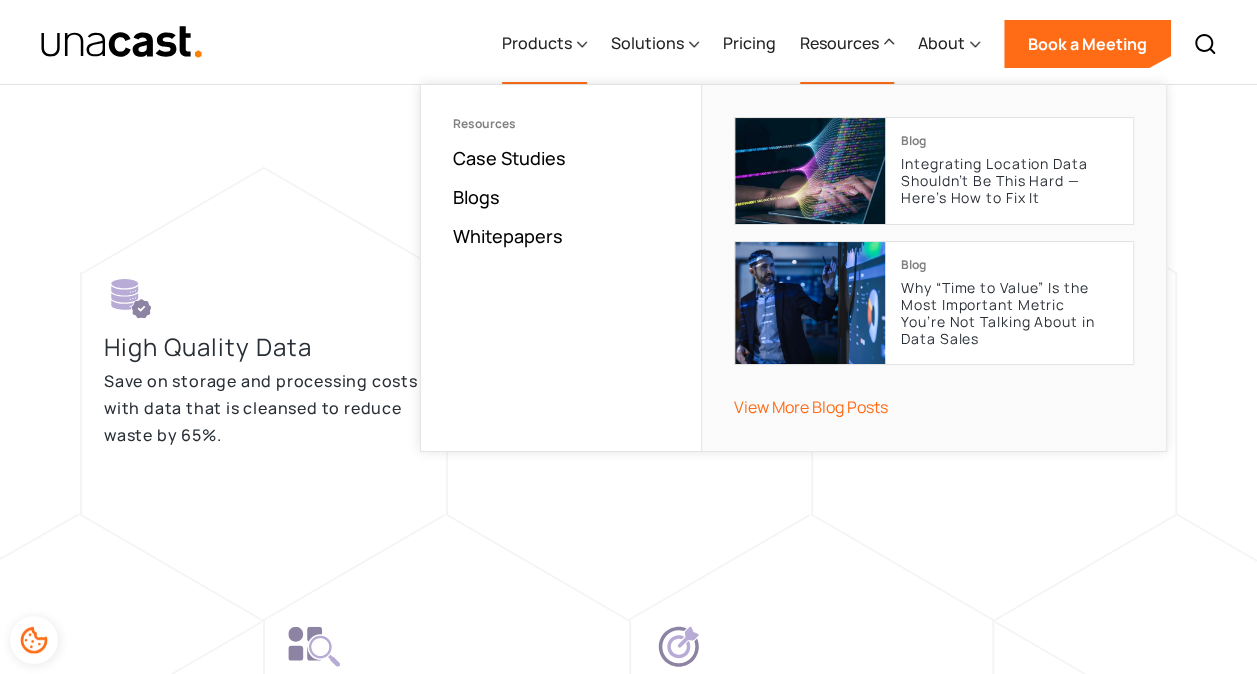 click on "Products" at bounding box center [544, 44] 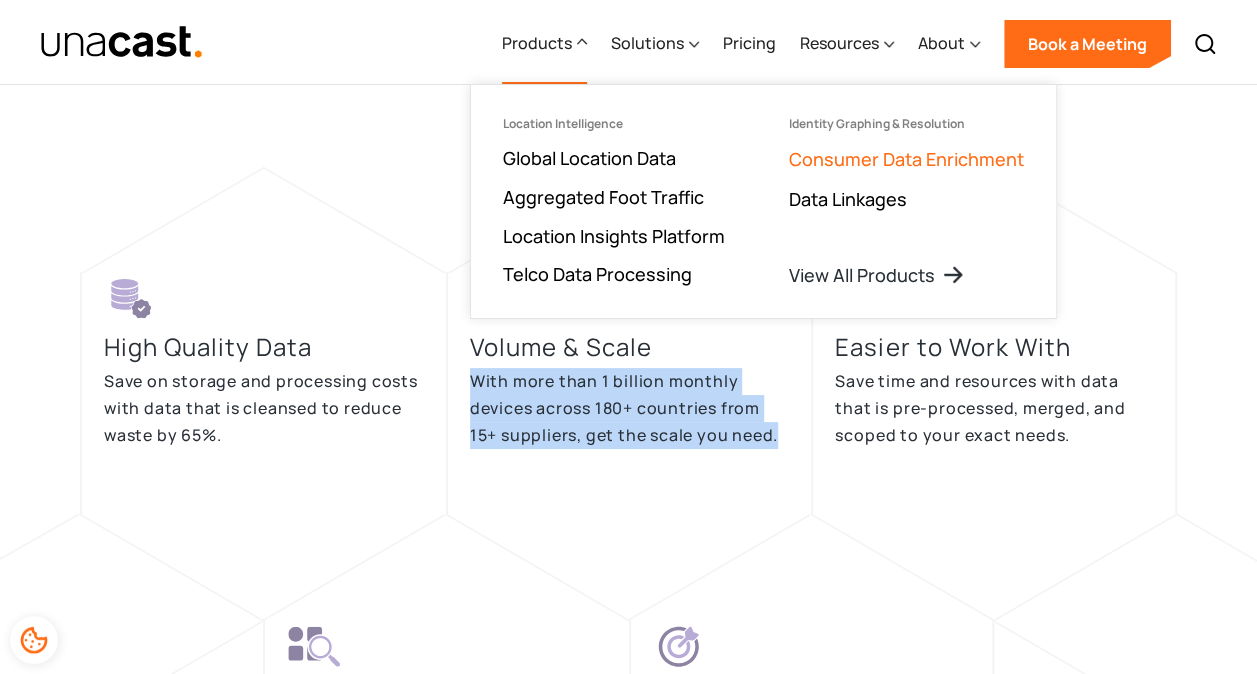 click on "Consumer Data Enrichment" at bounding box center (906, 159) 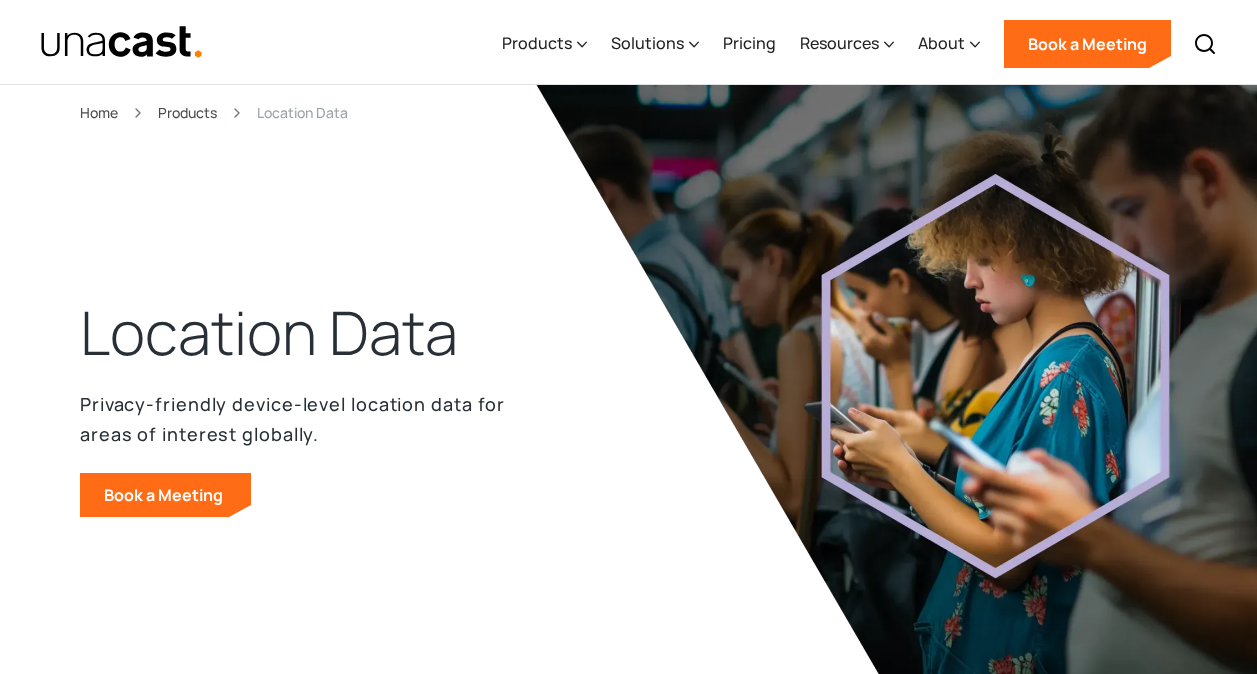 scroll, scrollTop: 7, scrollLeft: 0, axis: vertical 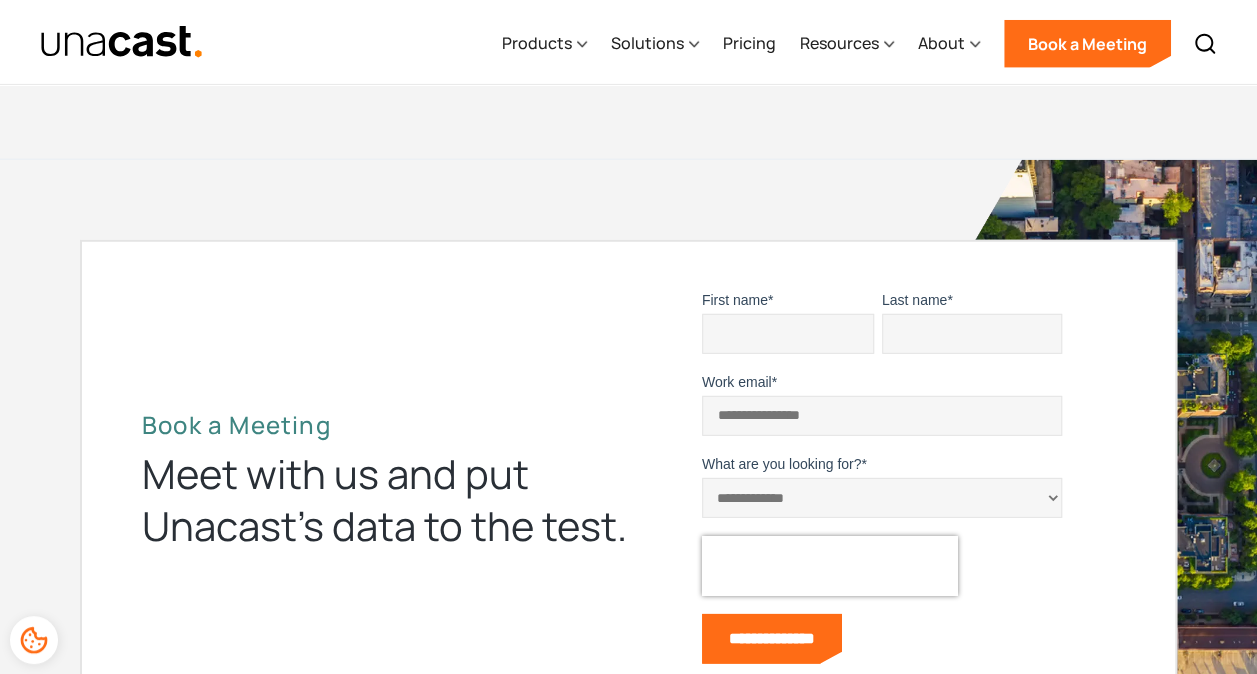 click on "First name *" at bounding box center [788, 334] 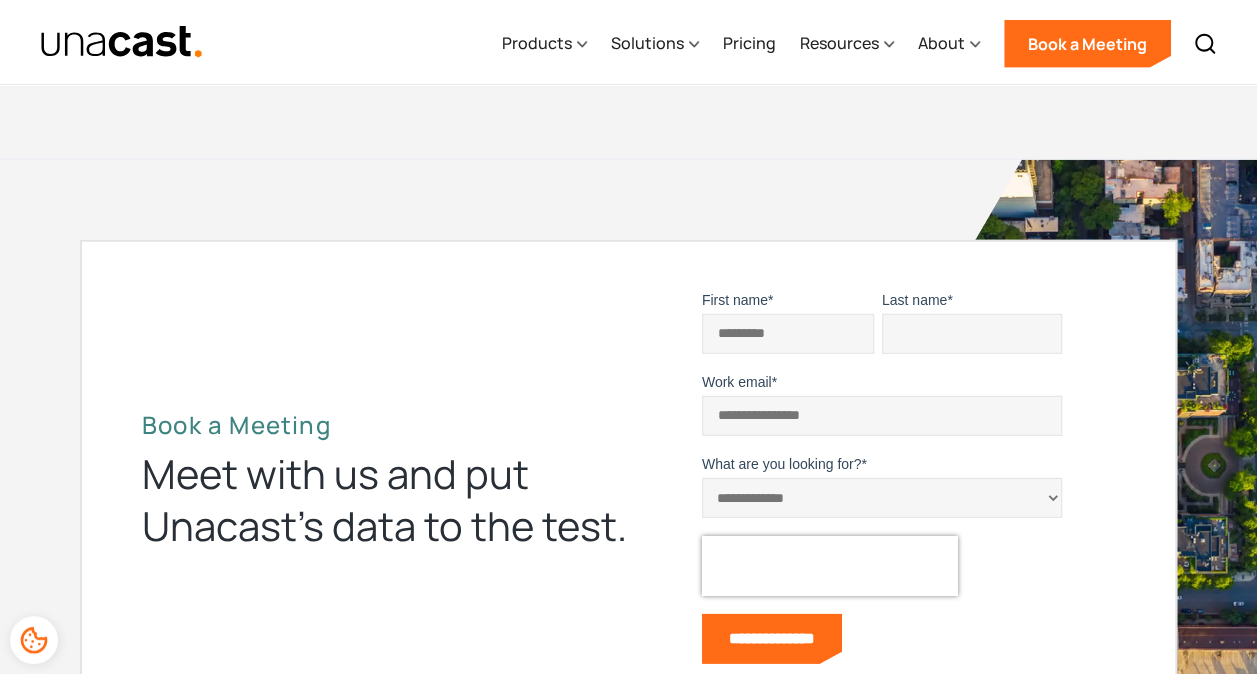type on "*" 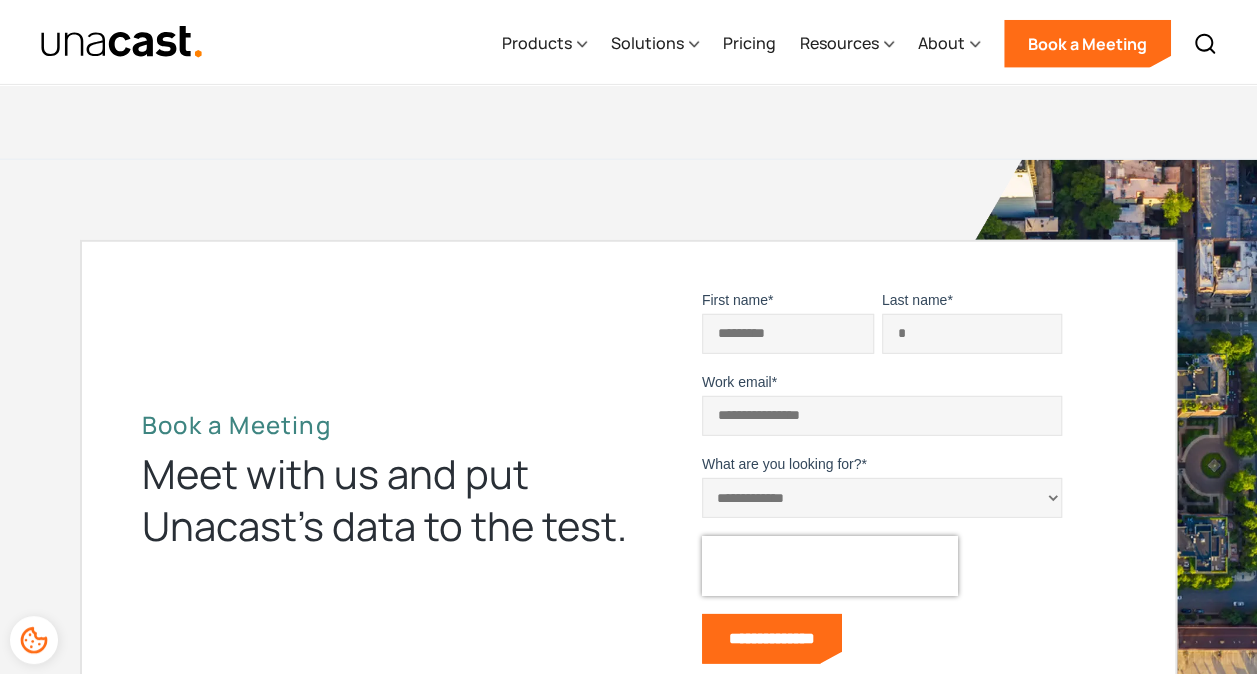 type on "**********" 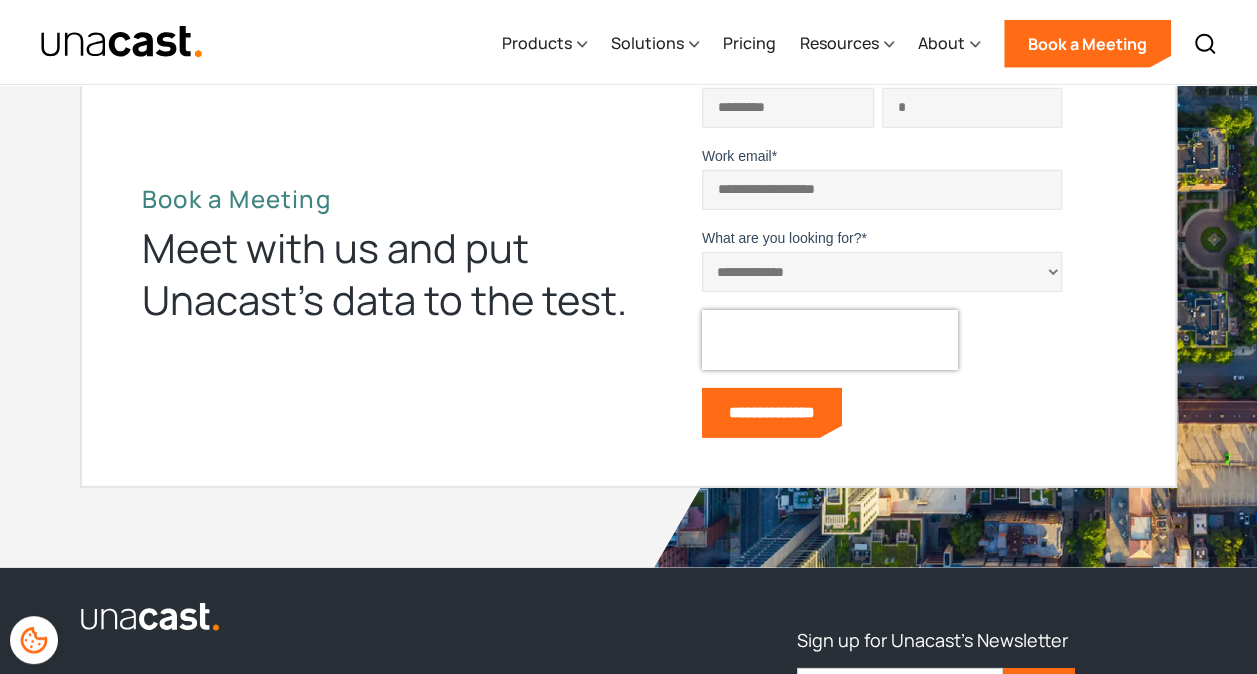scroll, scrollTop: 6704, scrollLeft: 0, axis: vertical 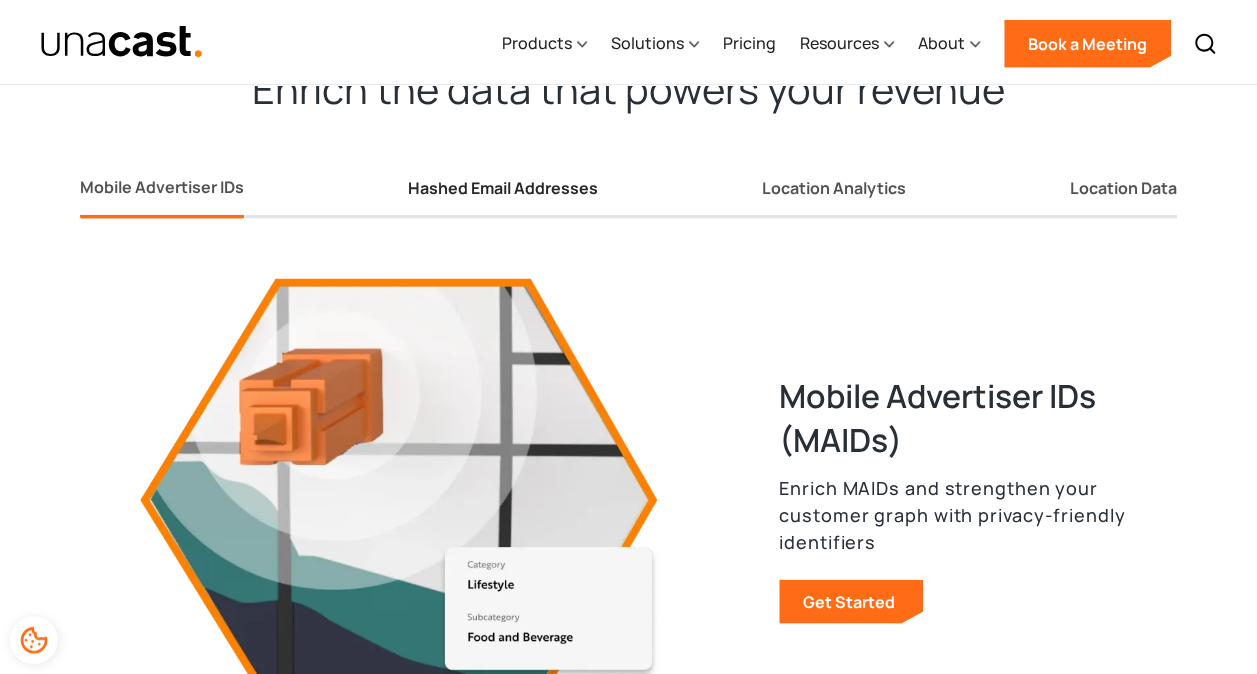 click on "Hashed Email Addresses" at bounding box center (503, 188) 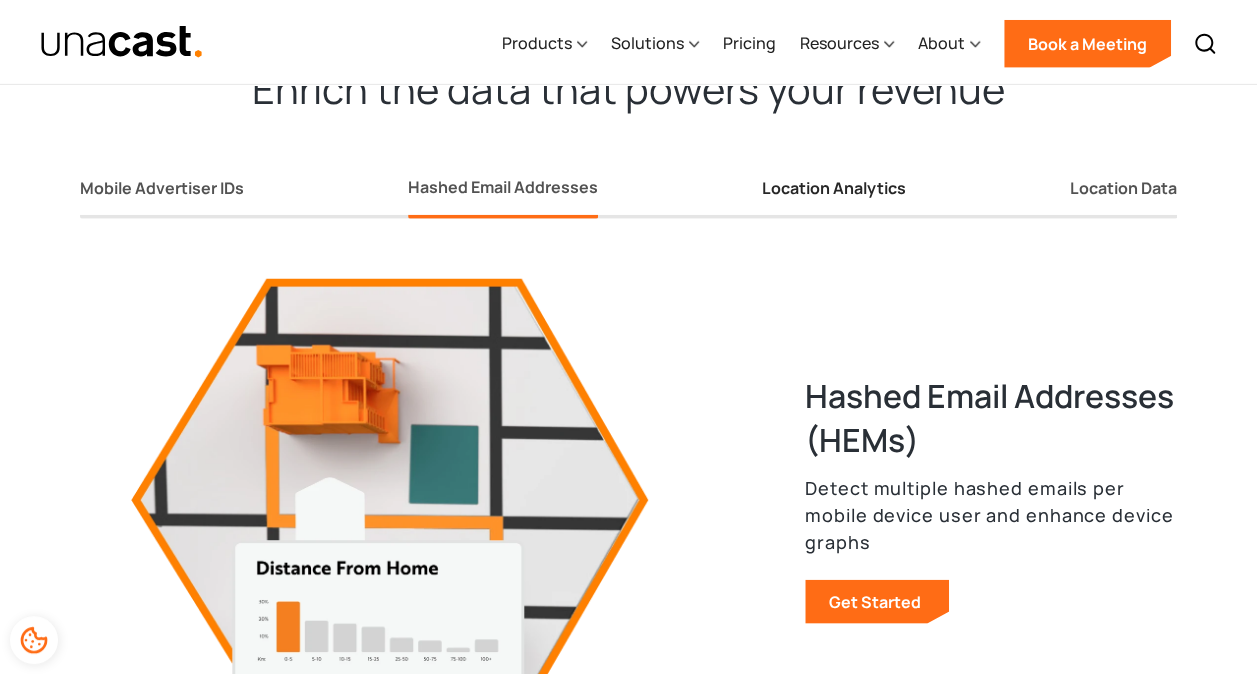 click on "Location Analytics" at bounding box center (834, 192) 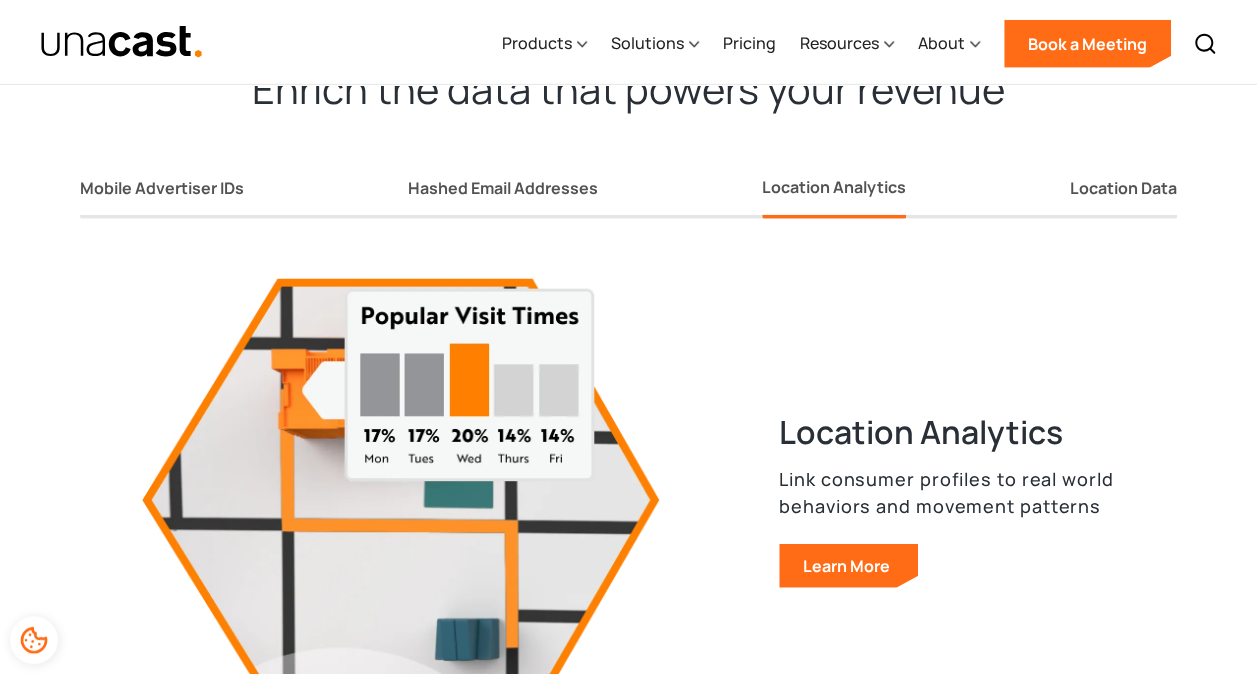 click on "Mobile Advertiser IDs Hashed Email Addresses Location Analytics Location Data" at bounding box center (628, 175) 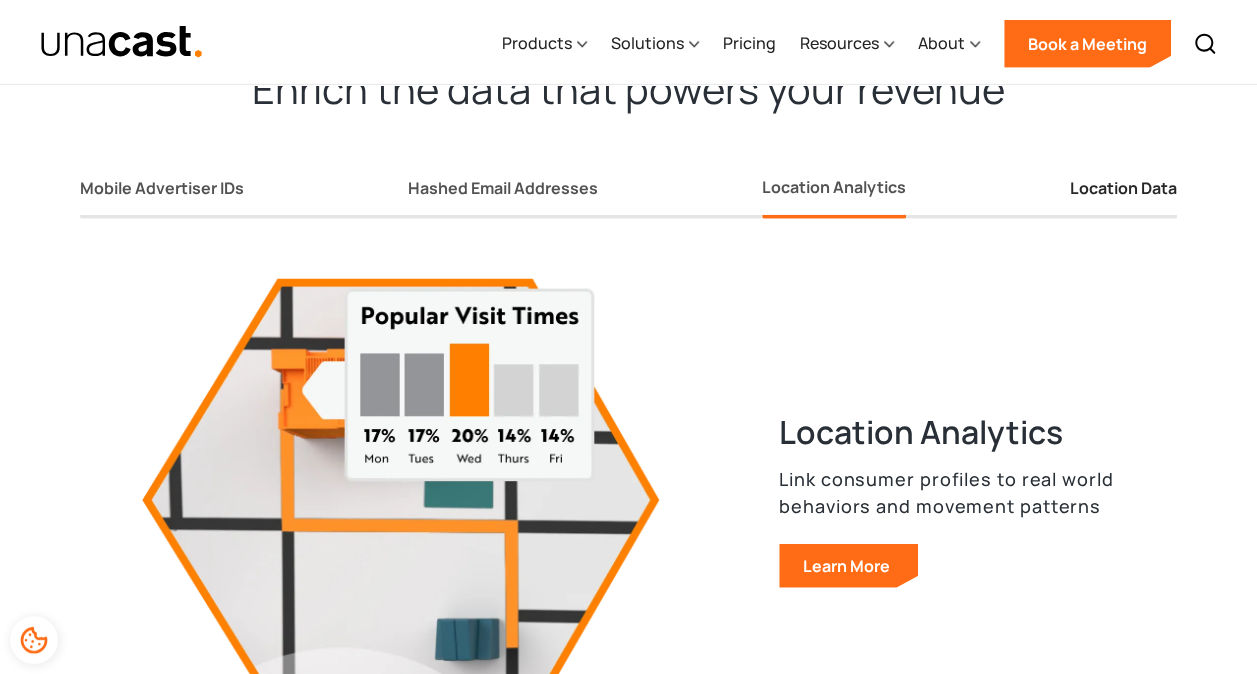 click on "Location Data" at bounding box center (1123, 192) 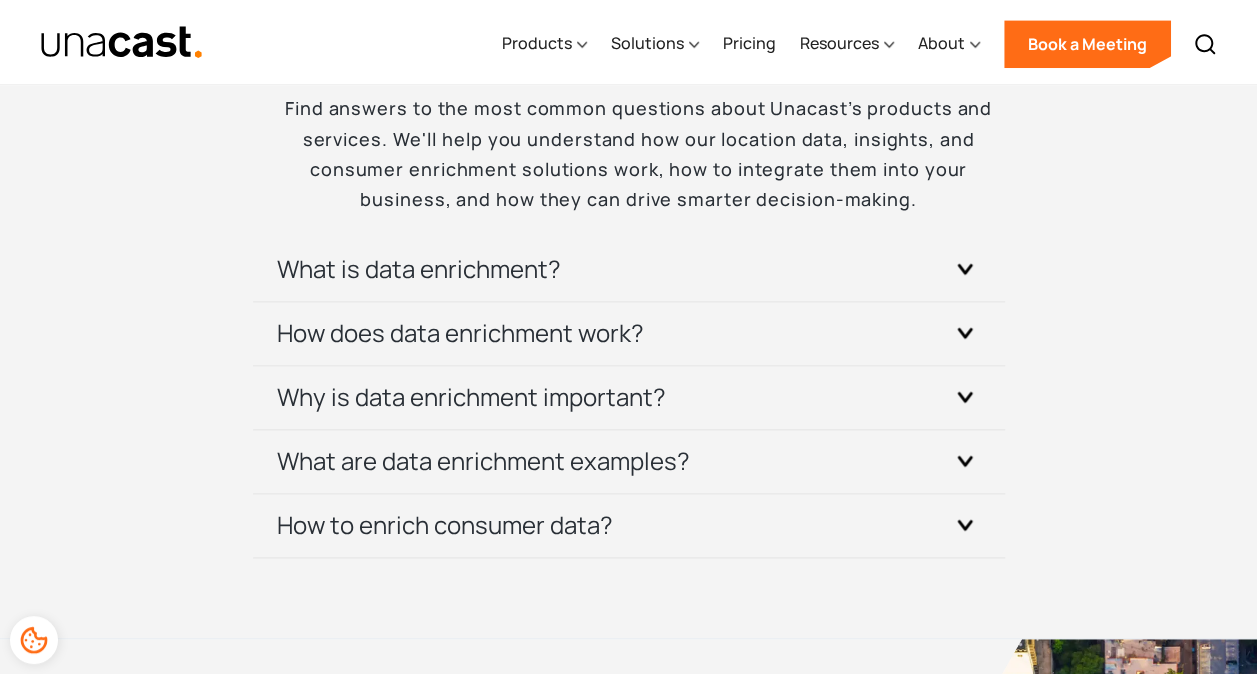 scroll, scrollTop: 4850, scrollLeft: 0, axis: vertical 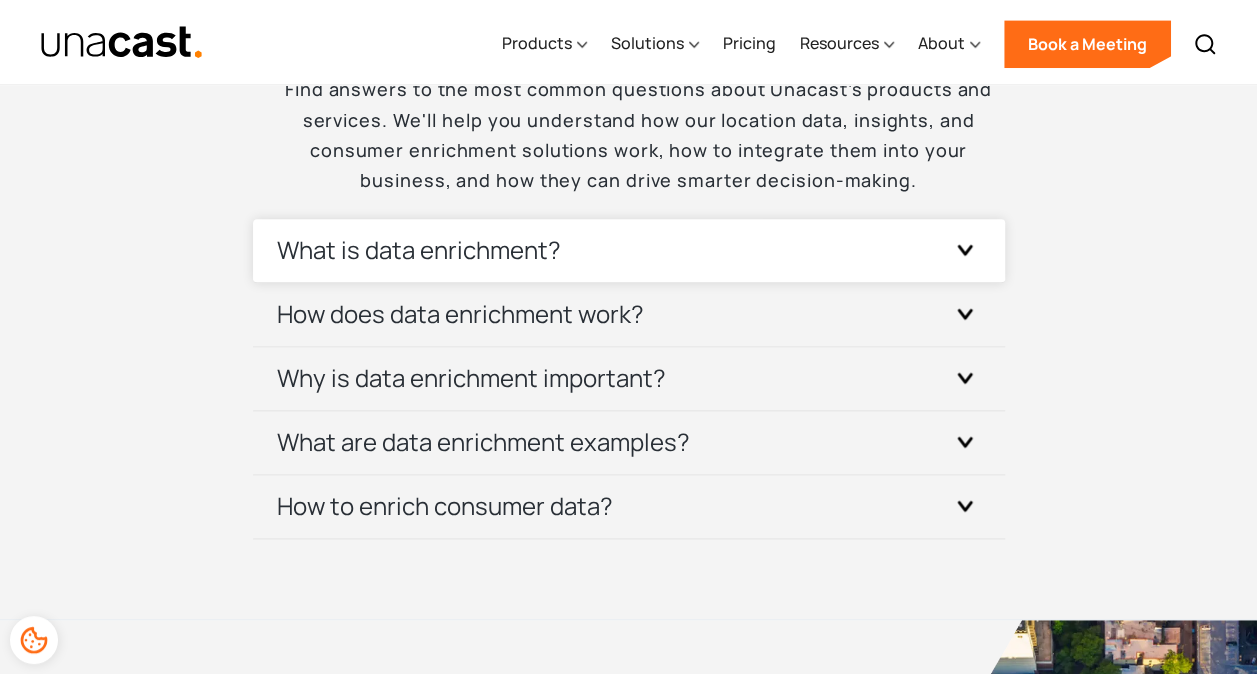 click on "What is data enrichment?" at bounding box center [629, 250] 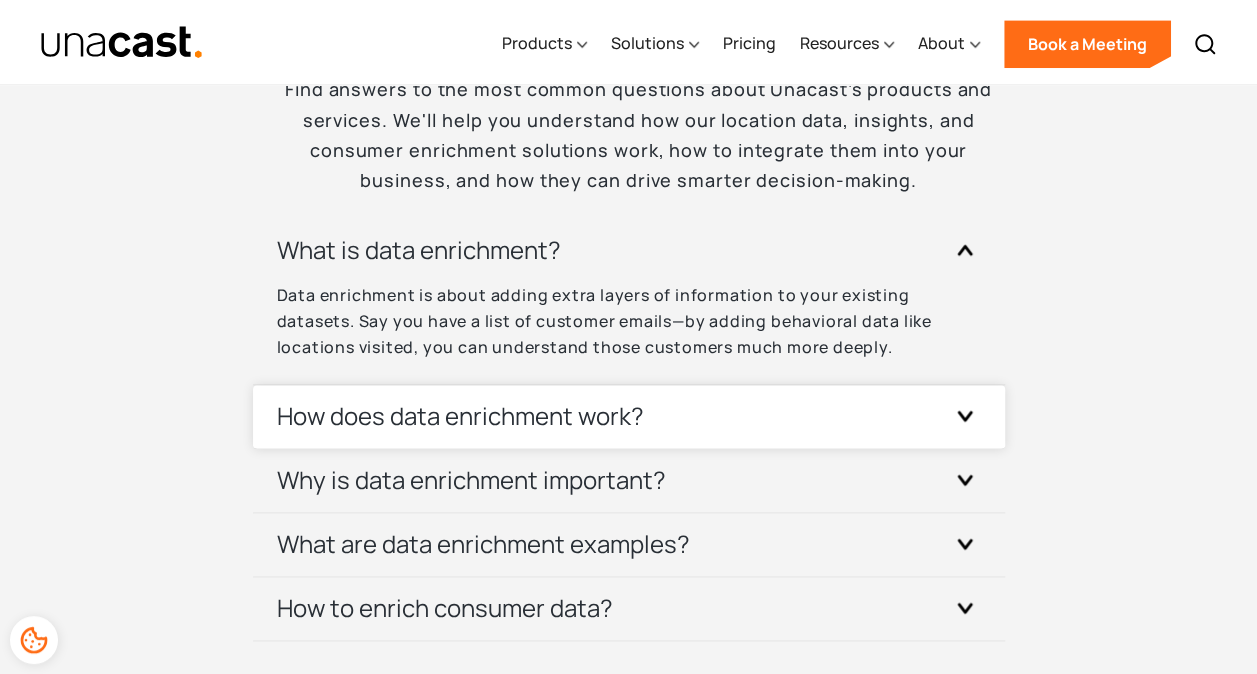 click on "How does data enrichment work?" at bounding box center (629, 416) 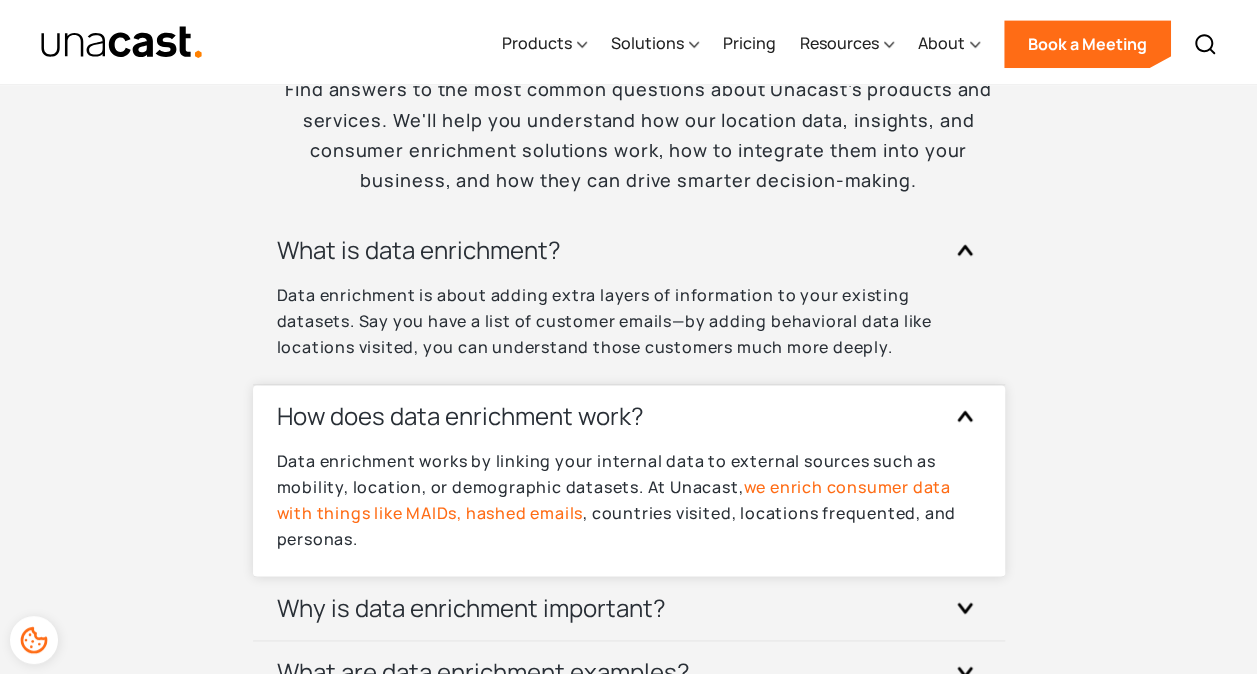 scroll, scrollTop: 5047, scrollLeft: 0, axis: vertical 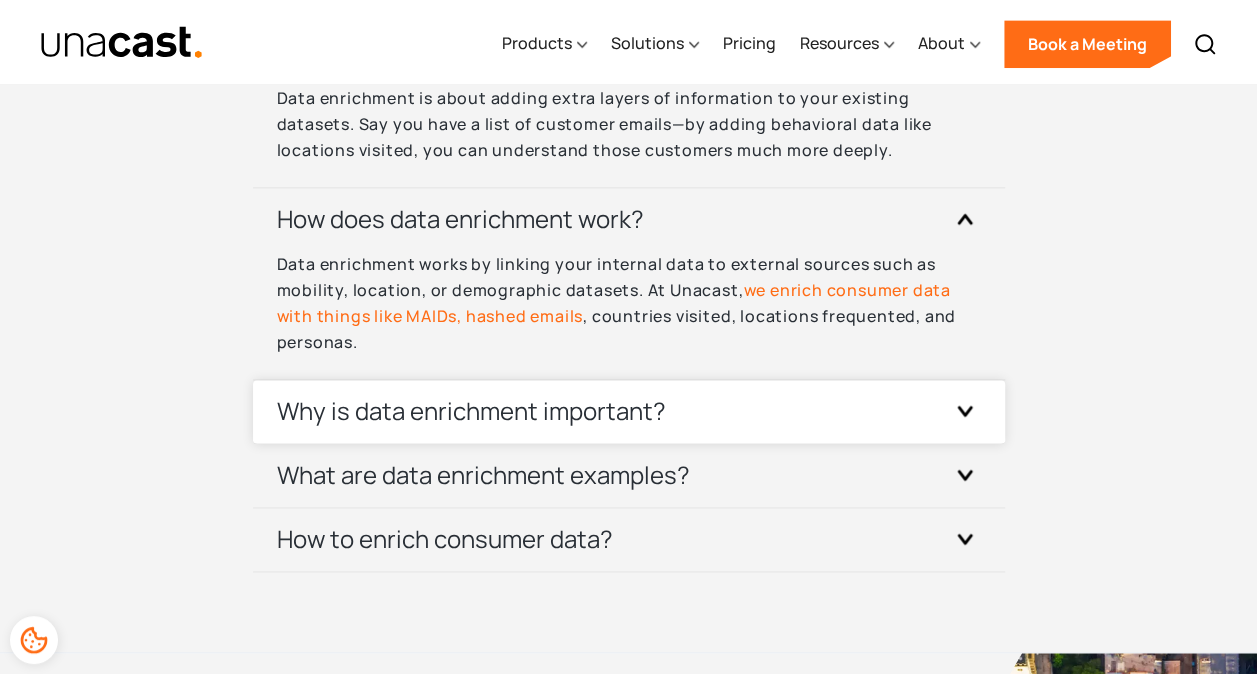 click on "Why is data enrichment important?" at bounding box center [471, 411] 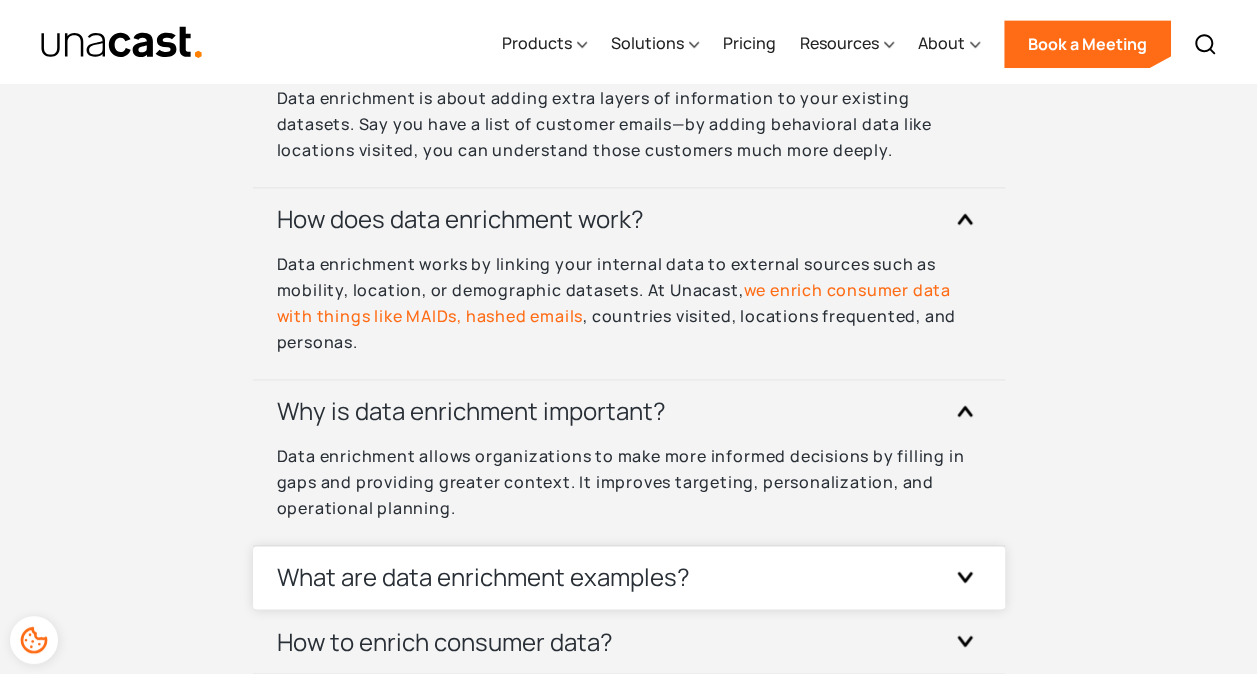 scroll, scrollTop: 5166, scrollLeft: 0, axis: vertical 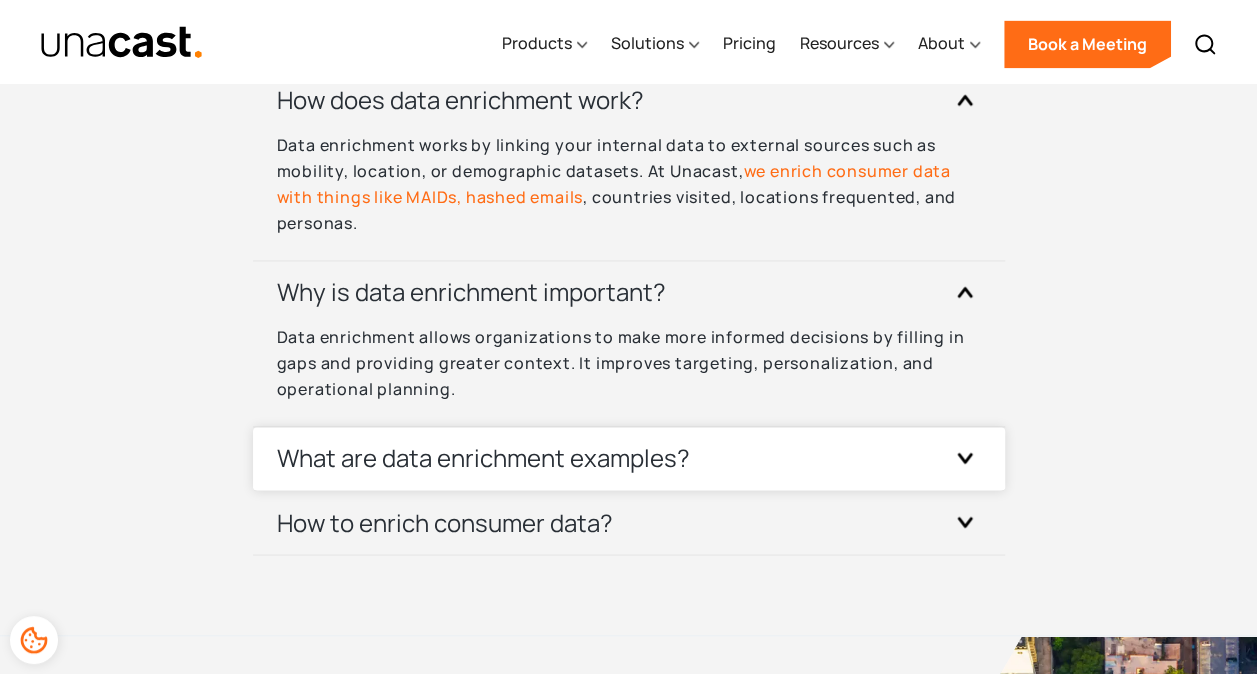 click on "What are data enrichment examples?" at bounding box center (629, 458) 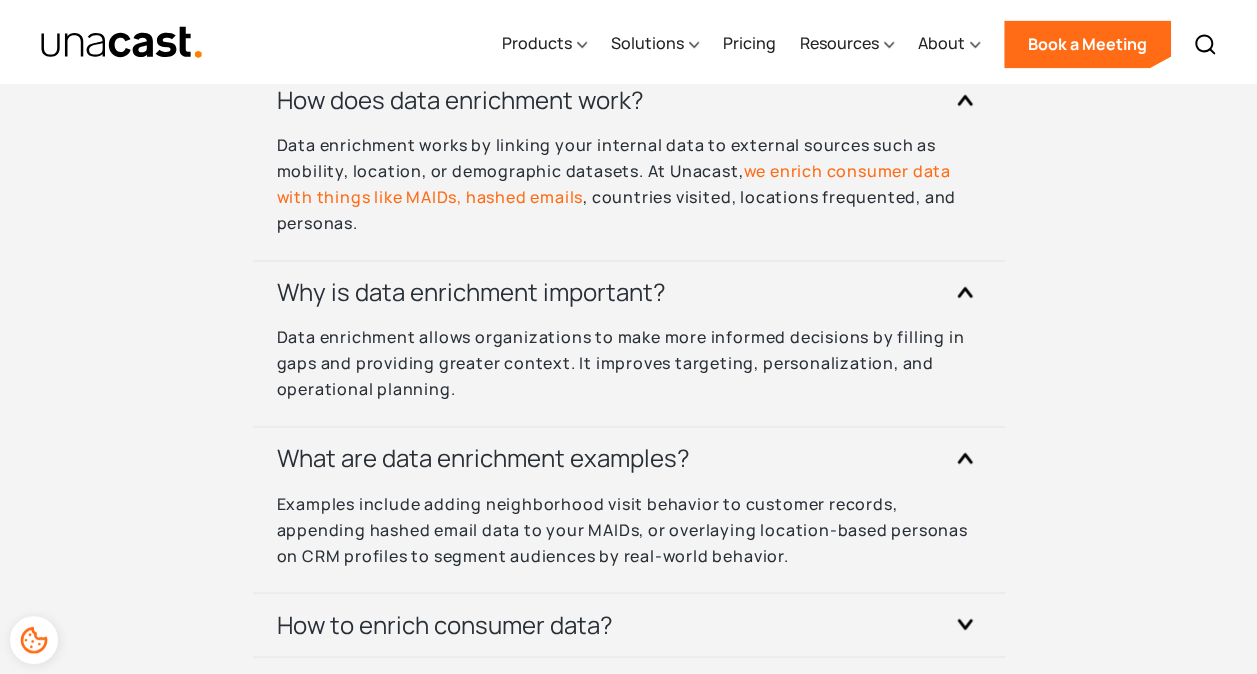 scroll, scrollTop: 5394, scrollLeft: 0, axis: vertical 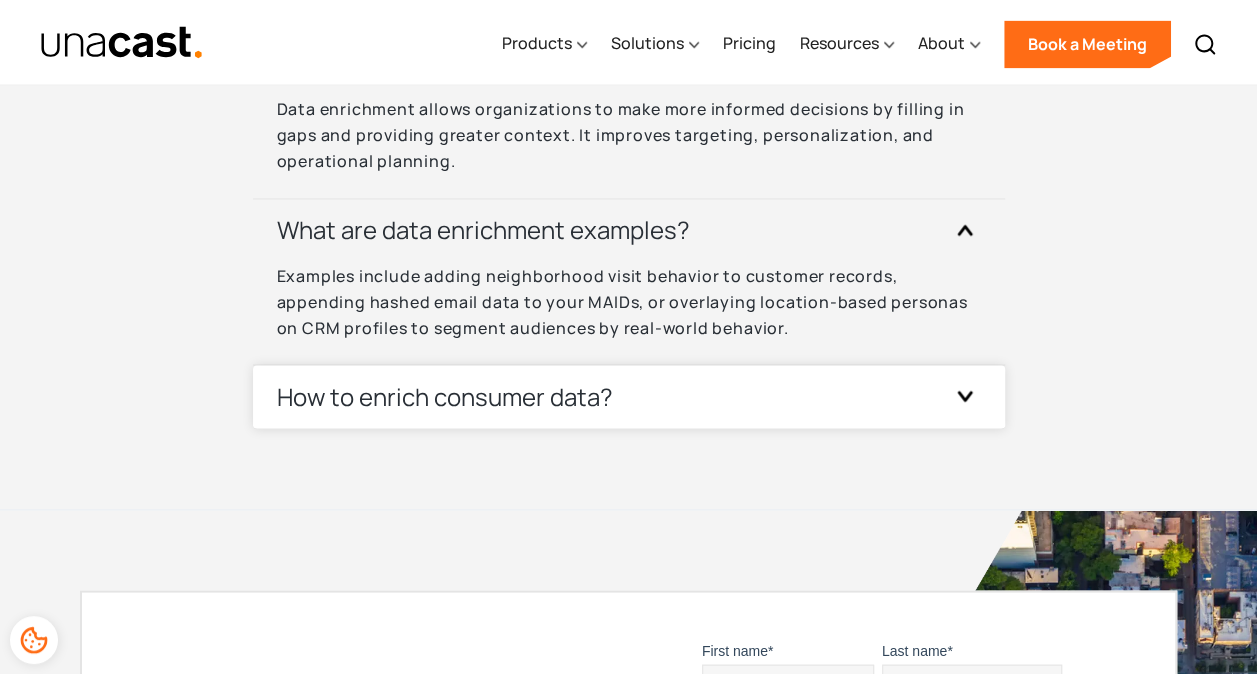 click on "How to enrich consumer data?" at bounding box center [629, 396] 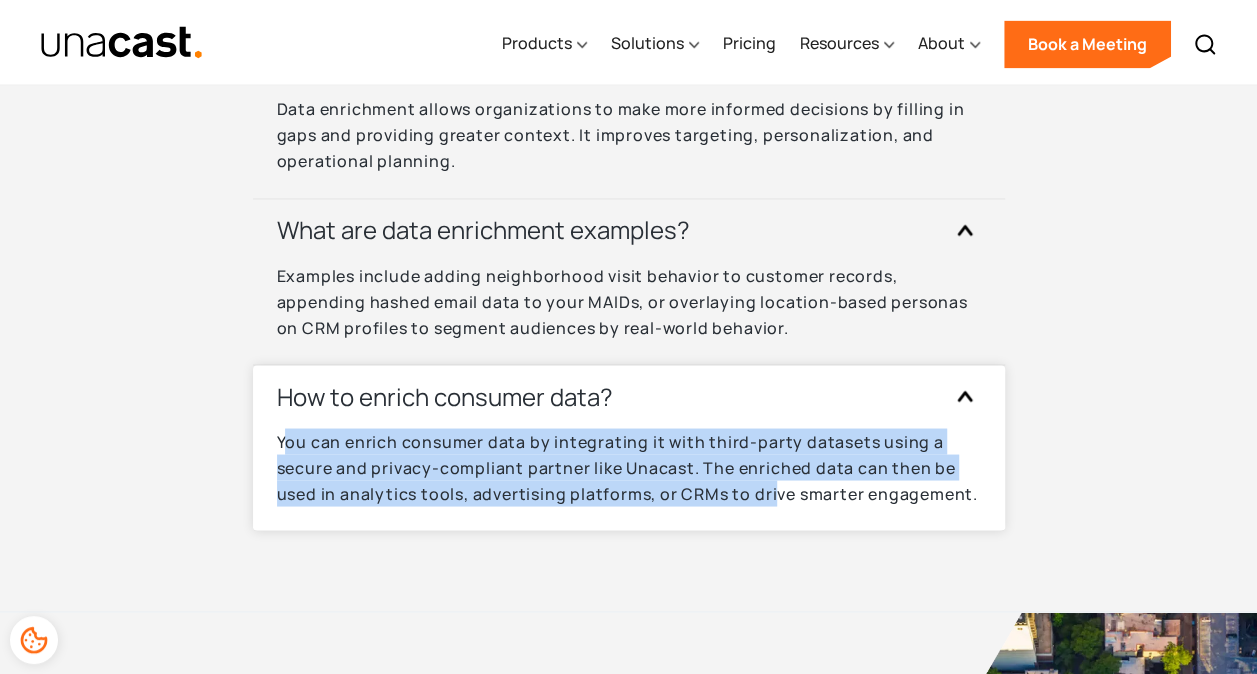 drag, startPoint x: 284, startPoint y: 439, endPoint x: 775, endPoint y: 479, distance: 492.62665 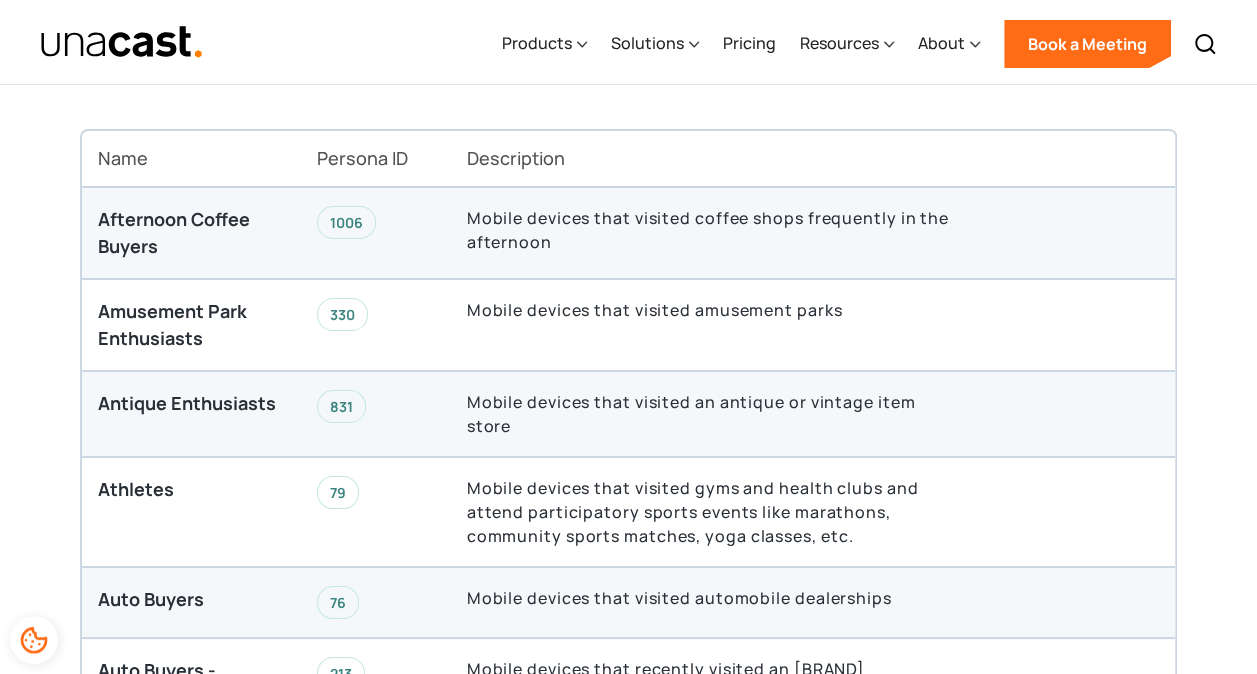scroll, scrollTop: 3538, scrollLeft: 0, axis: vertical 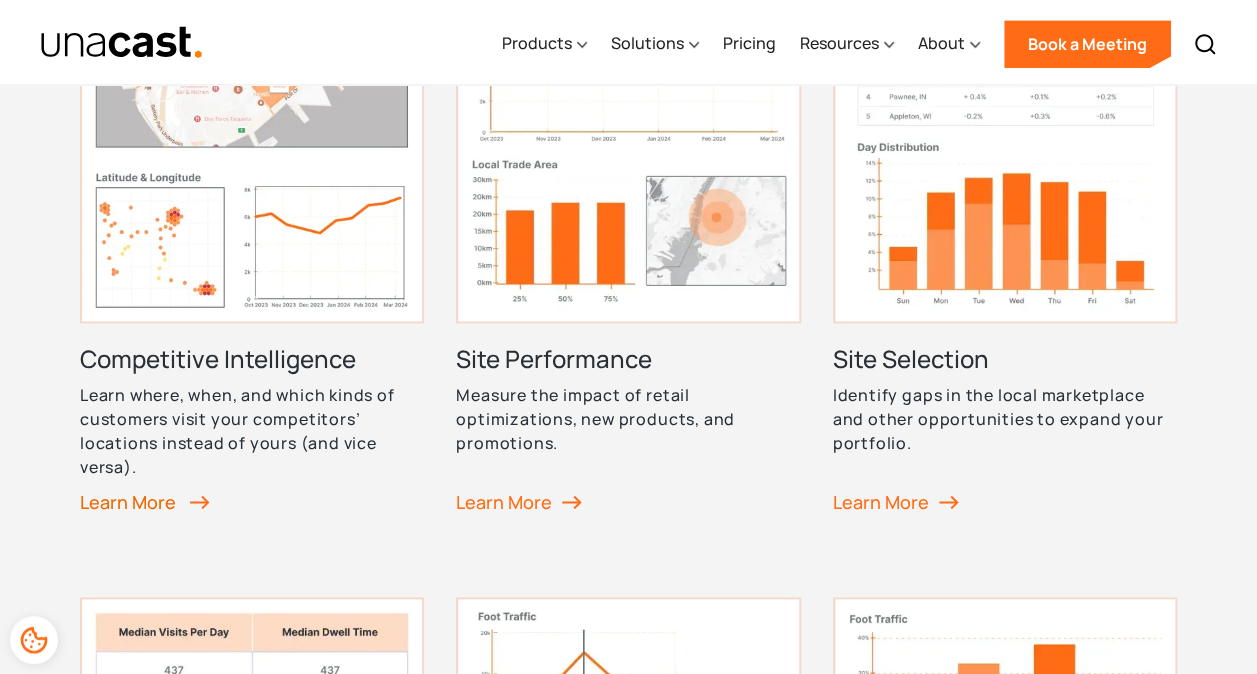 click on "Learn More" at bounding box center (145, 502) 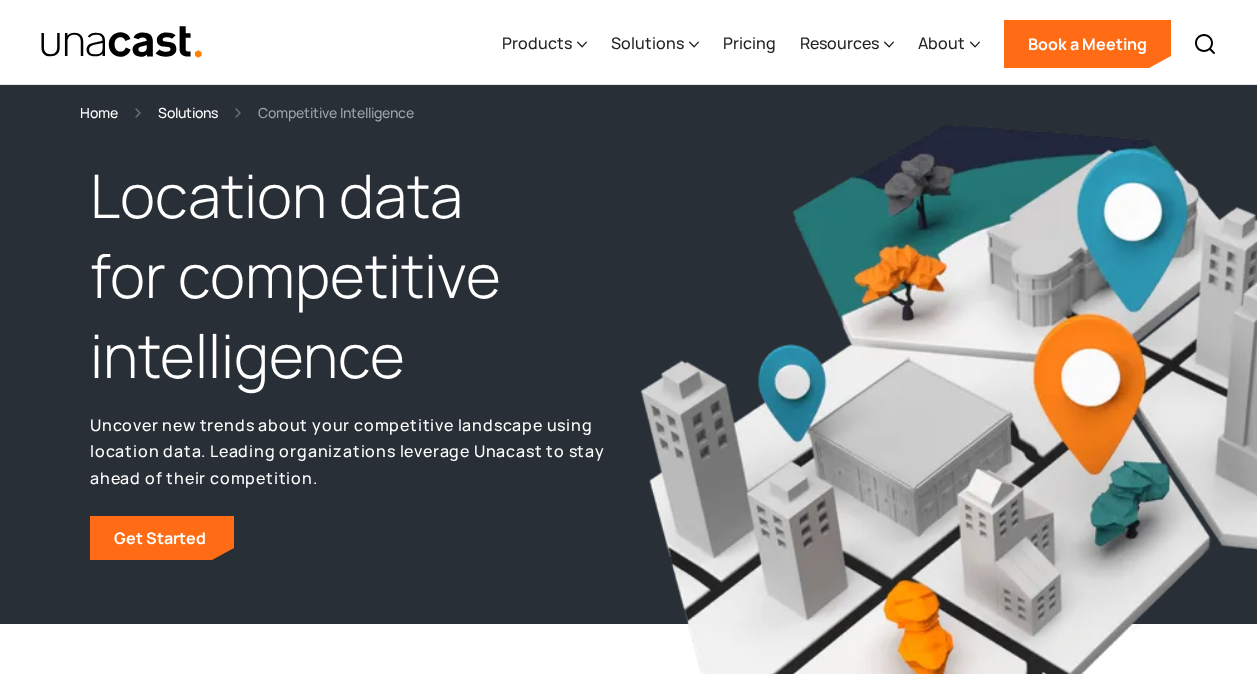 scroll, scrollTop: 0, scrollLeft: 0, axis: both 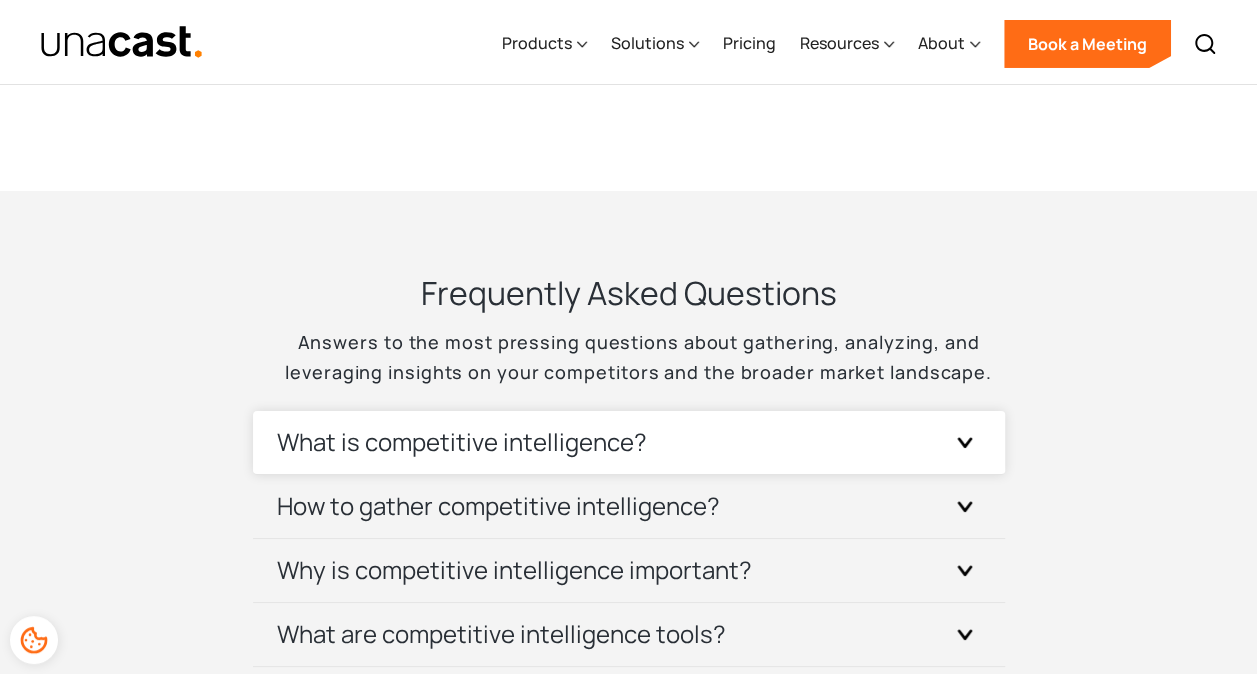 drag, startPoint x: 578, startPoint y: 402, endPoint x: 379, endPoint y: 438, distance: 202.23007 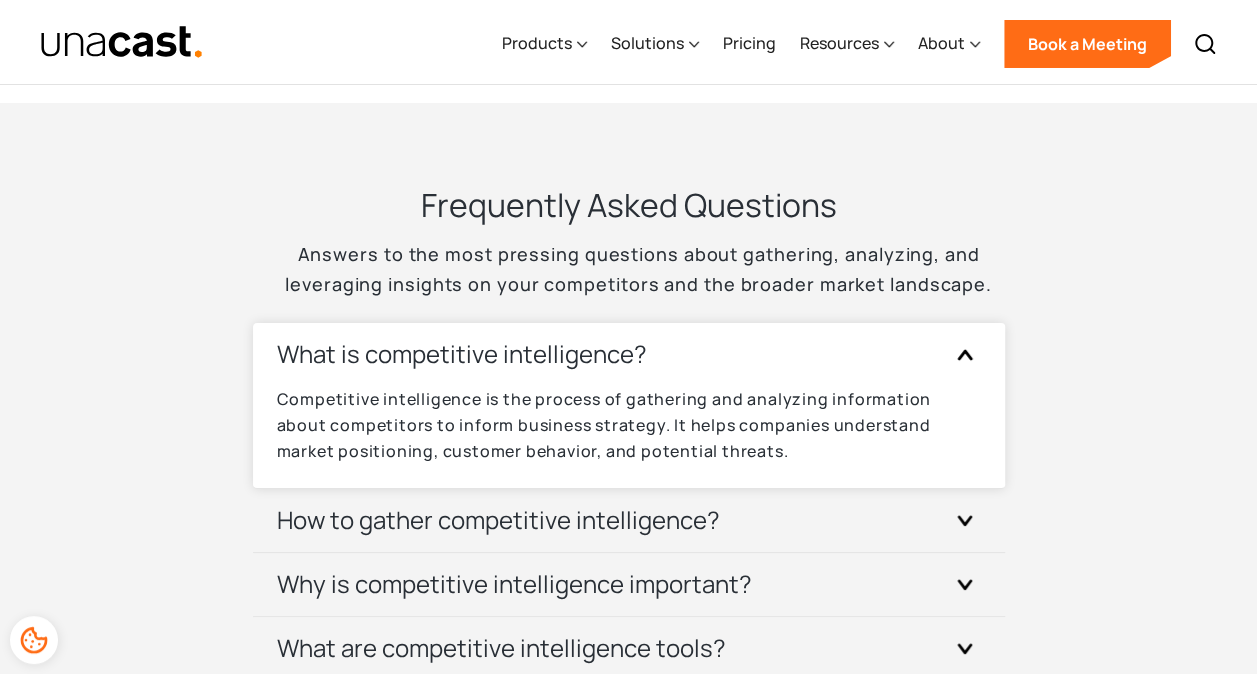 scroll, scrollTop: 7525, scrollLeft: 0, axis: vertical 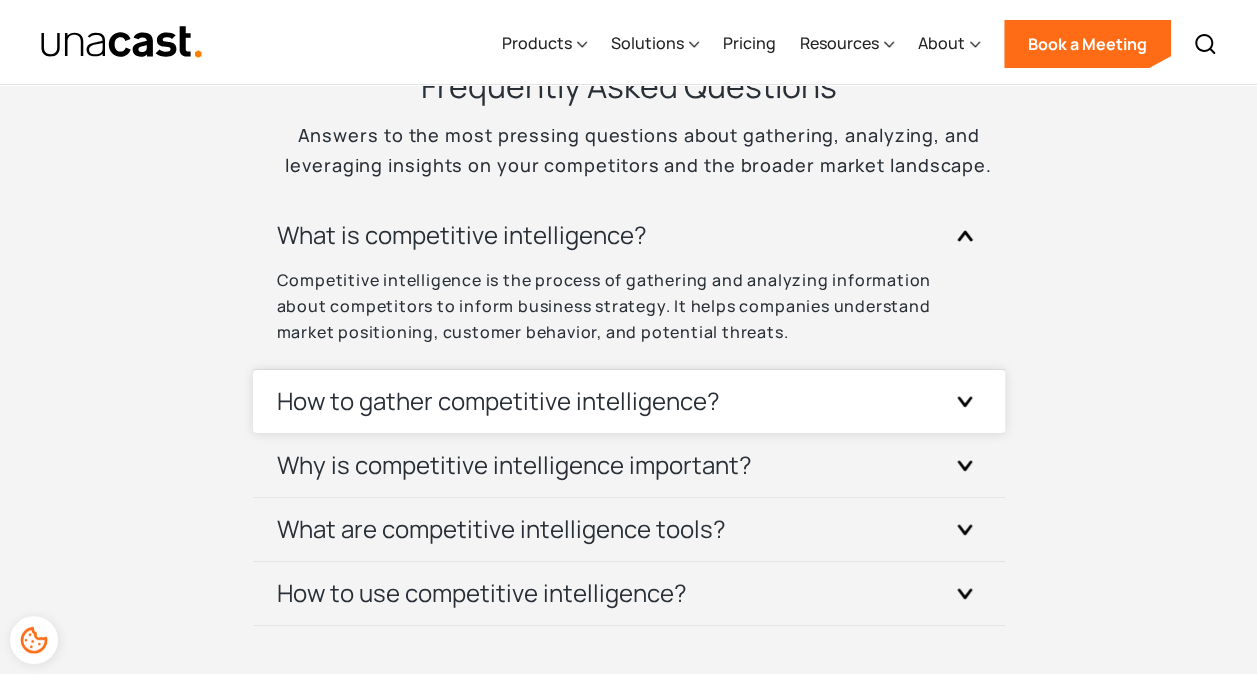 click on "How to gather competitive intelligence?" at bounding box center (498, 401) 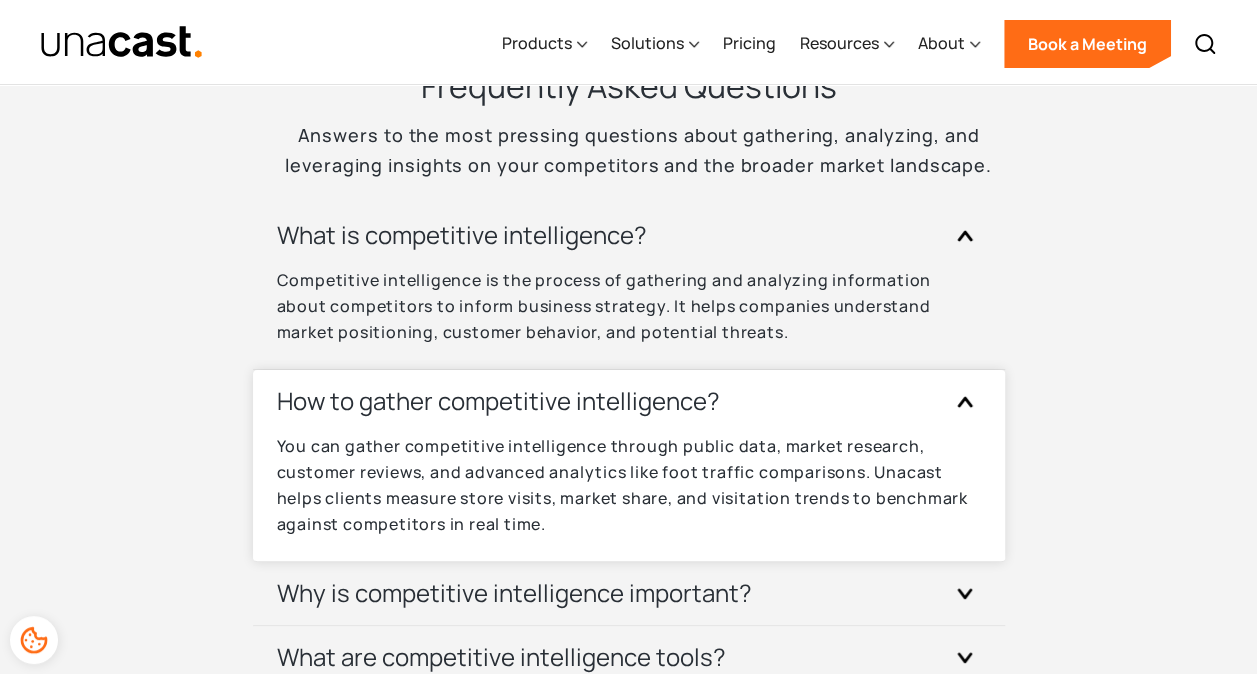 click on "You can gather competitive intelligence through public data, market research, customer reviews, and advanced analytics like foot traffic comparisons. Unacast helps clients measure store visits, market share, and visitation trends to benchmark against competitors in real time." at bounding box center [629, 497] 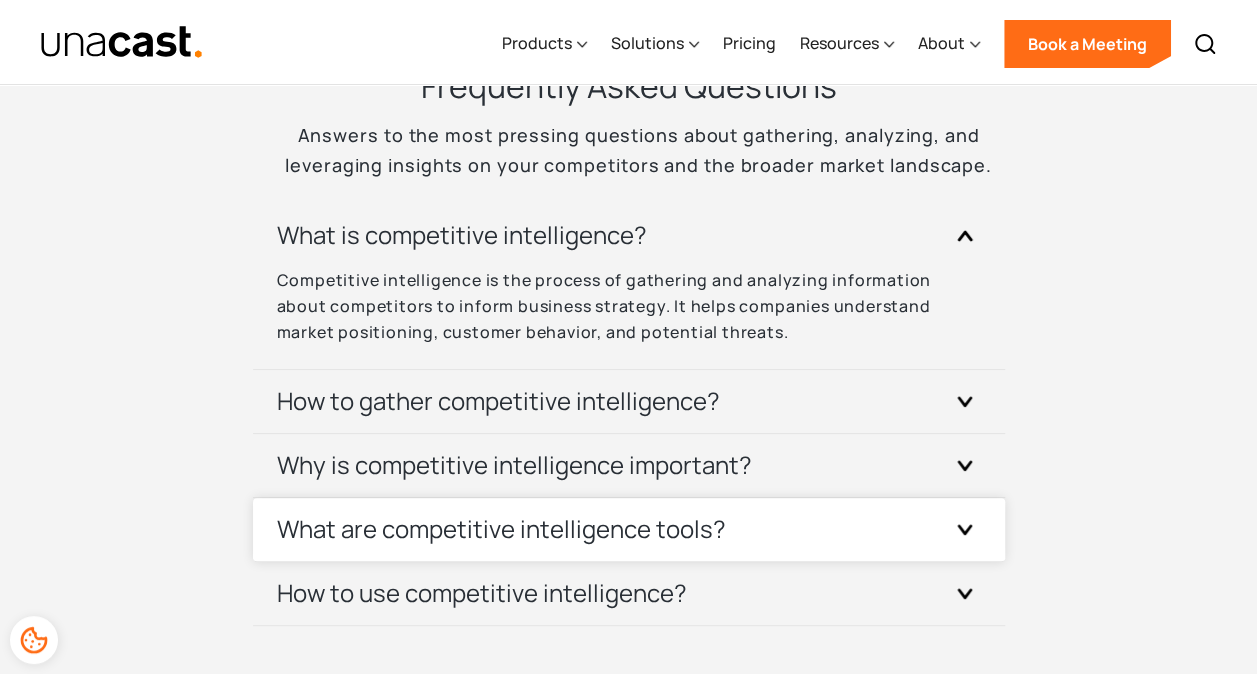 click on "What are competitive intelligence tools?" at bounding box center (629, 529) 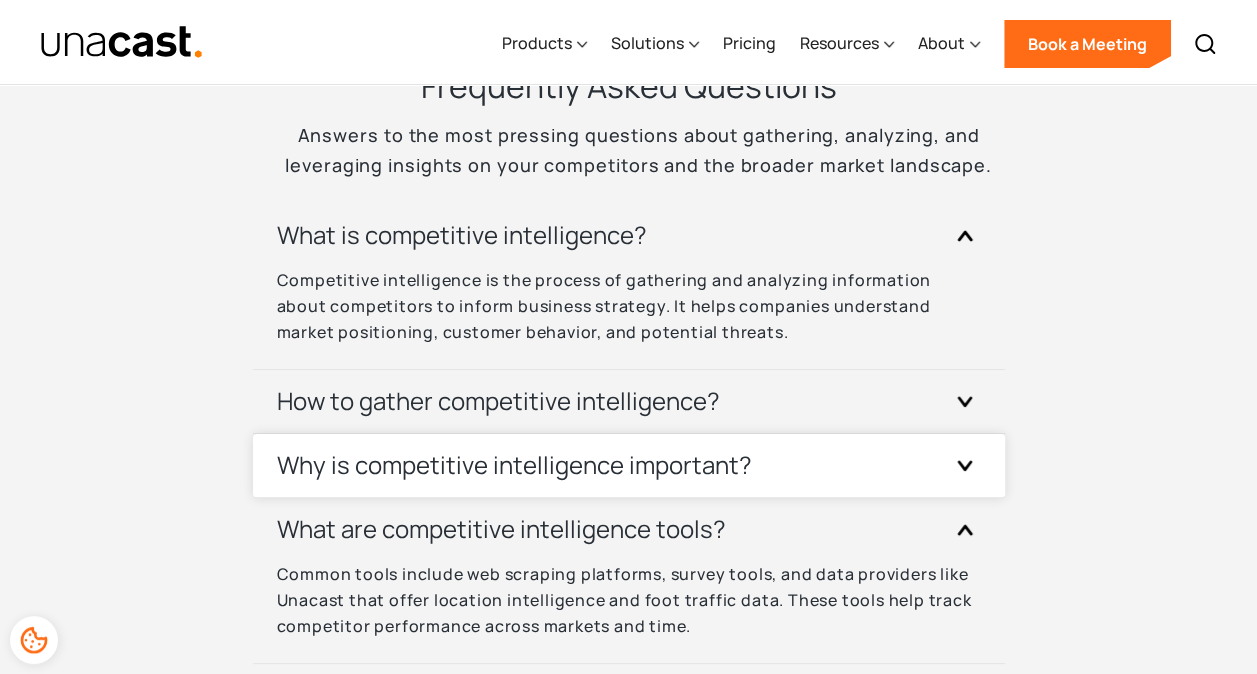 click on "Why is competitive intelligence important?" at bounding box center (514, 465) 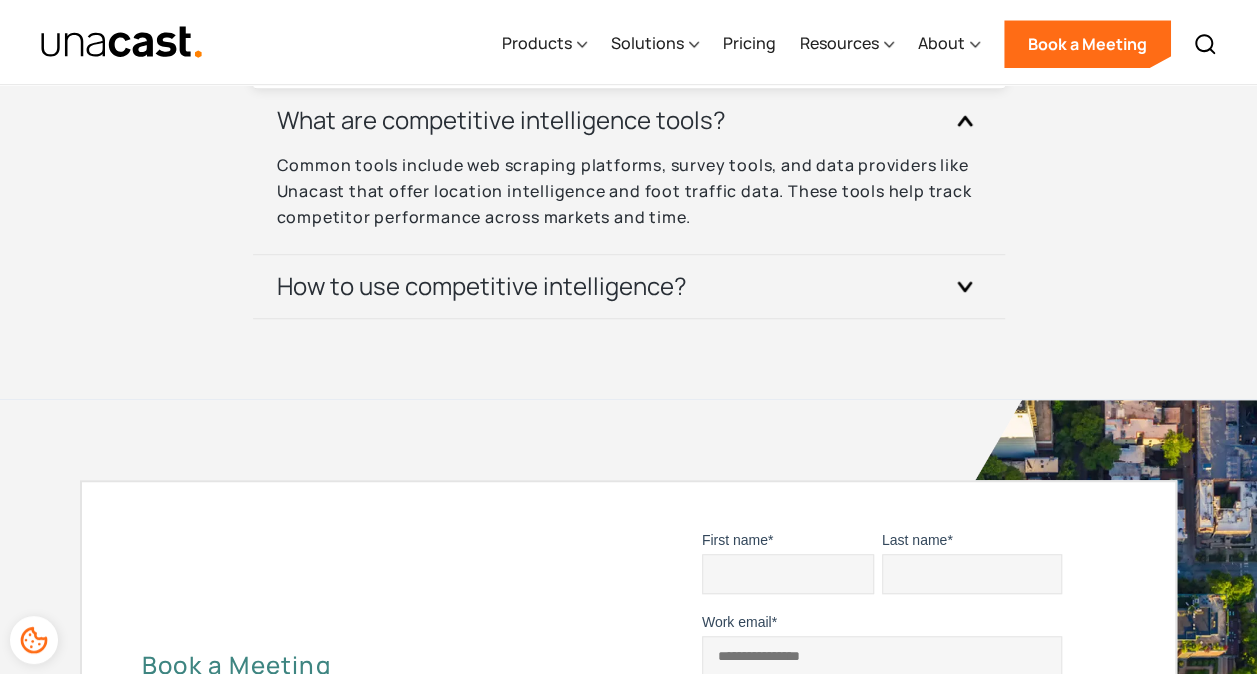 scroll, scrollTop: 8067, scrollLeft: 0, axis: vertical 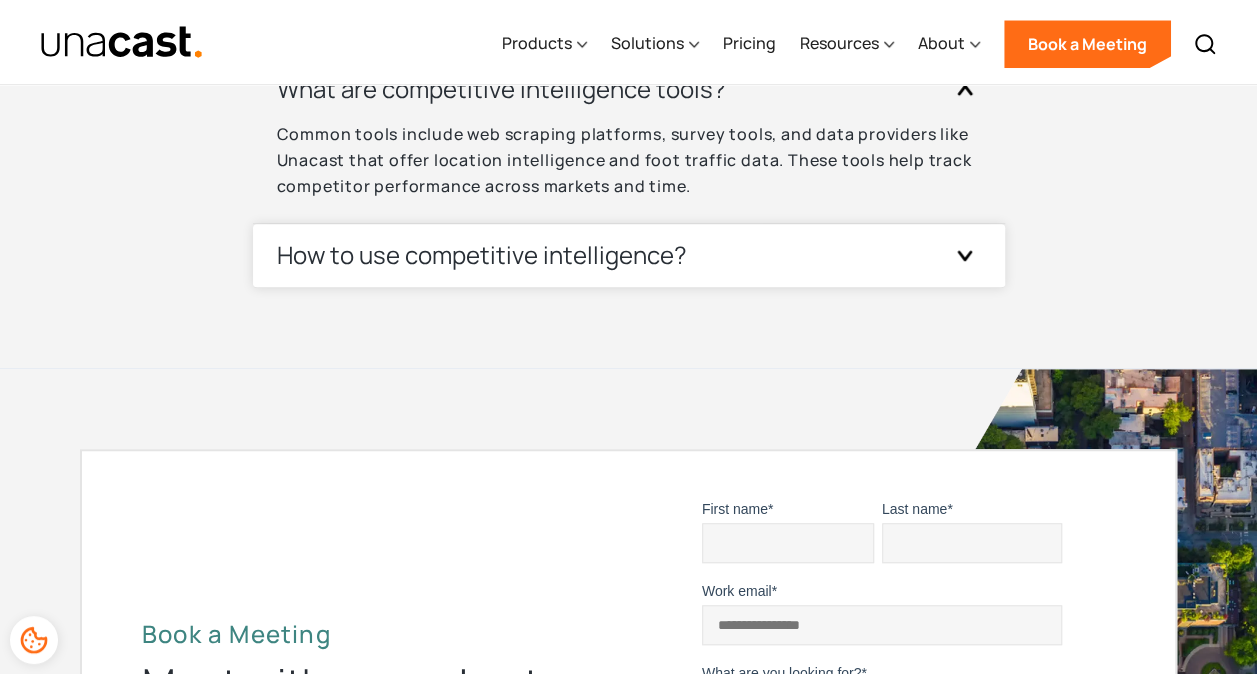 click on "How to use competitive intelligence?" at bounding box center [629, 255] 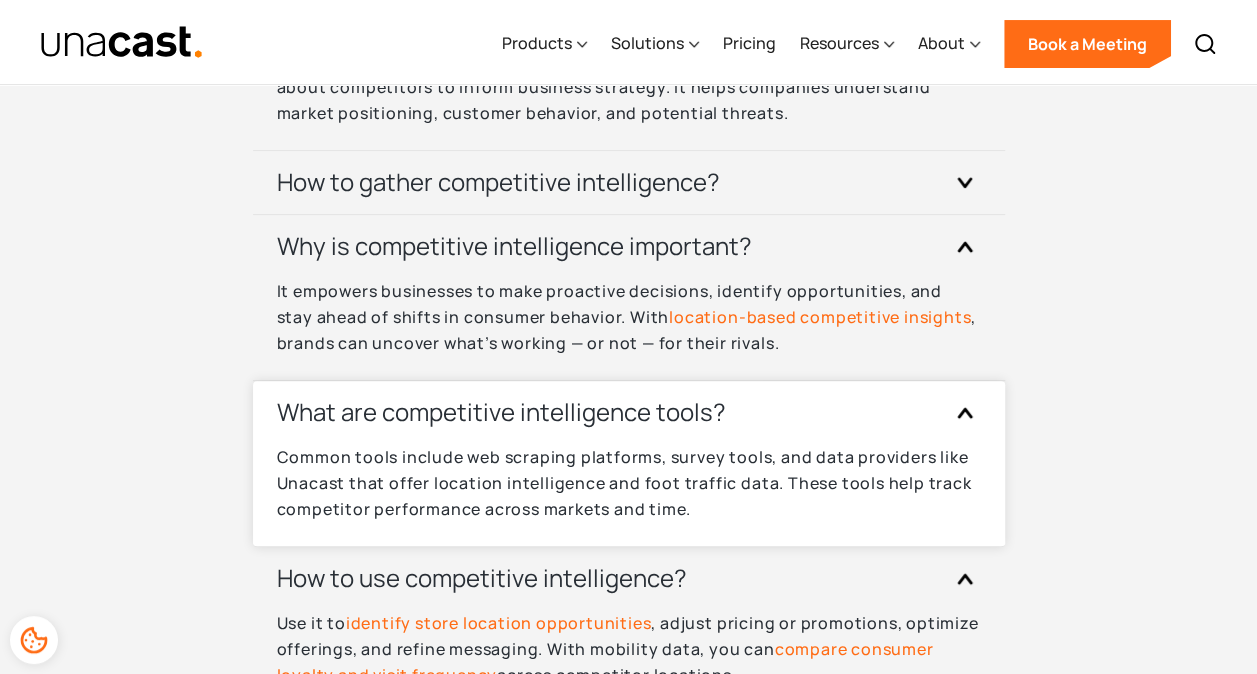 scroll, scrollTop: 7731, scrollLeft: 0, axis: vertical 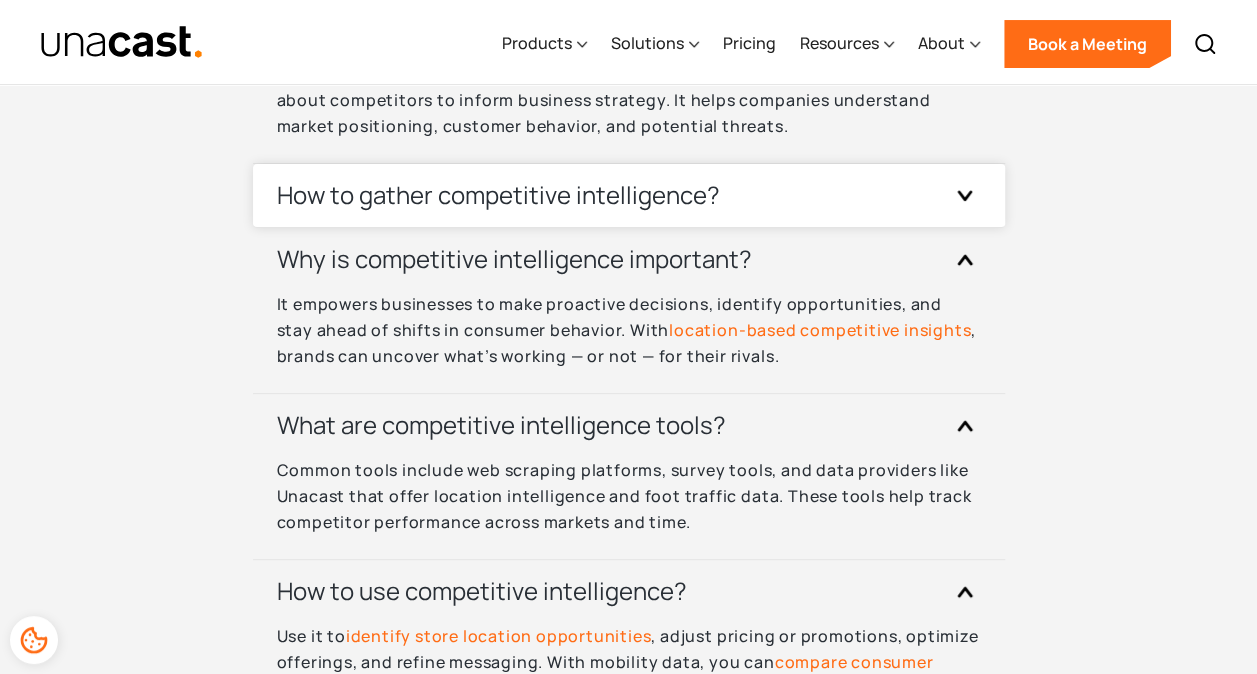 click on "How to gather competitive intelligence?" at bounding box center (498, 195) 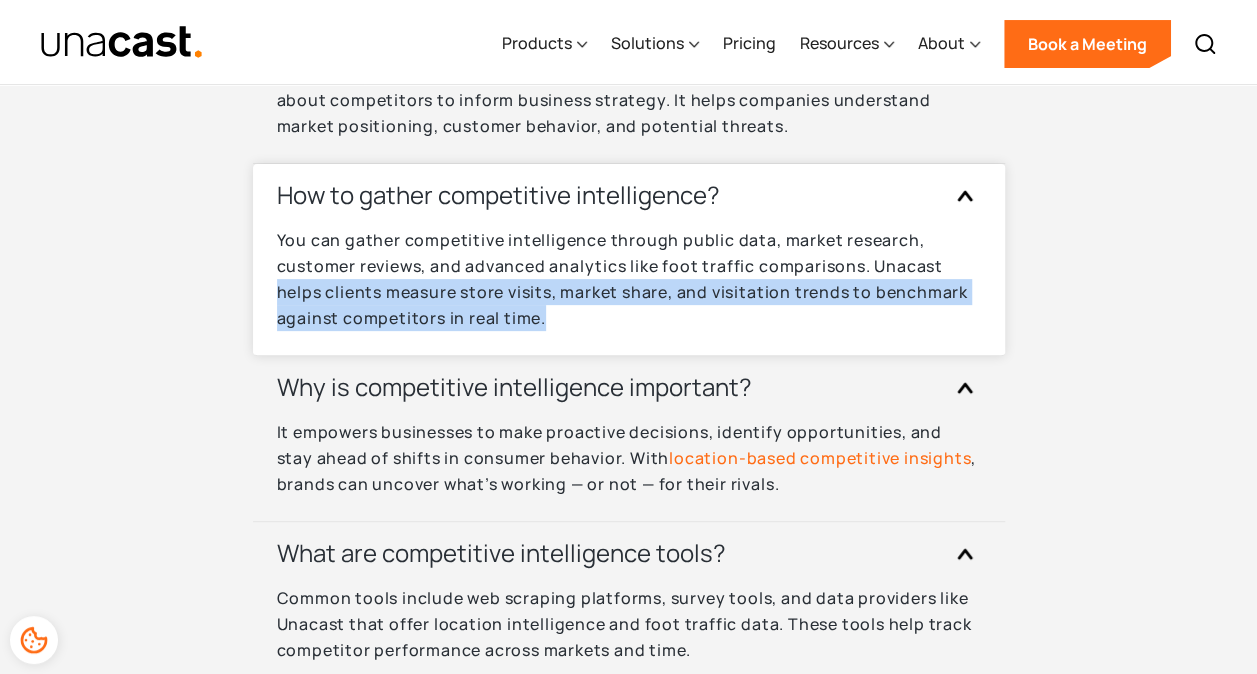 drag, startPoint x: 256, startPoint y: 284, endPoint x: 550, endPoint y: 320, distance: 296.1959 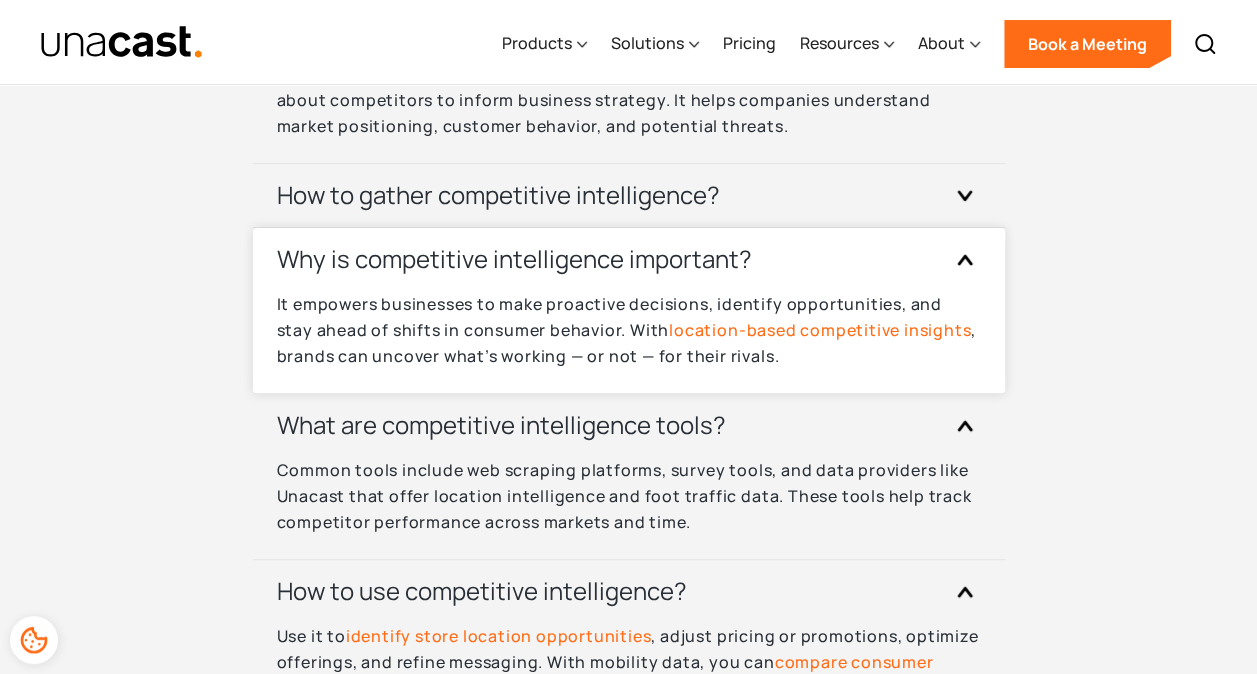 click on "Why is competitive intelligence important?" at bounding box center [629, 259] 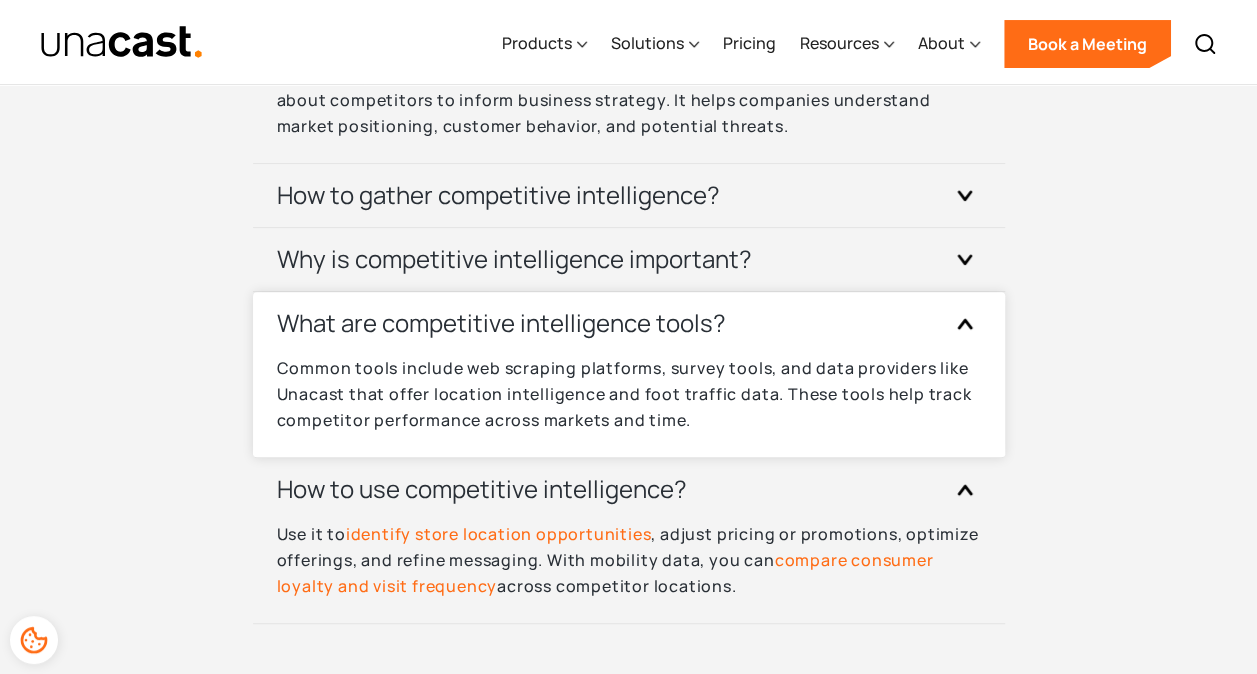 click on "What are competitive intelligence tools?" at bounding box center [501, 323] 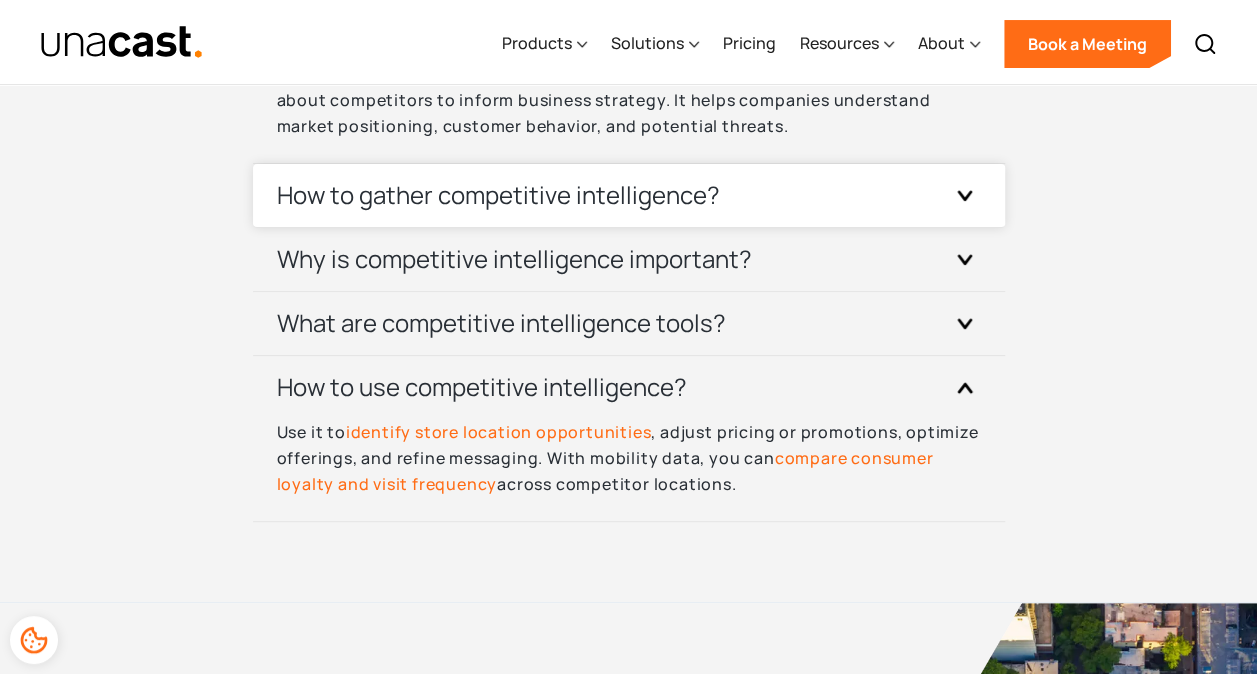 click on "How to gather competitive intelligence?" at bounding box center (498, 195) 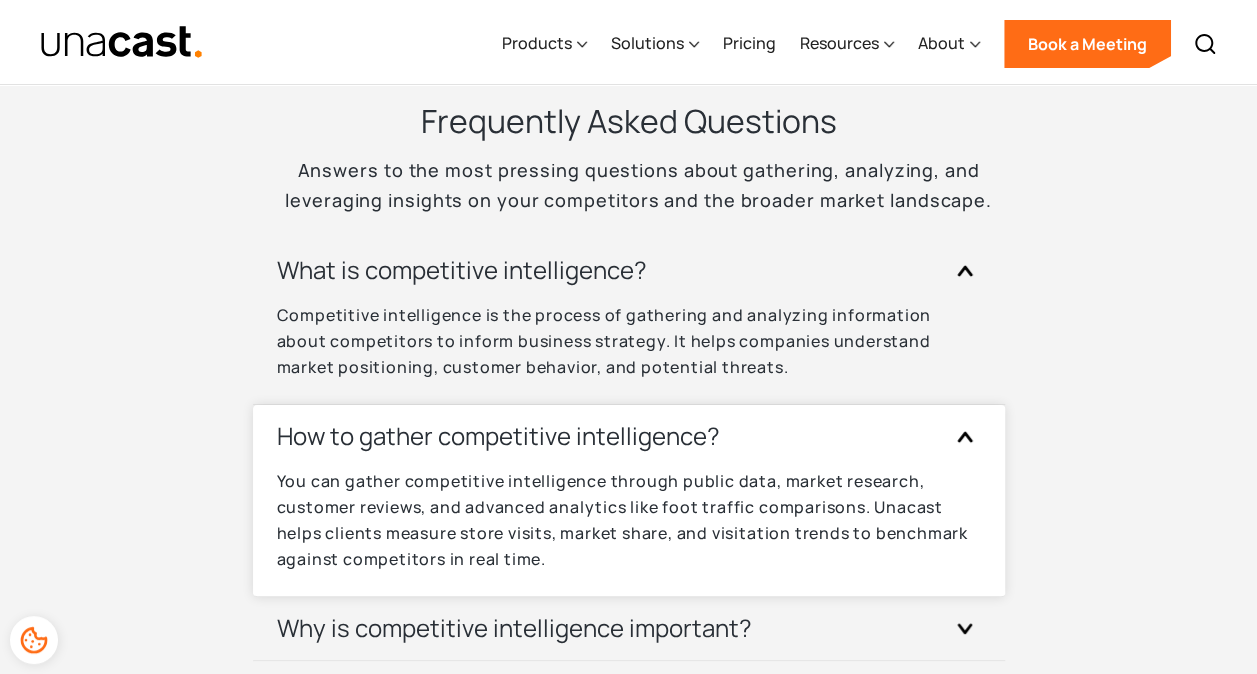 scroll, scrollTop: 7470, scrollLeft: 0, axis: vertical 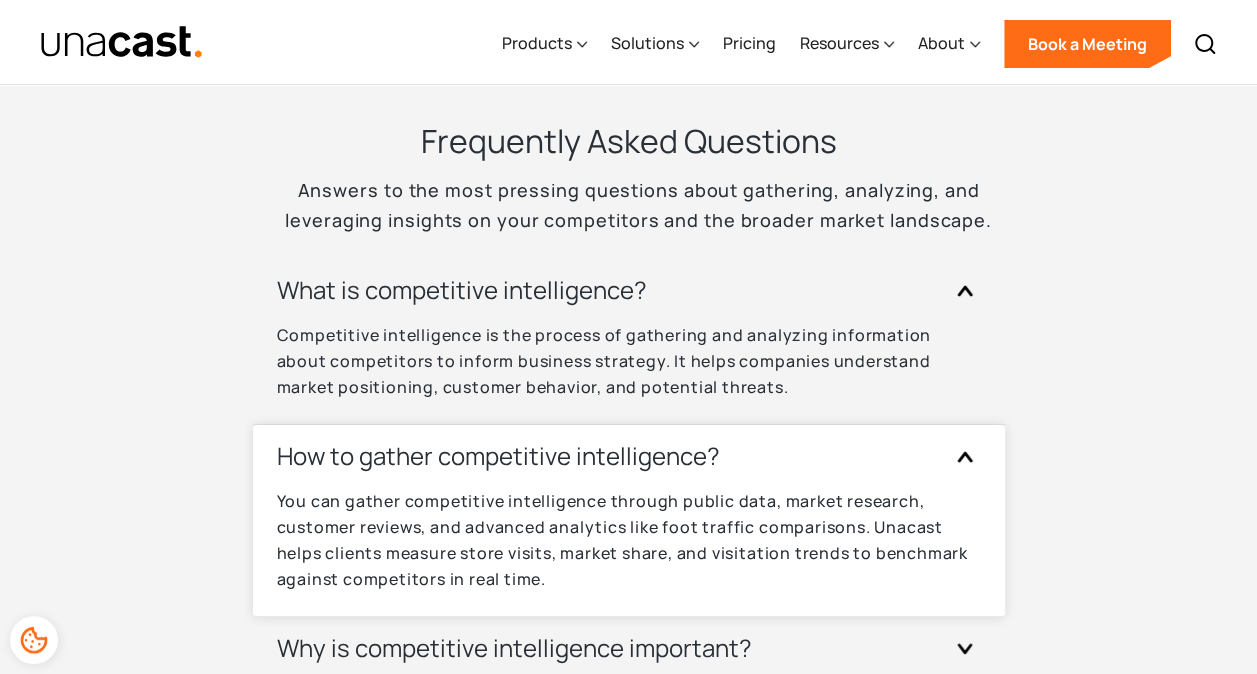 click on "How to gather competitive intelligence?" at bounding box center (498, 456) 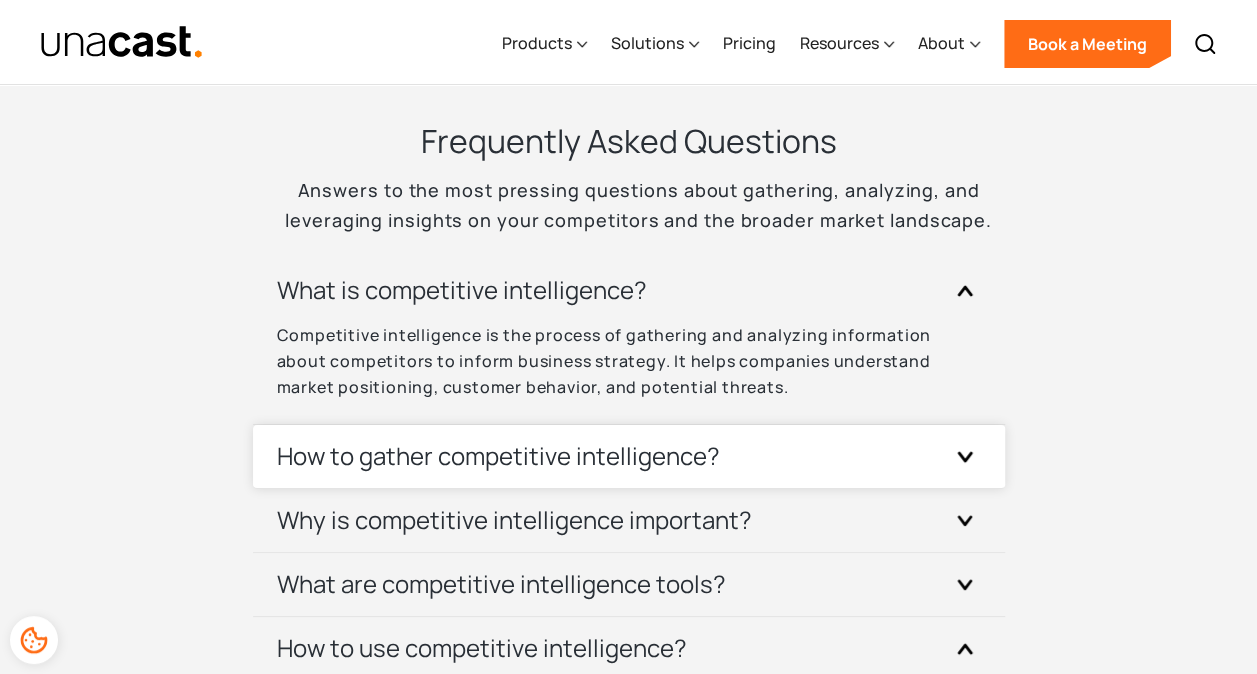 click on "How to gather competitive intelligence?" at bounding box center [498, 456] 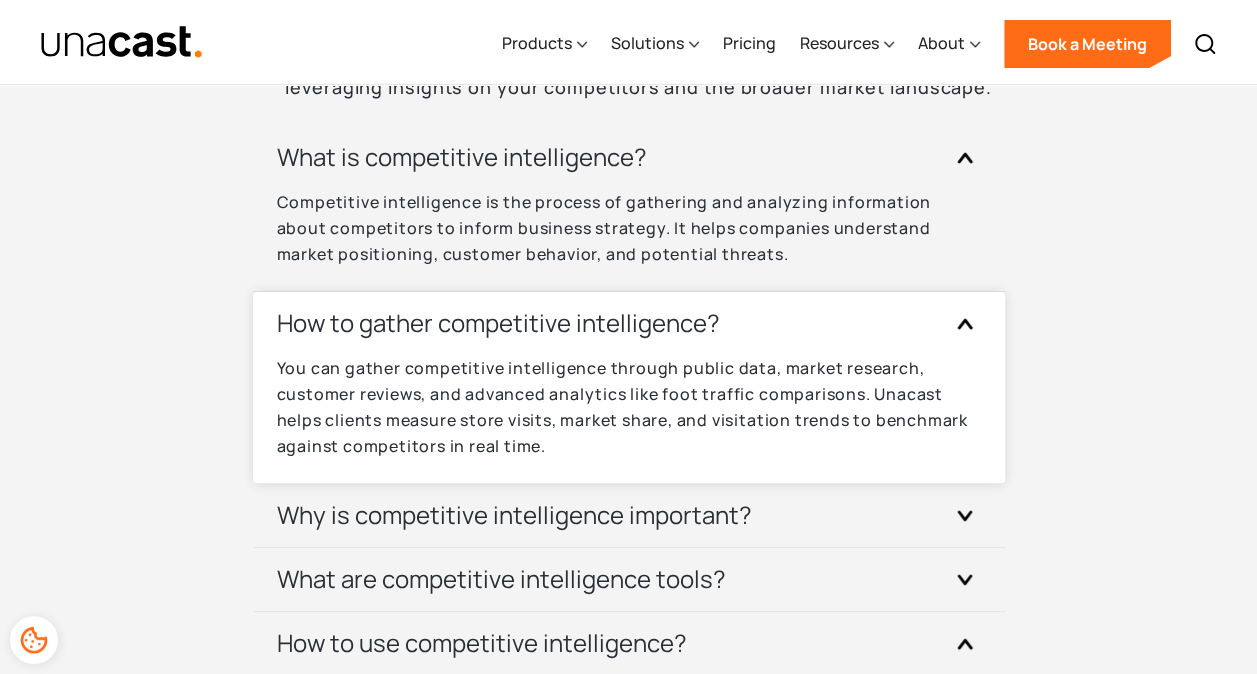 scroll, scrollTop: 7604, scrollLeft: 0, axis: vertical 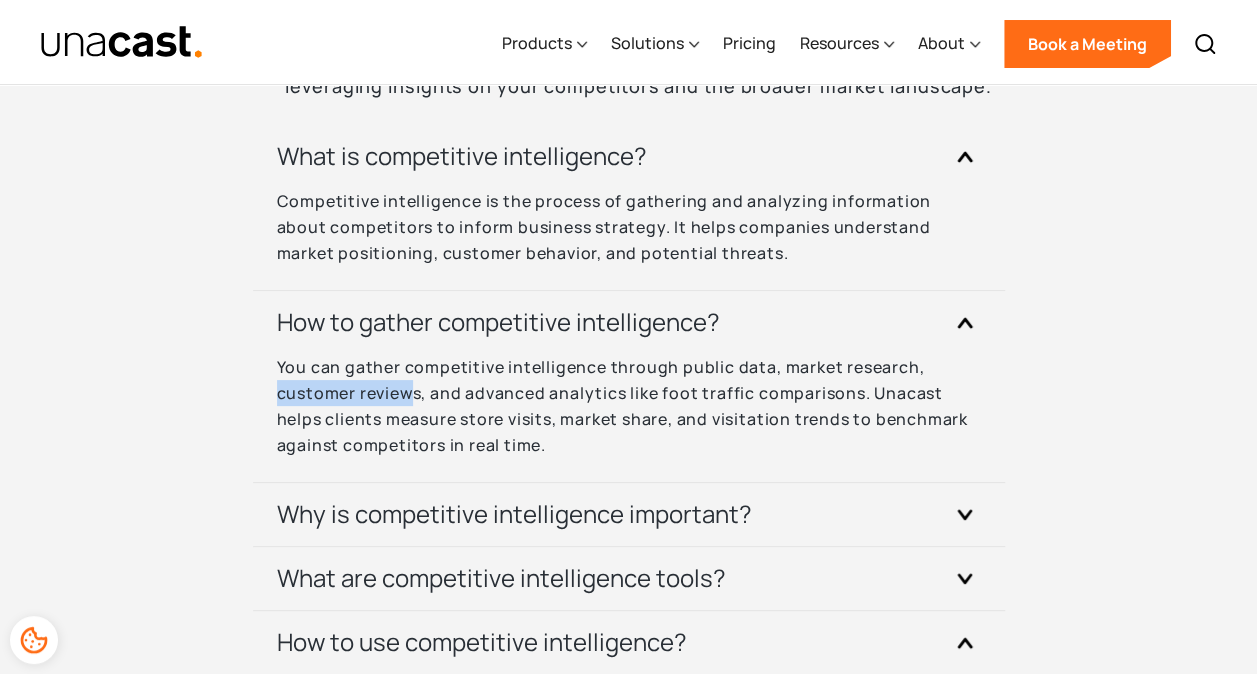 drag, startPoint x: 415, startPoint y: 396, endPoint x: 246, endPoint y: 401, distance: 169.07394 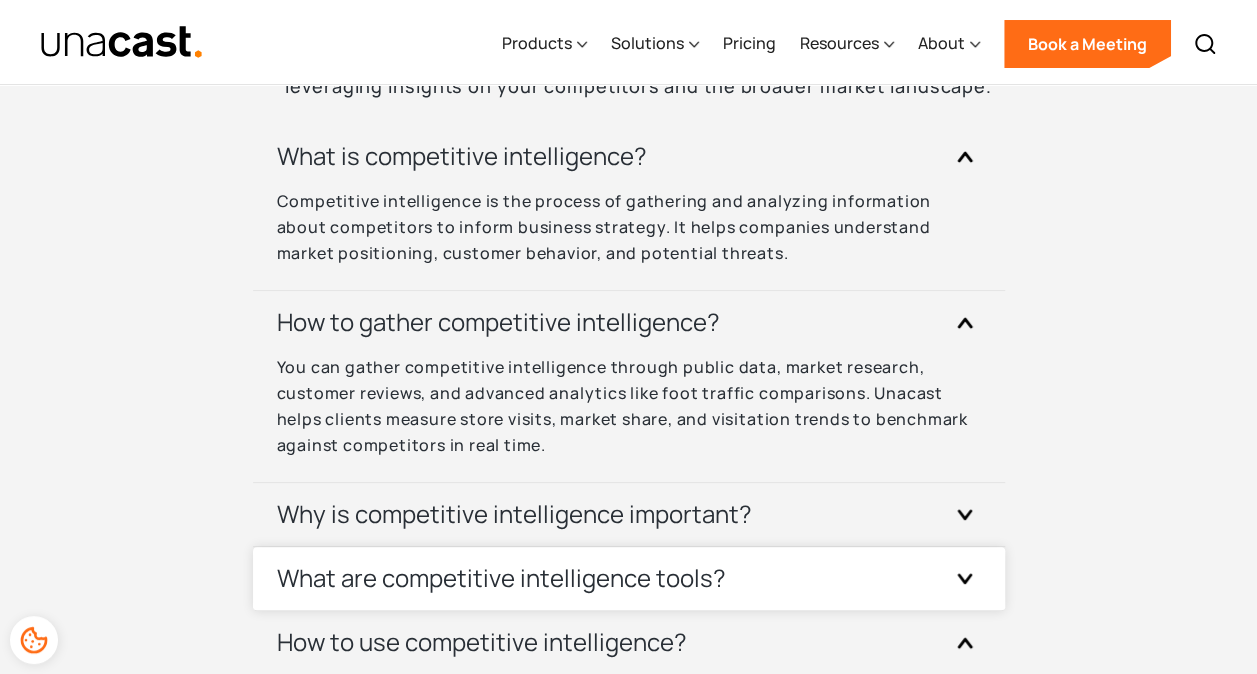 click on "What are competitive intelligence tools?" at bounding box center [629, 578] 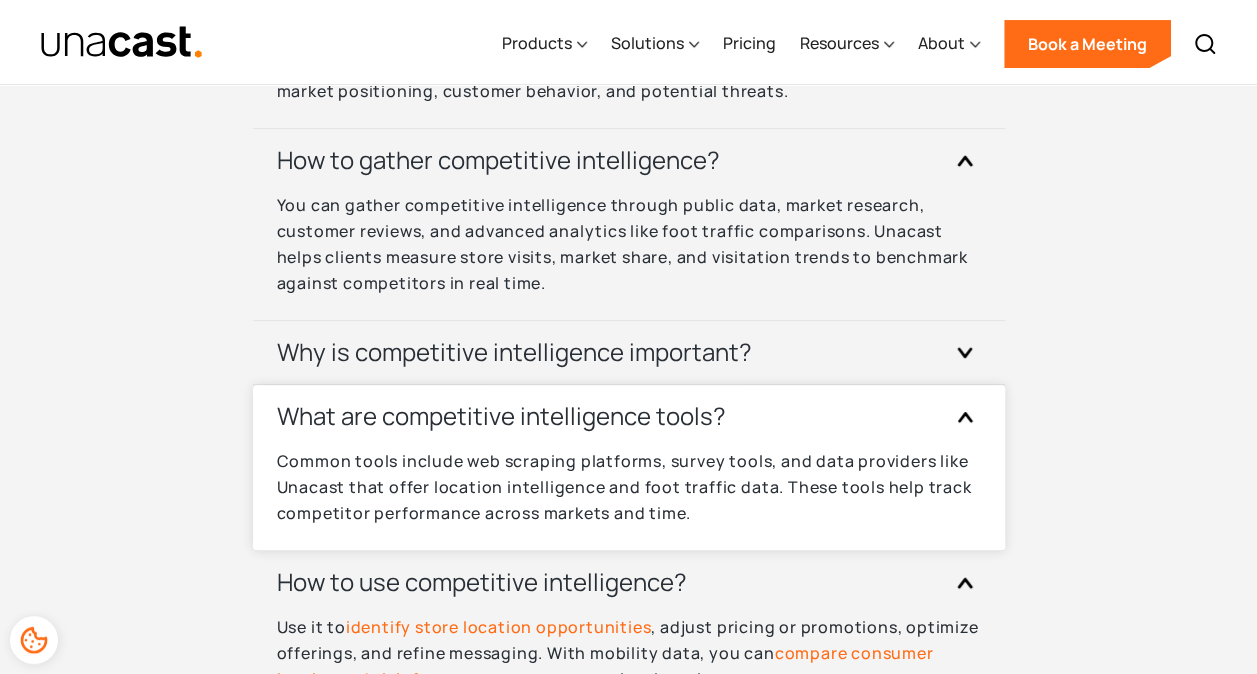 scroll, scrollTop: 7767, scrollLeft: 0, axis: vertical 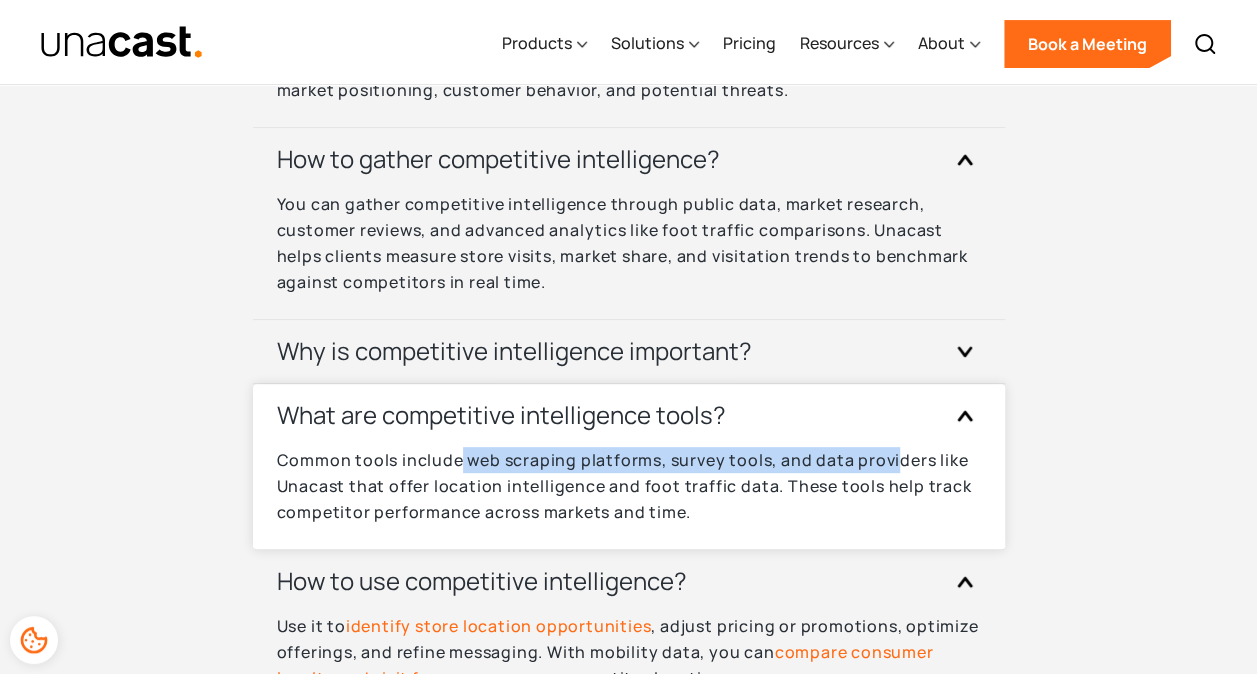 drag, startPoint x: 460, startPoint y: 463, endPoint x: 890, endPoint y: 451, distance: 430.16742 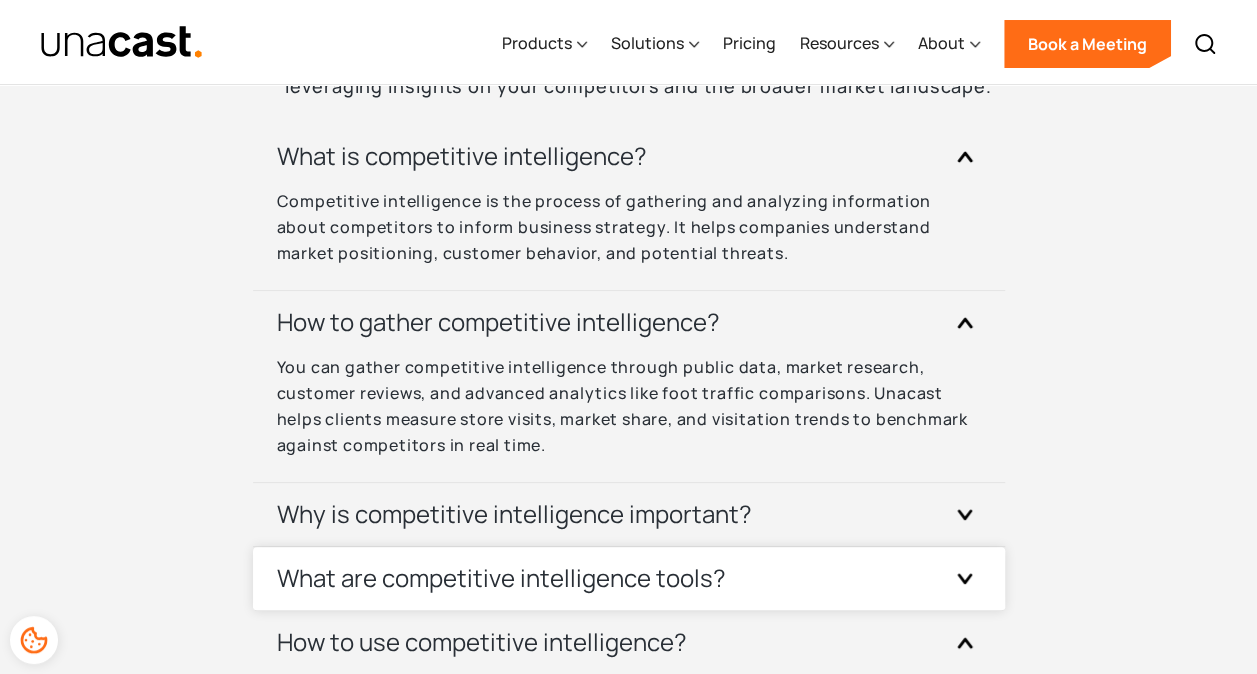 scroll, scrollTop: 7601, scrollLeft: 0, axis: vertical 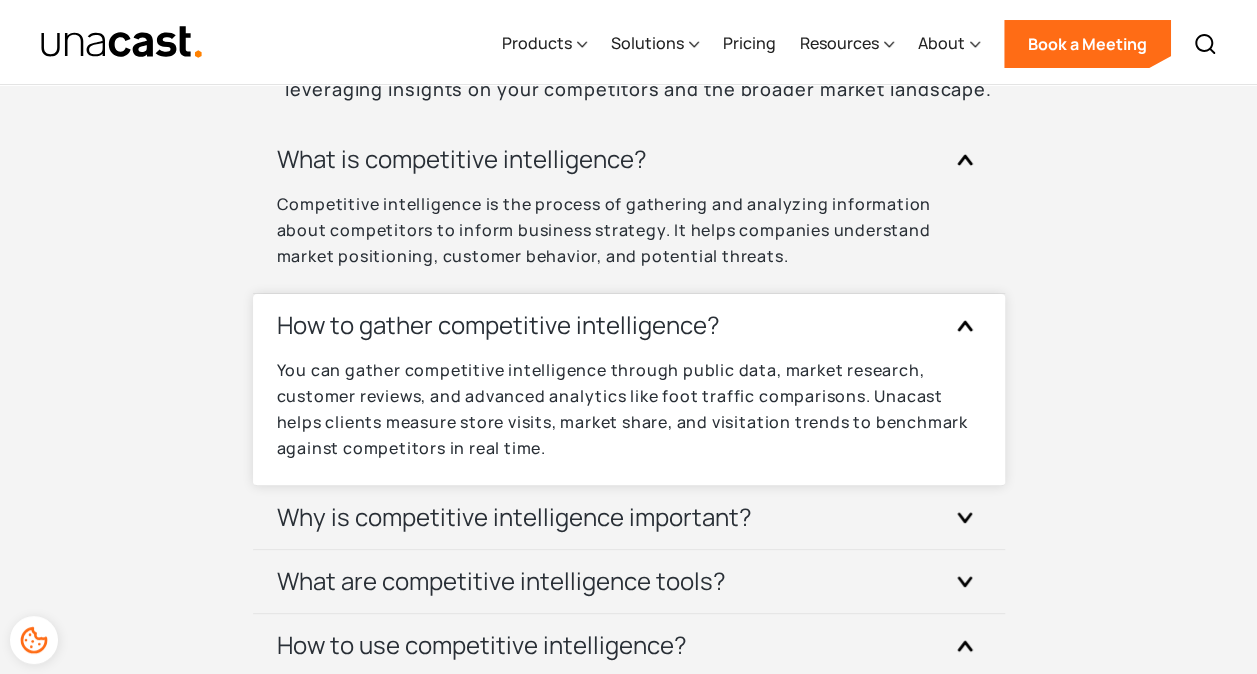 click on "How to gather competitive intelligence?" at bounding box center (498, 325) 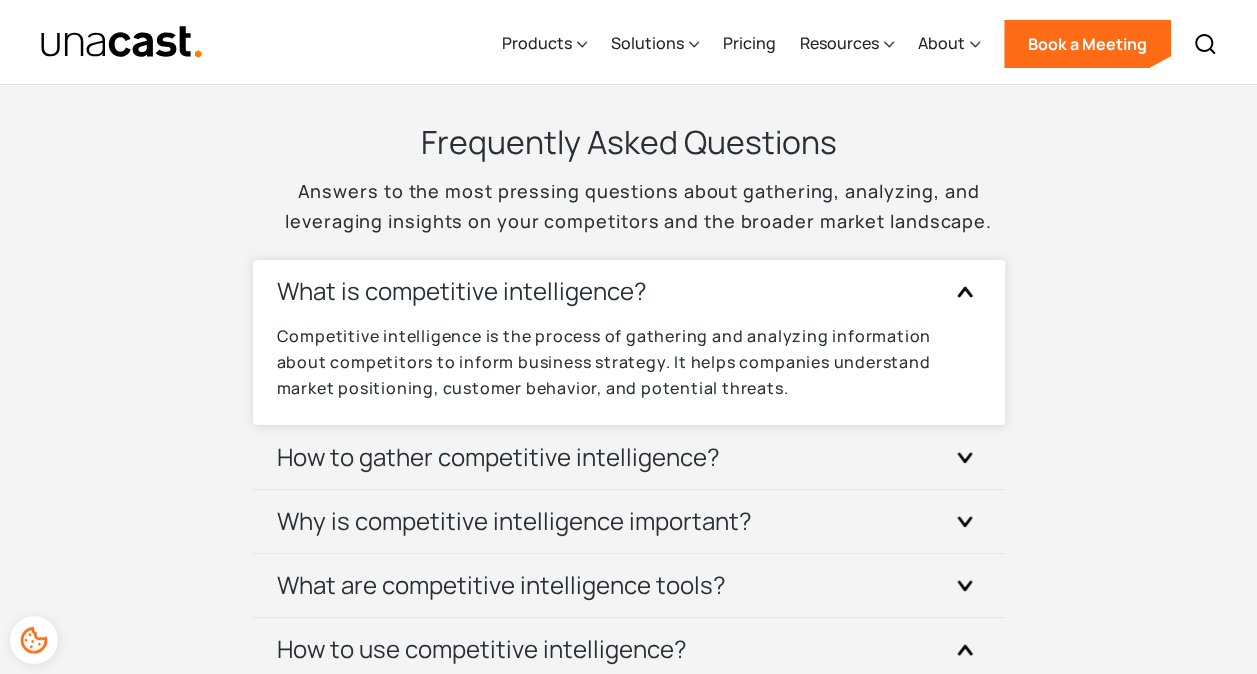 scroll, scrollTop: 7439, scrollLeft: 0, axis: vertical 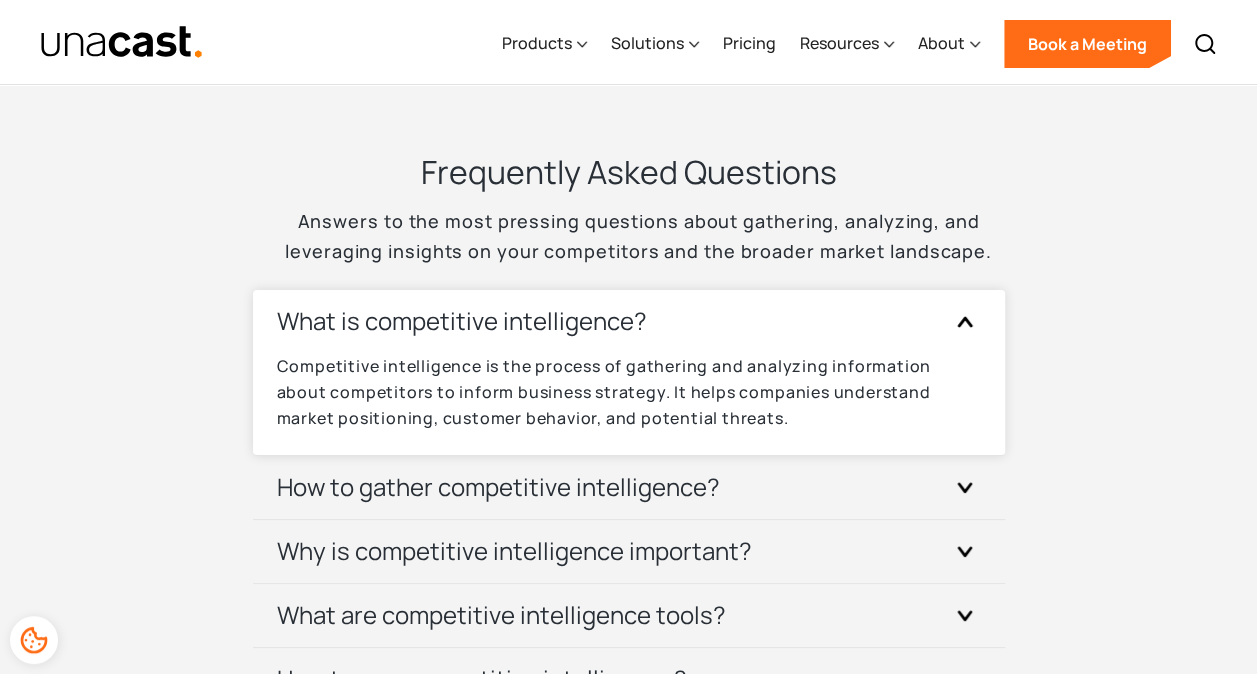 click on "What is competitive intelligence?" at bounding box center [629, 321] 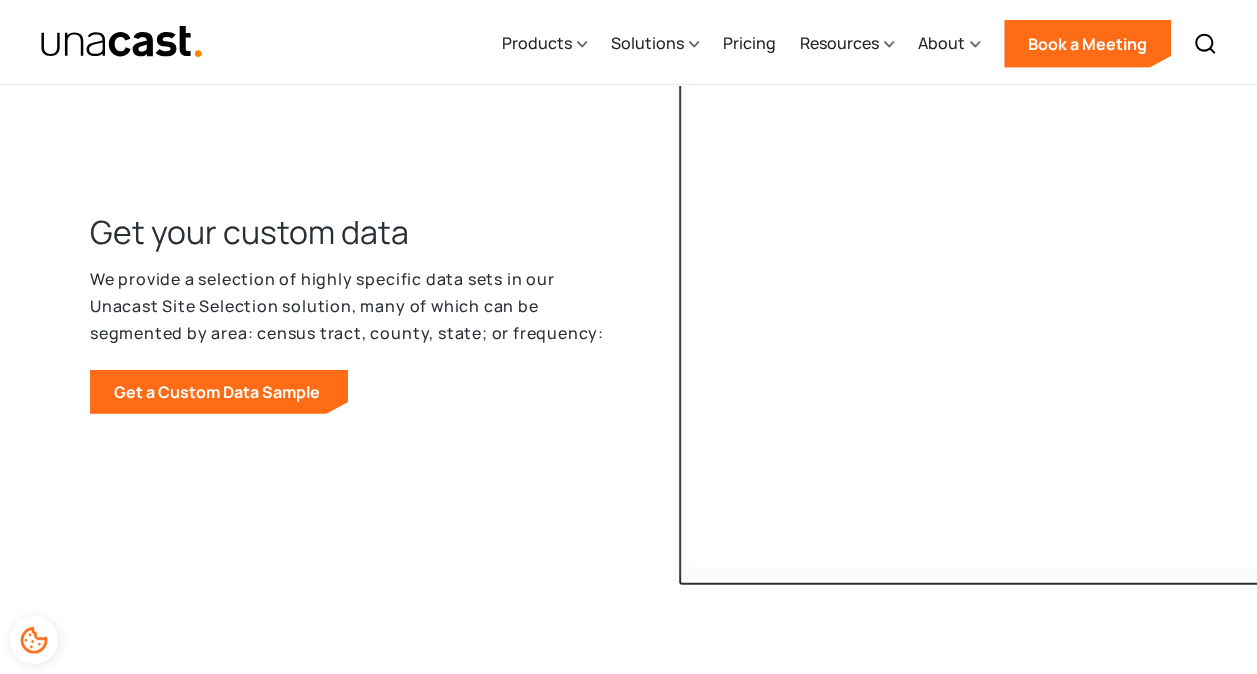 scroll, scrollTop: 6237, scrollLeft: 0, axis: vertical 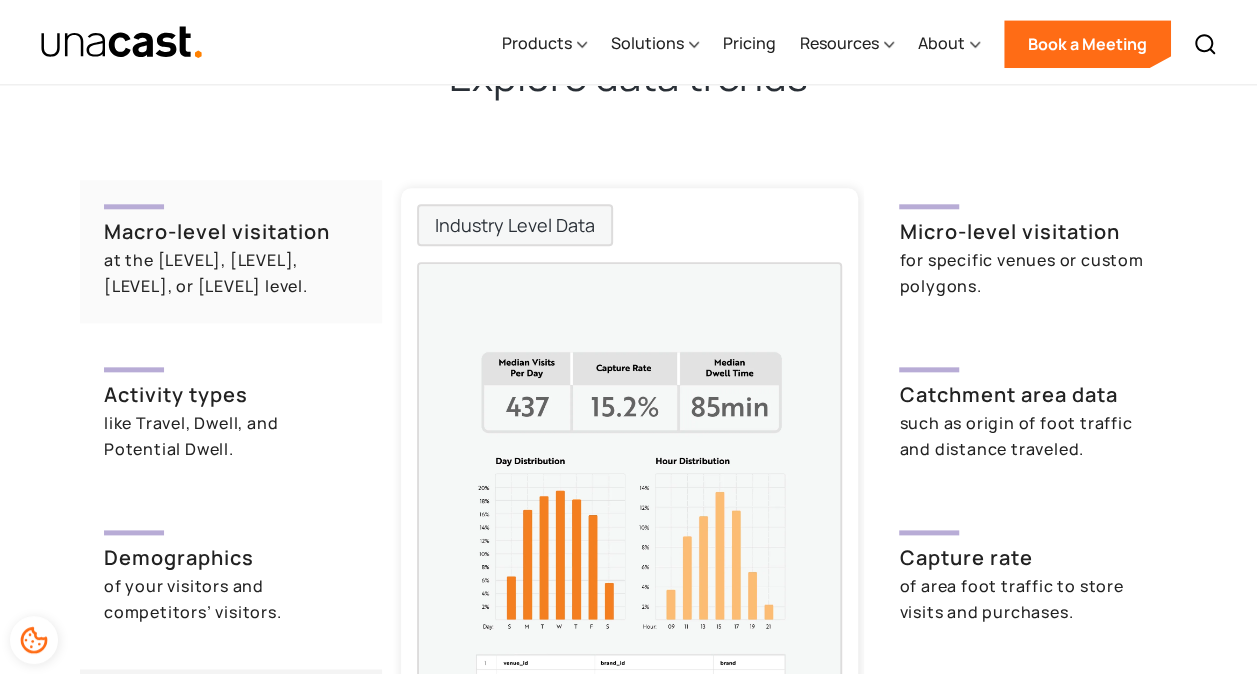 click on "at the state, city, county, or neighborhood level." at bounding box center (231, 273) 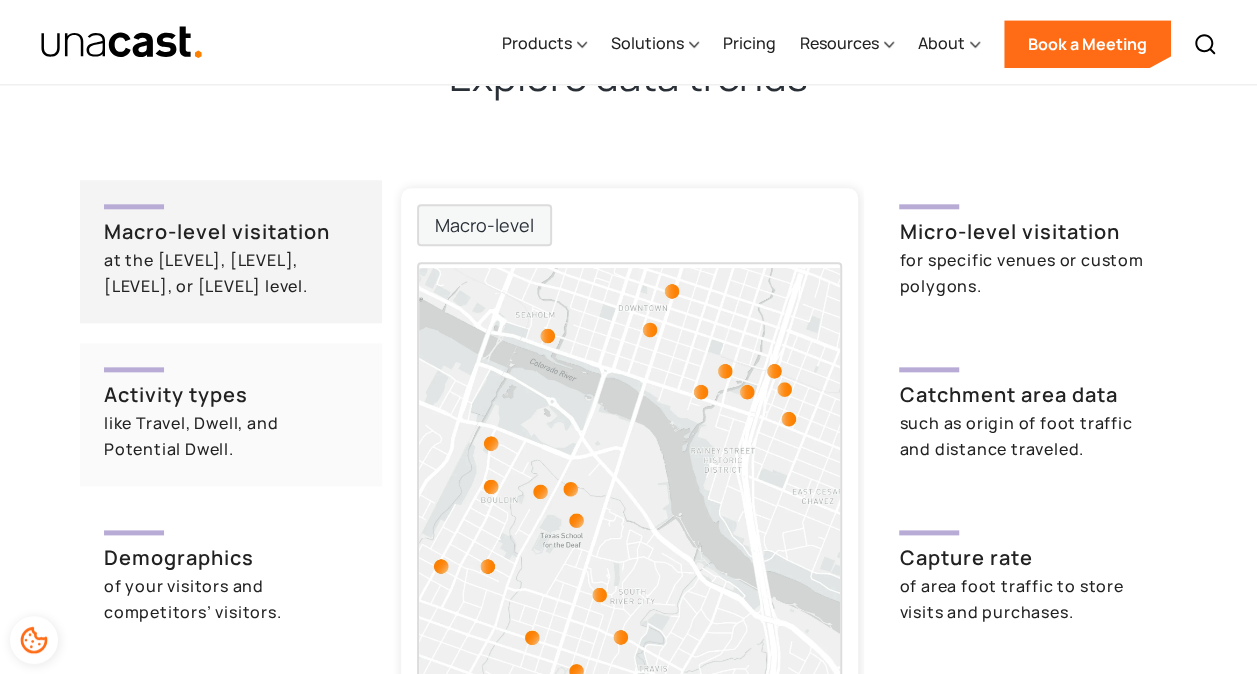 click on "like Travel, Dwell, and Potential Dwell." at bounding box center [231, 436] 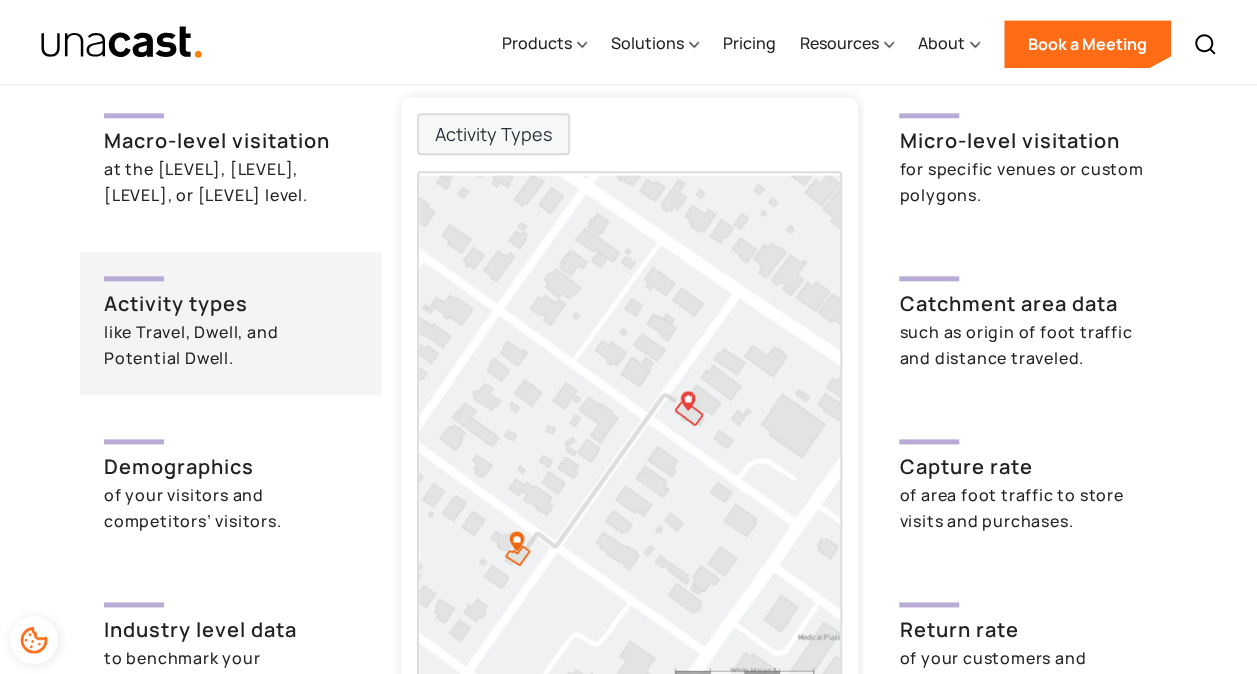 scroll, scrollTop: 4829, scrollLeft: 0, axis: vertical 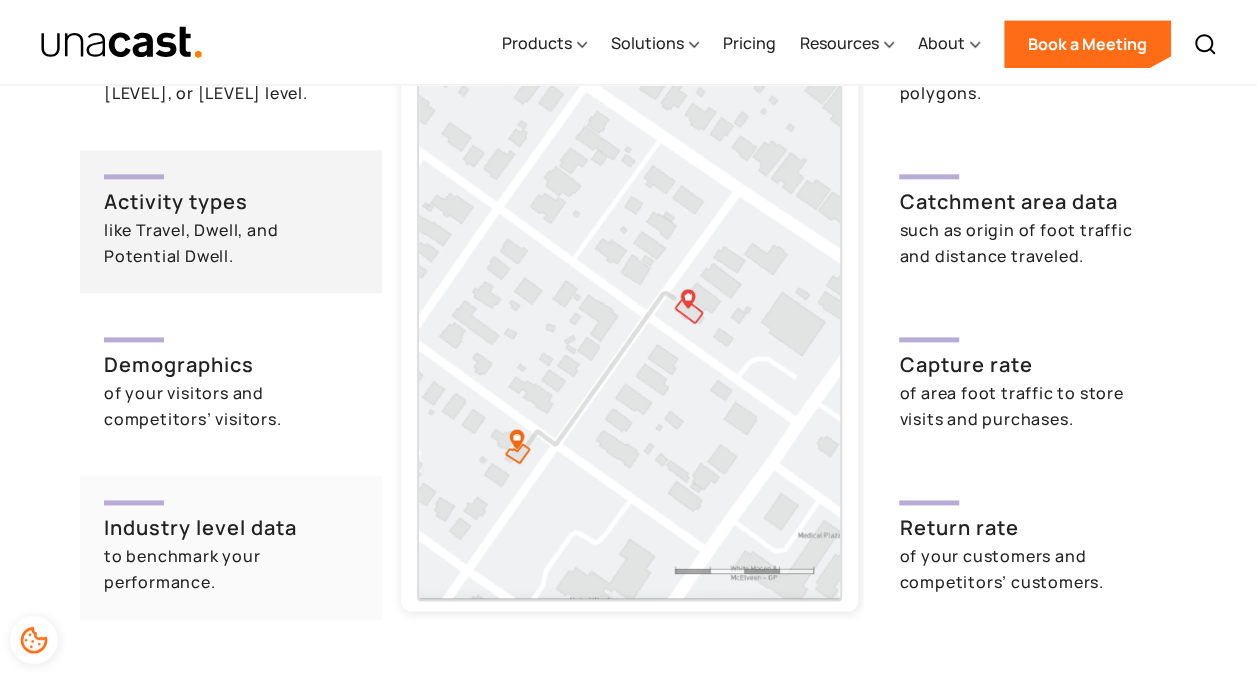 click on "Industry level data to benchmark your performance." at bounding box center (231, 547) 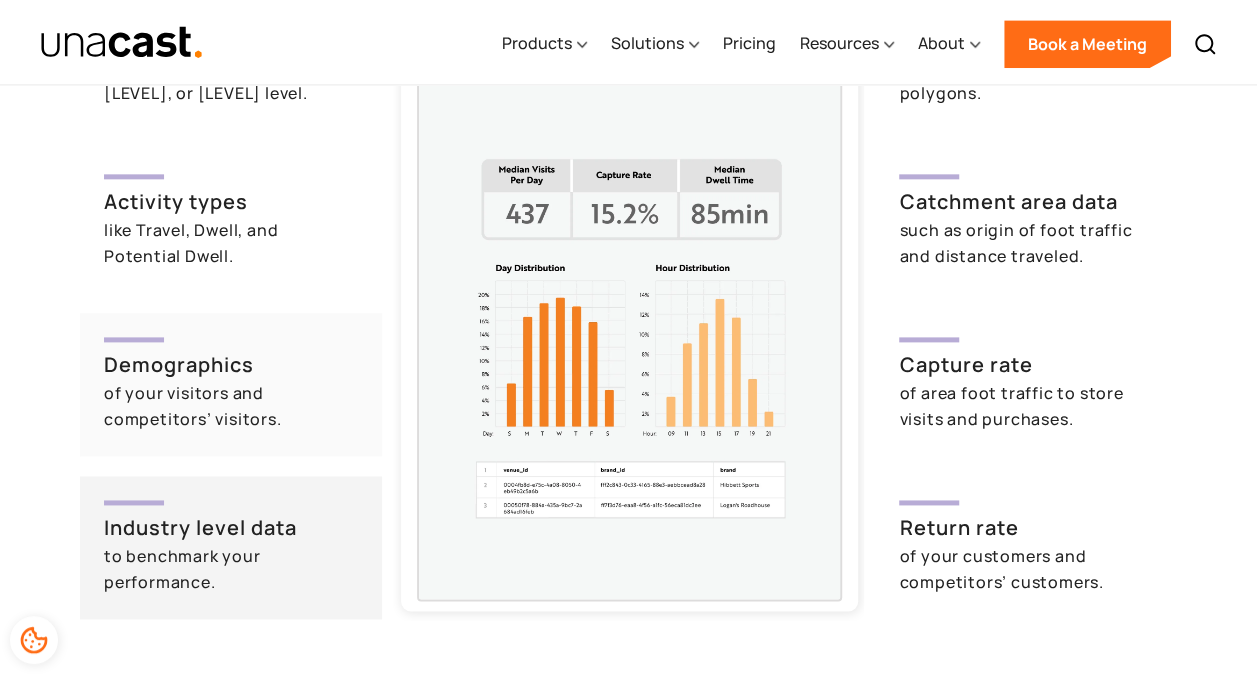 click on "of your visitors and competitors’ visitors." at bounding box center (231, 406) 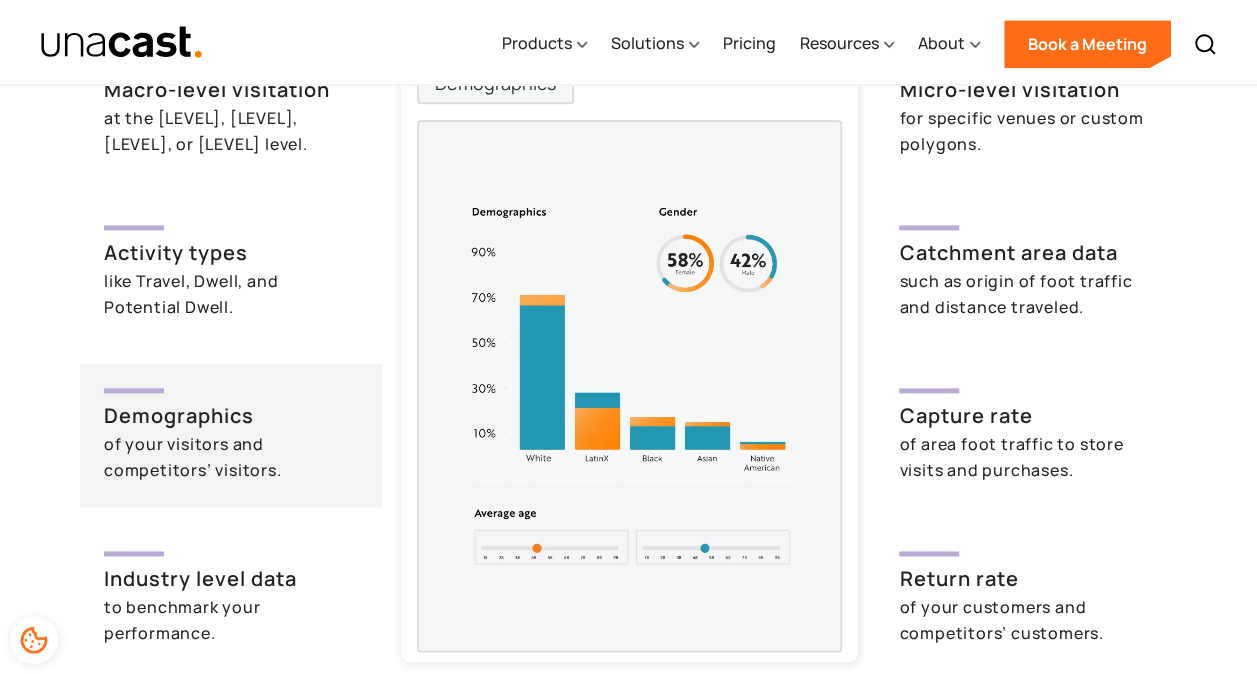 scroll, scrollTop: 4857, scrollLeft: 0, axis: vertical 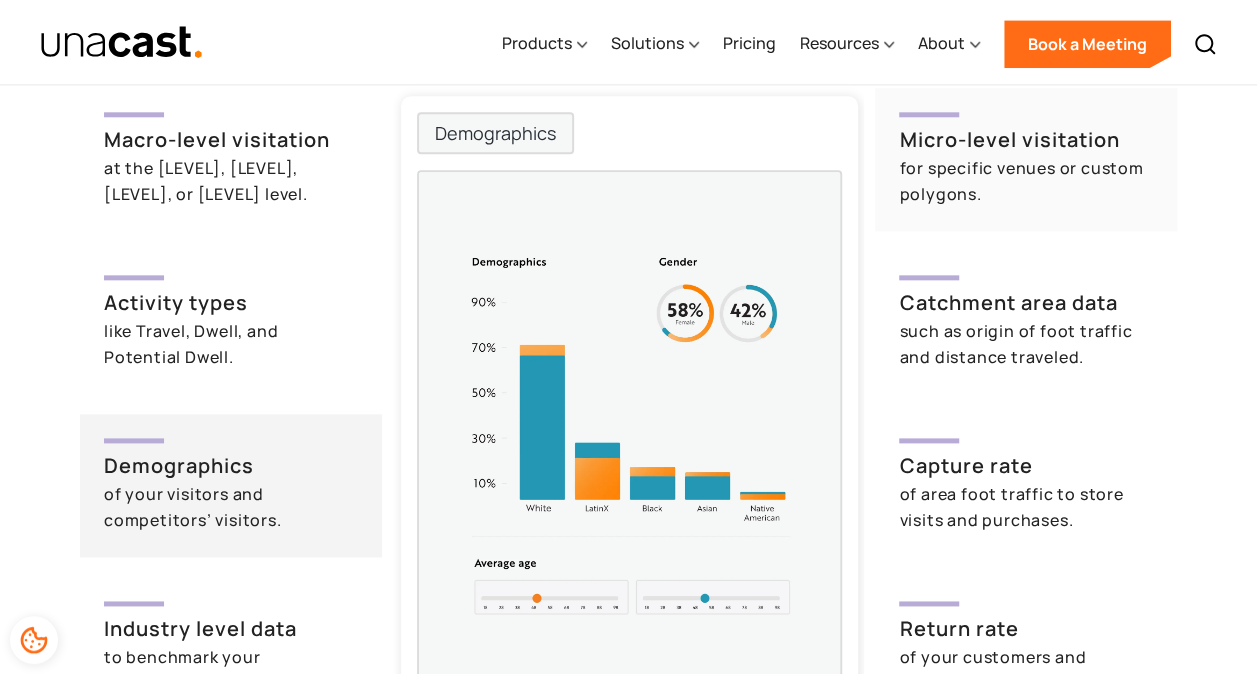click on "for specific venues or custom polygons." at bounding box center (1026, 181) 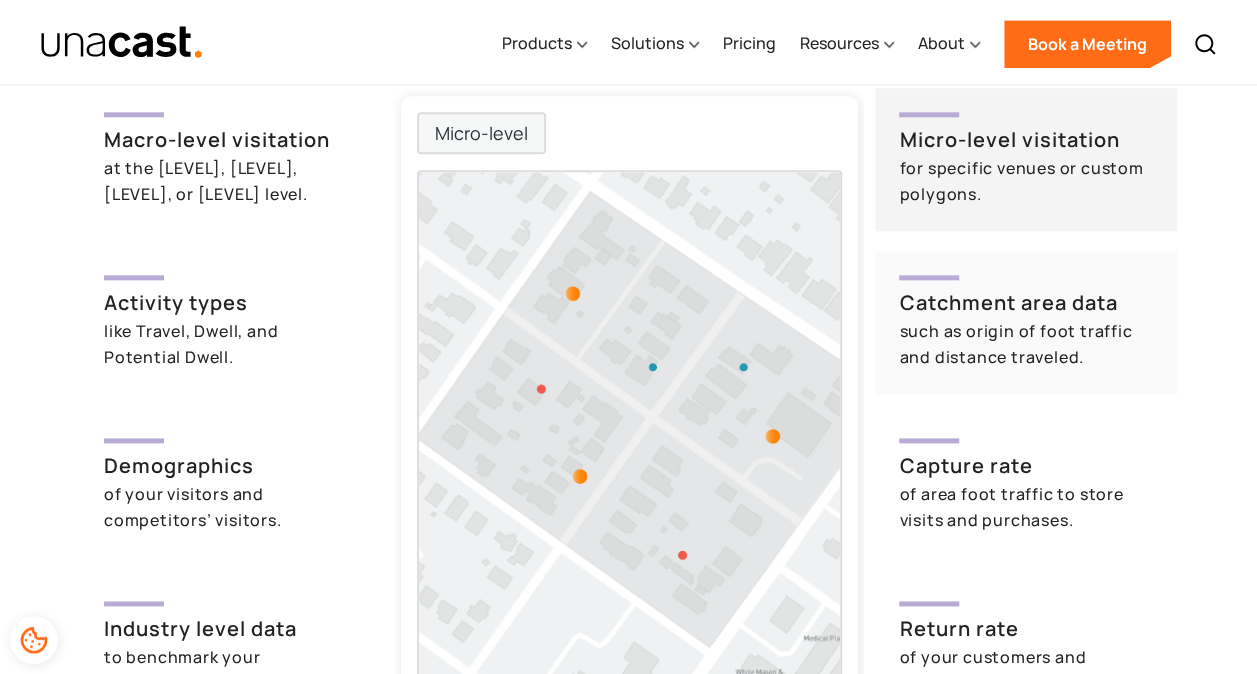 click on "Catchment area data" at bounding box center (1026, 303) 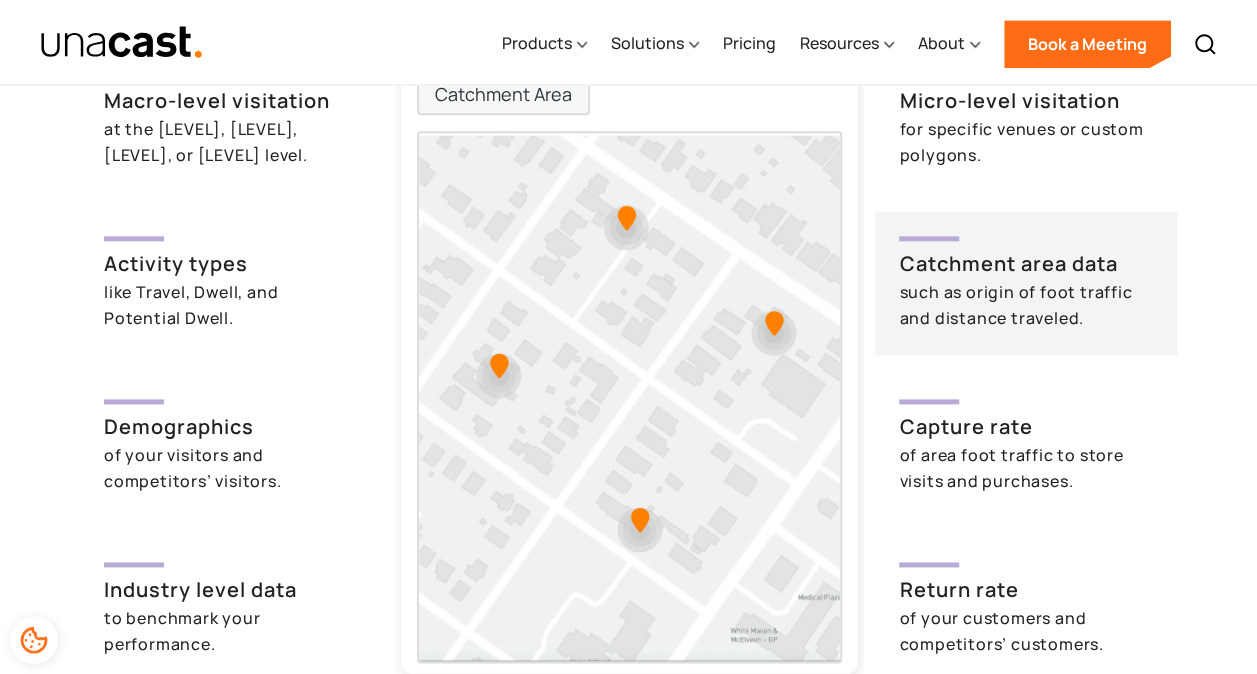 scroll, scrollTop: 4859, scrollLeft: 0, axis: vertical 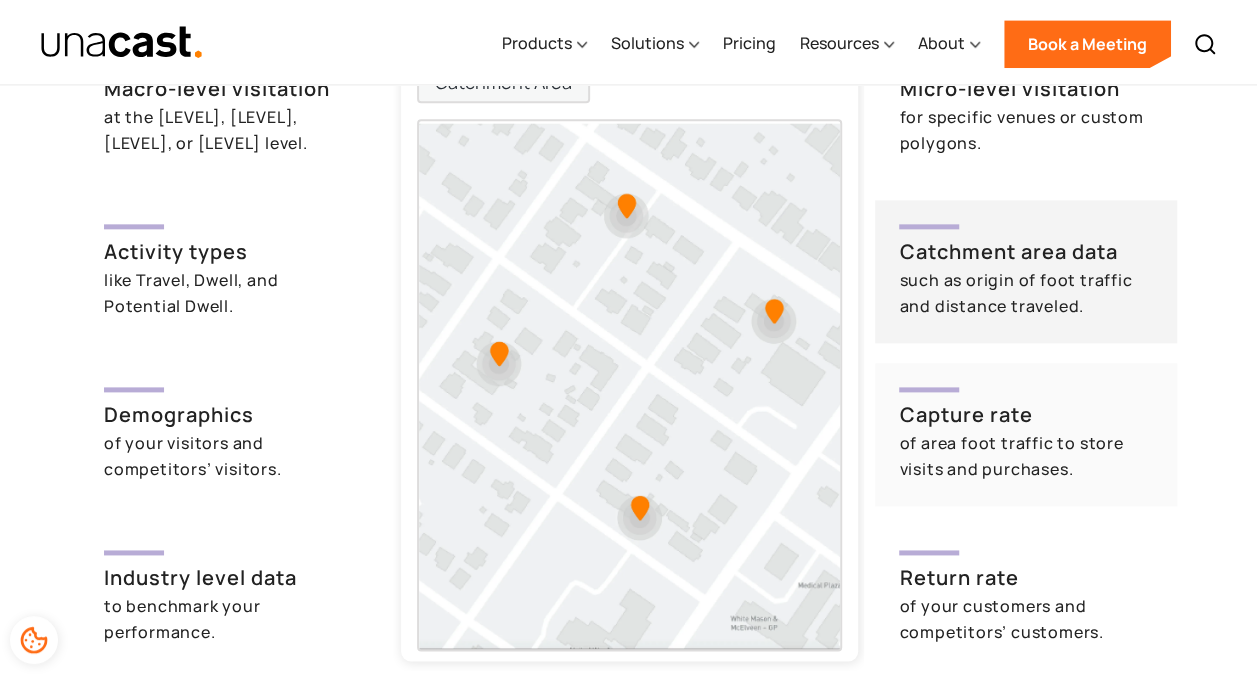 click on "Capture rate" at bounding box center (1026, 415) 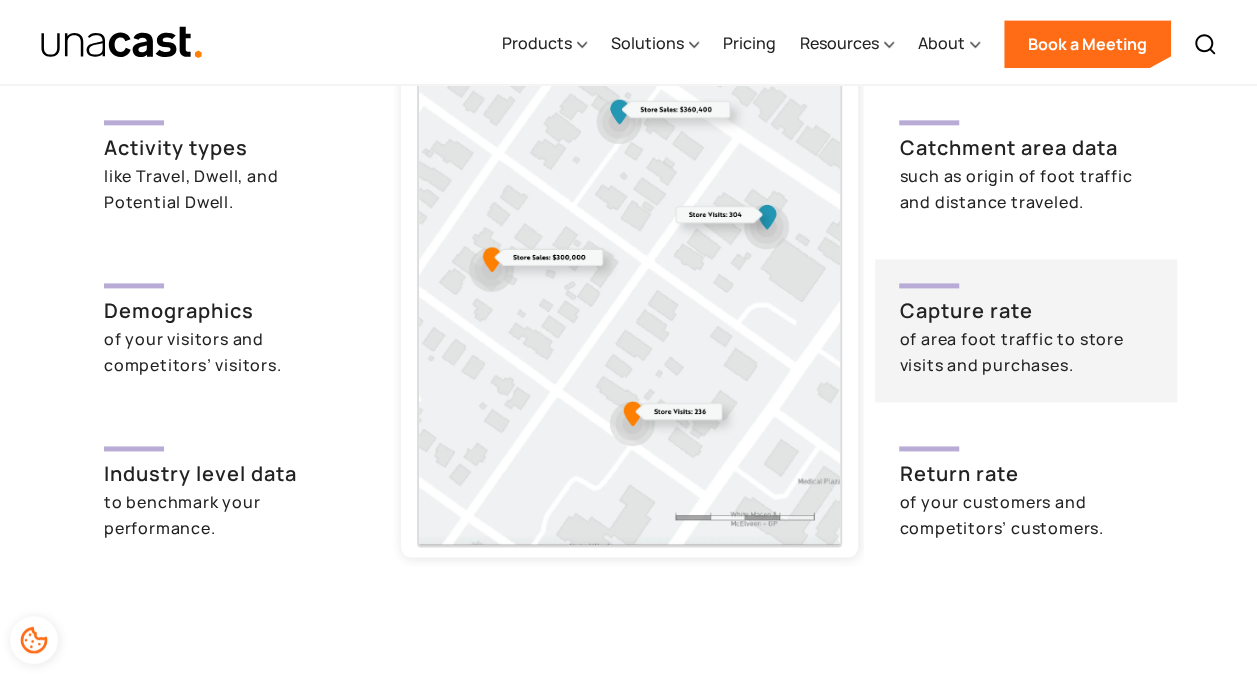 scroll, scrollTop: 4965, scrollLeft: 0, axis: vertical 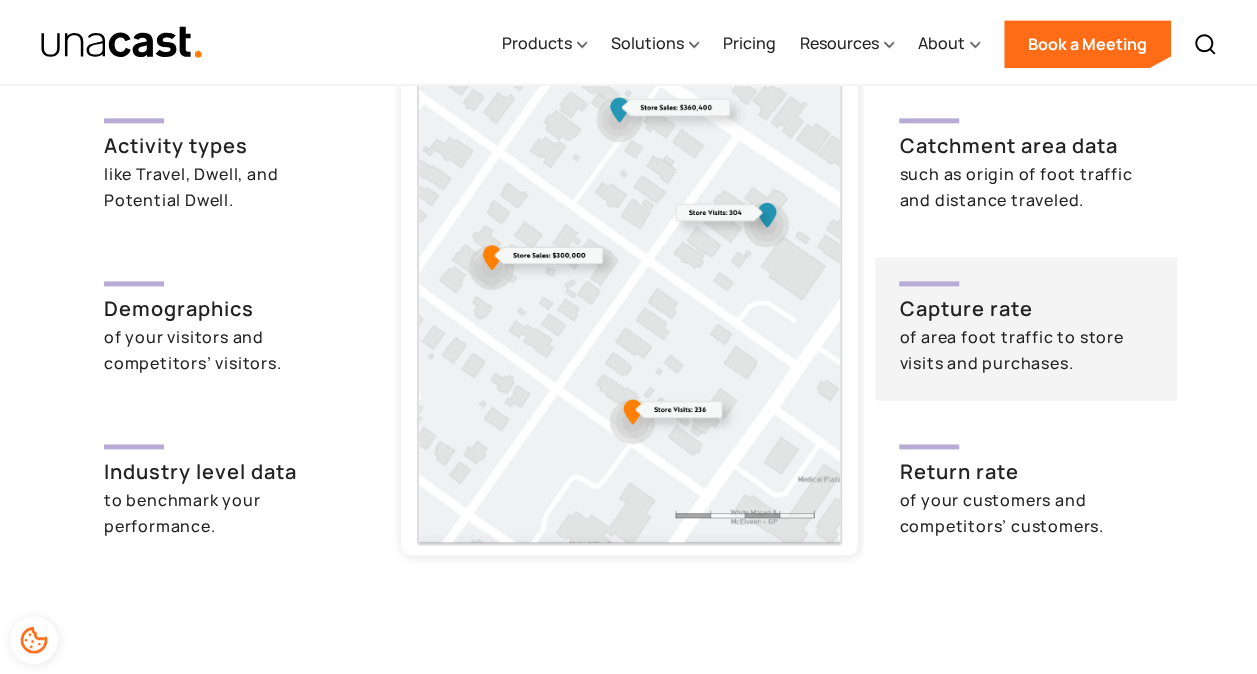 click on "of your customers and competitors’ customers." at bounding box center (1026, 513) 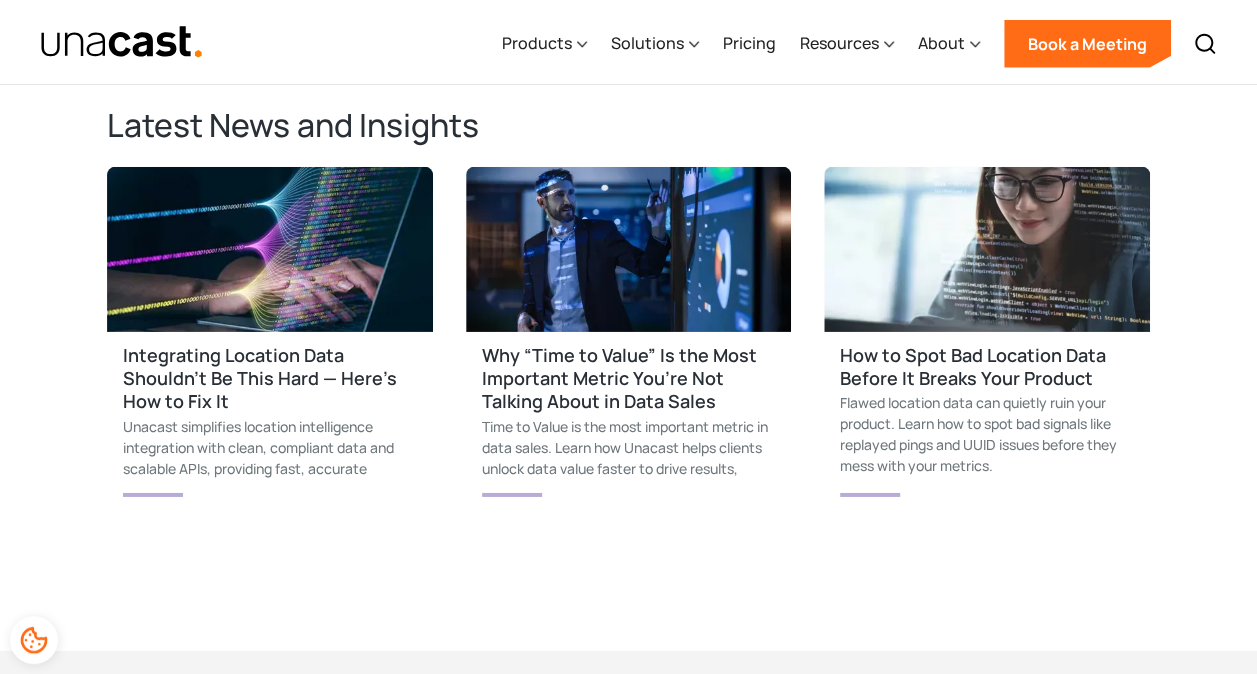 scroll, scrollTop: 6864, scrollLeft: 0, axis: vertical 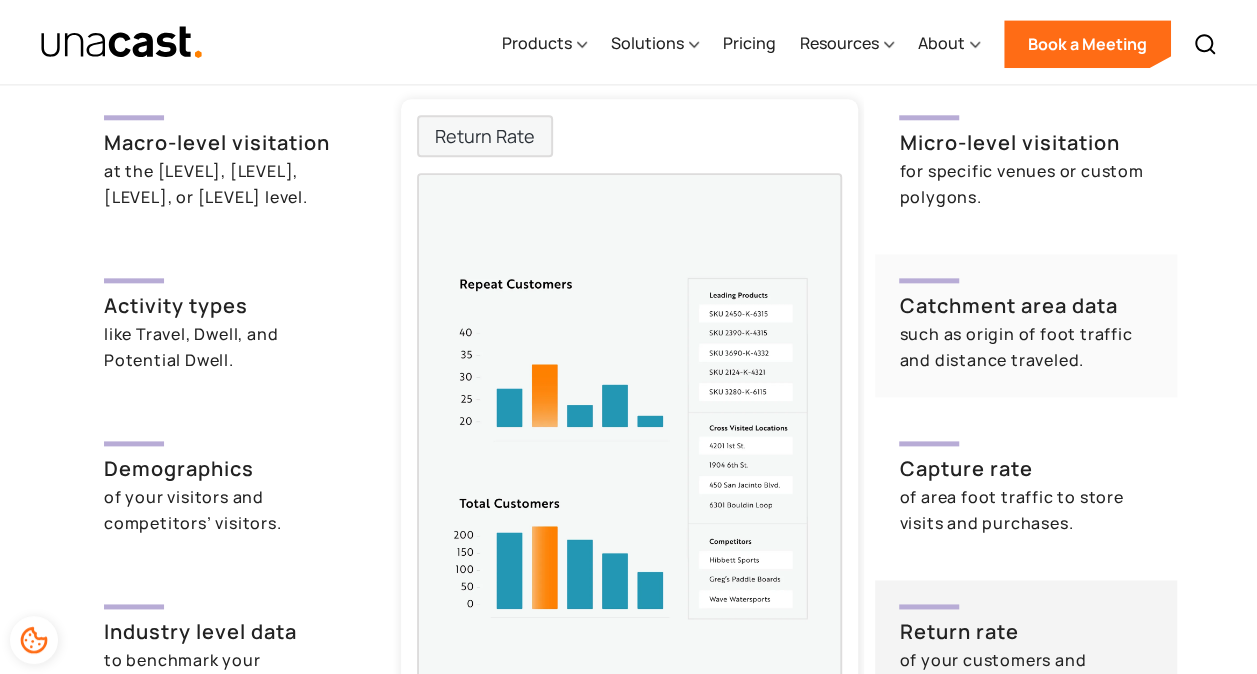 click on "Catchment area data such as origin of foot traffic and distance traveled." at bounding box center (1026, 325) 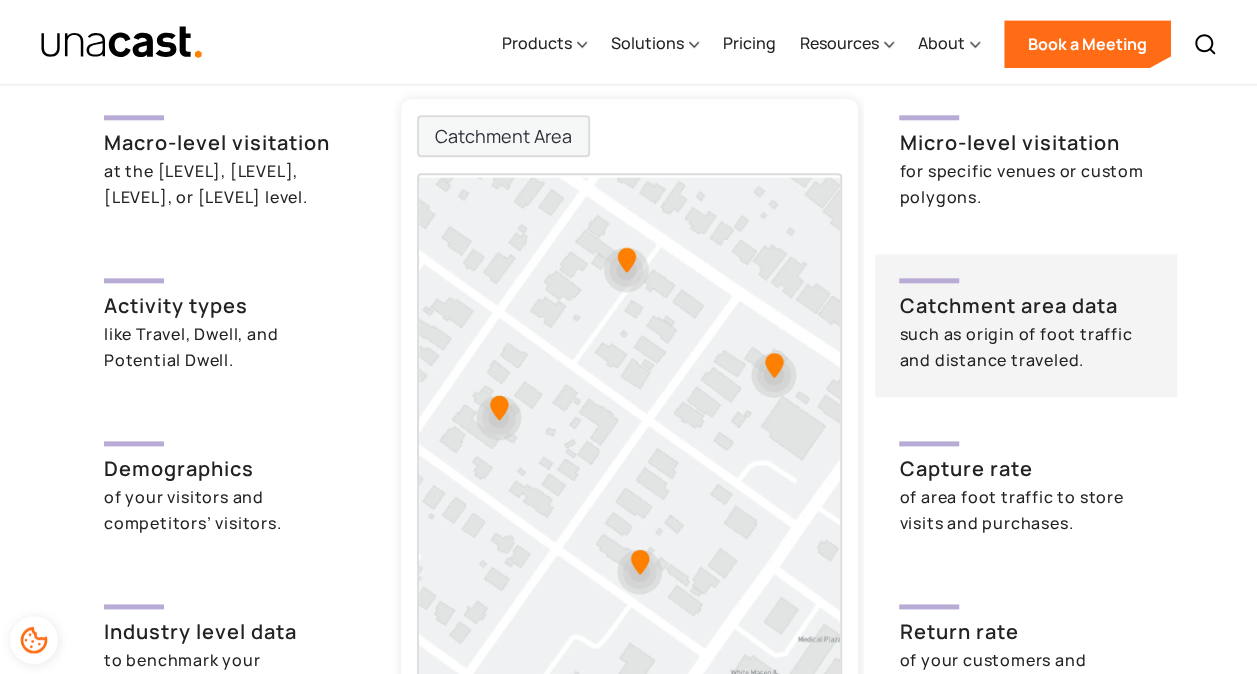 scroll, scrollTop: 4939, scrollLeft: 0, axis: vertical 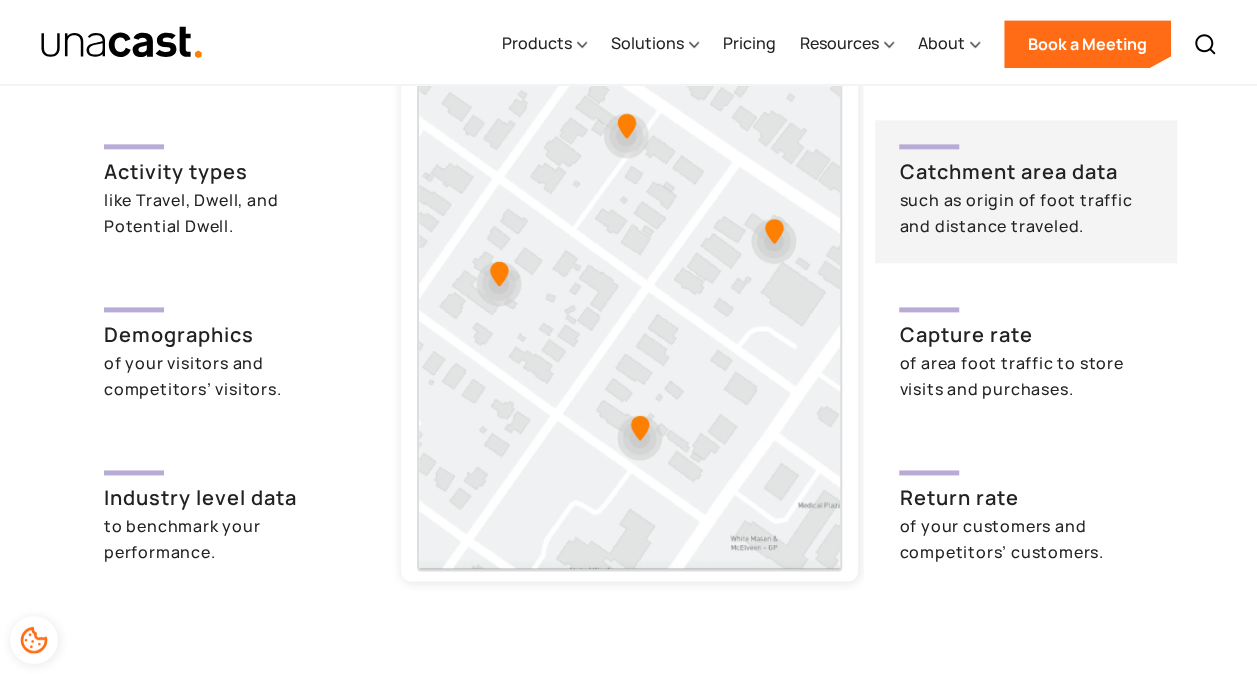 click on "of area foot traffic to store visits and purchases." at bounding box center (1026, 376) 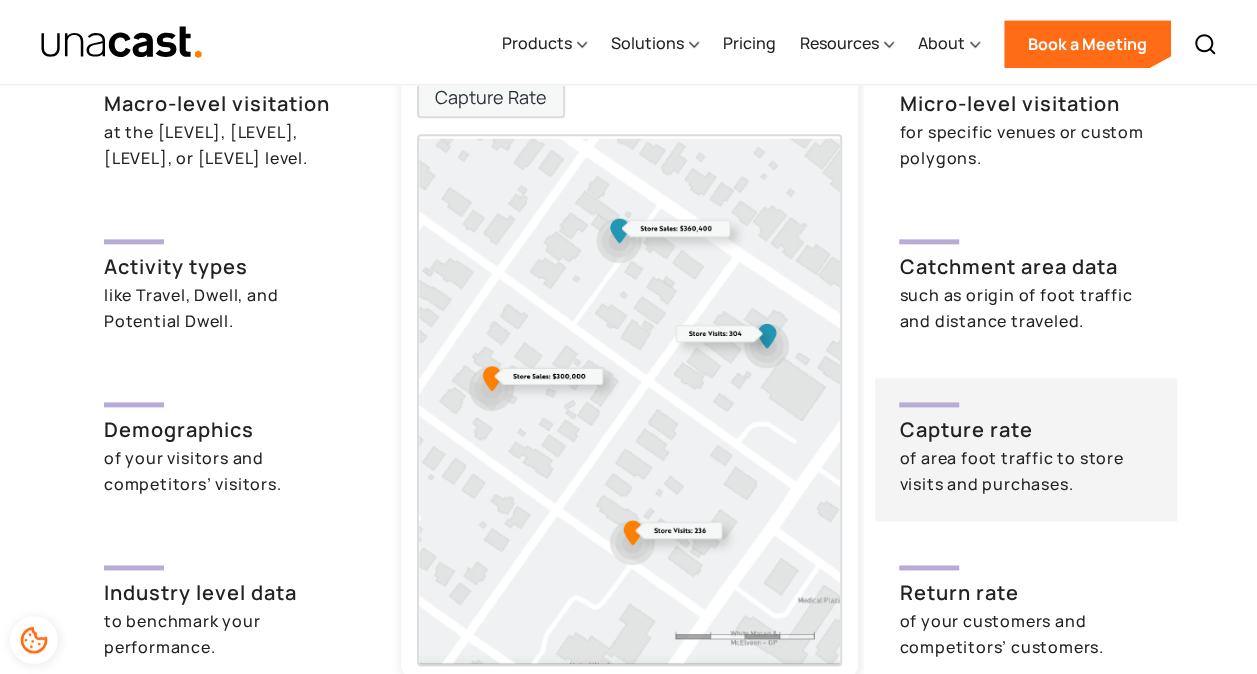 scroll, scrollTop: 4845, scrollLeft: 0, axis: vertical 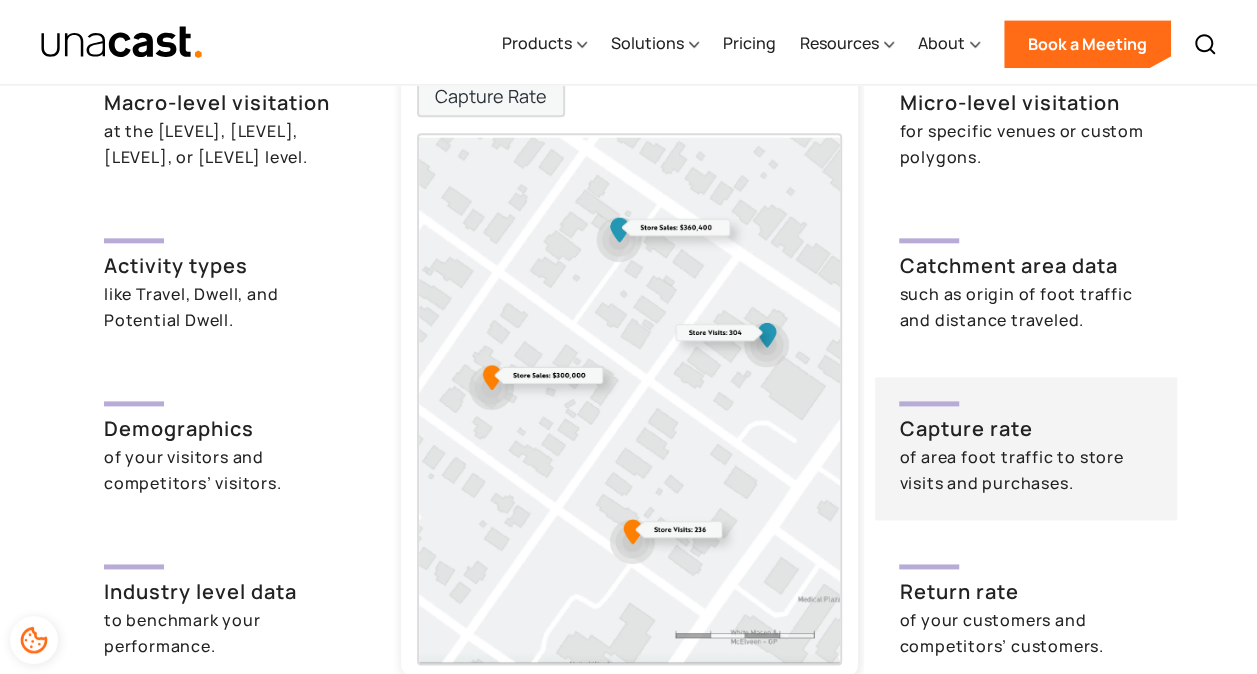 click at bounding box center [630, 399] 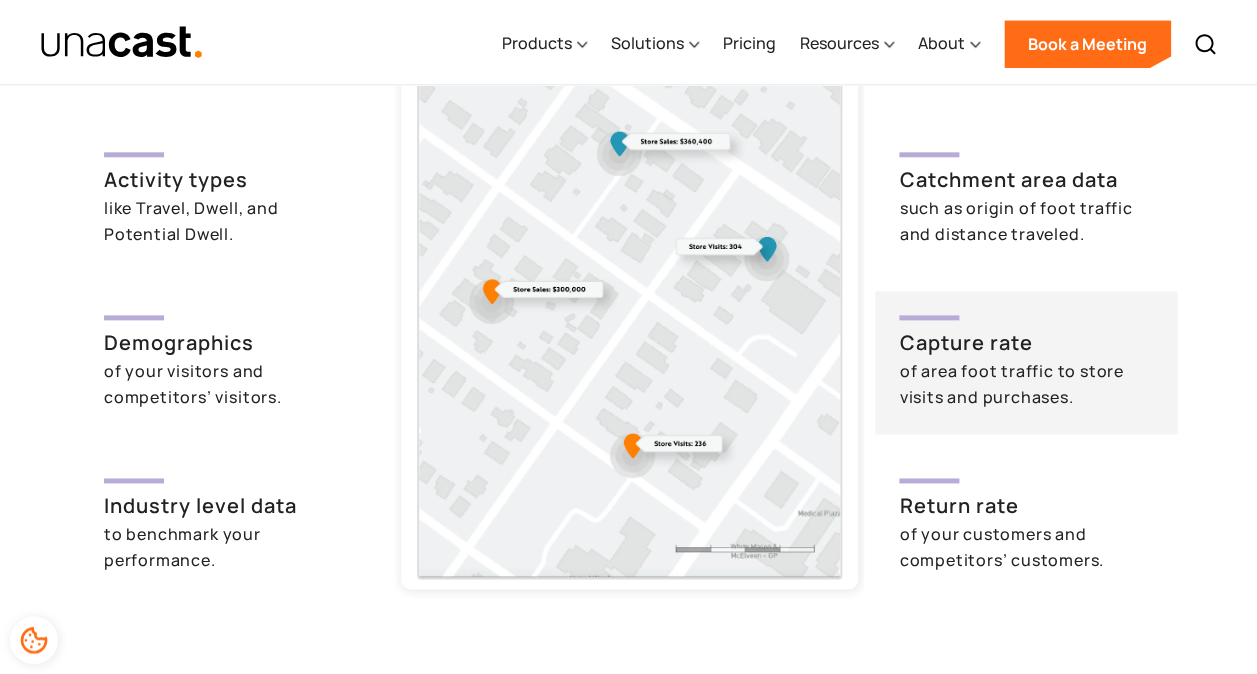 scroll, scrollTop: 4930, scrollLeft: 0, axis: vertical 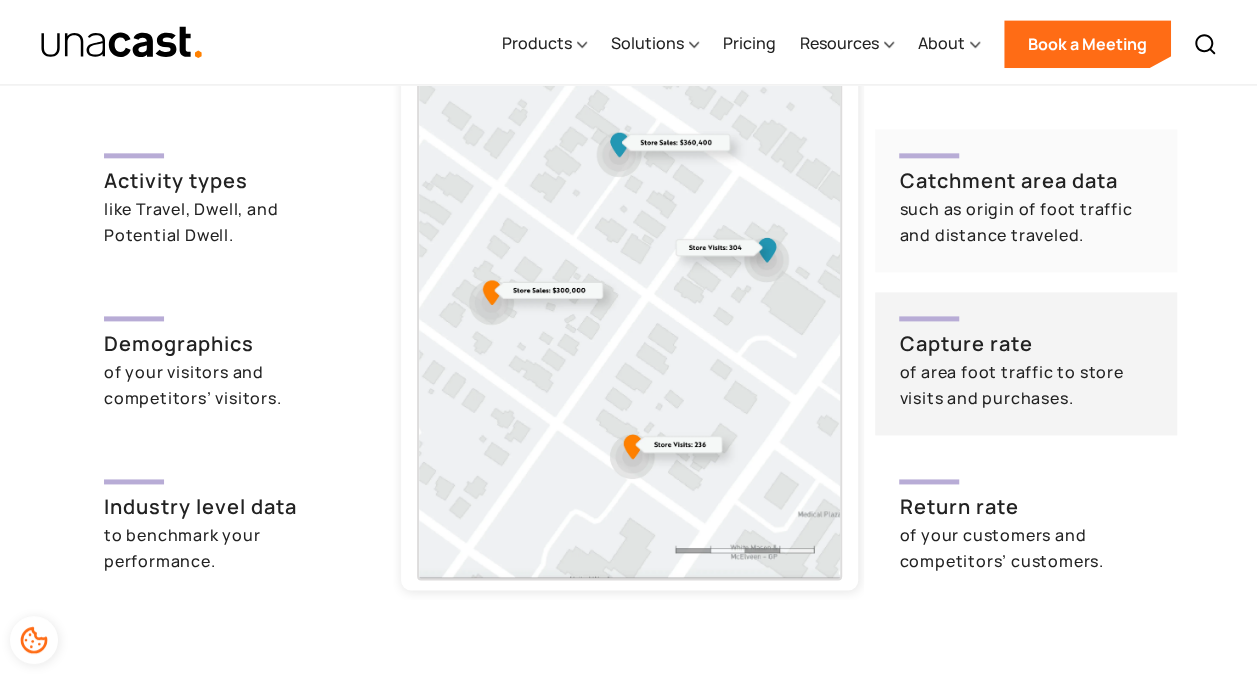 click on "such as origin of foot traffic and distance traveled." at bounding box center (1026, 222) 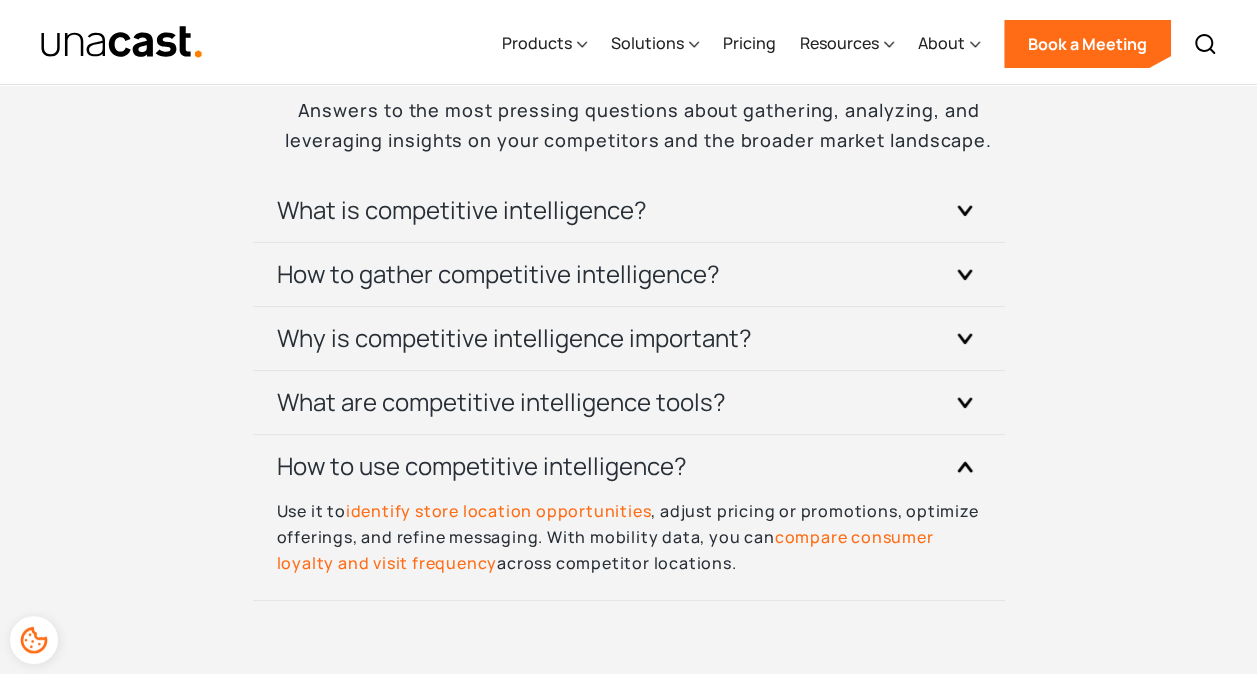 scroll, scrollTop: 7550, scrollLeft: 0, axis: vertical 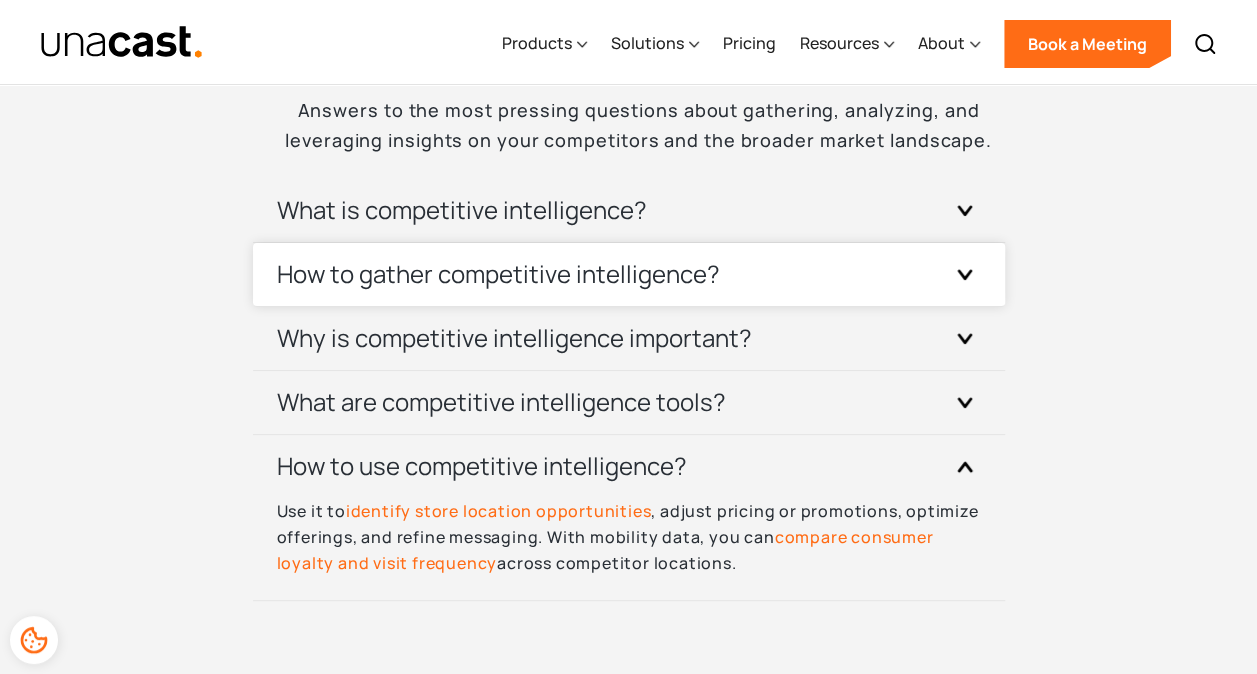 click on "How to gather competitive intelligence?" at bounding box center (629, 274) 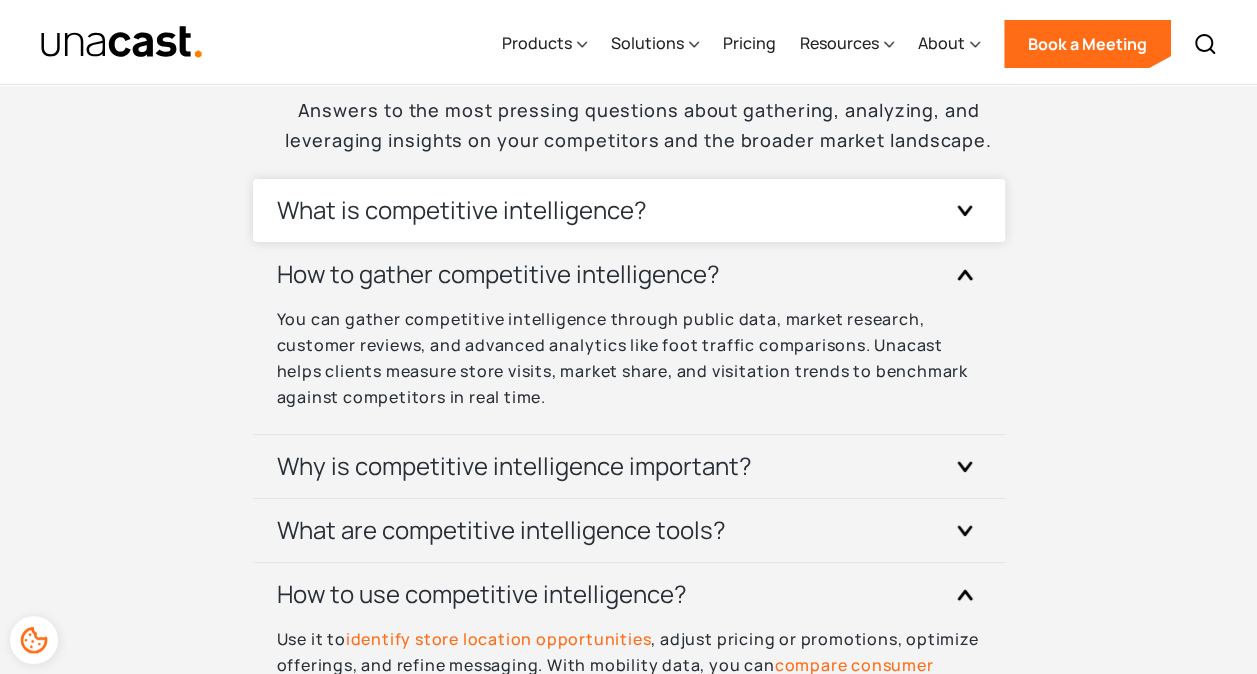 click on "What is competitive intelligence?" at bounding box center (462, 210) 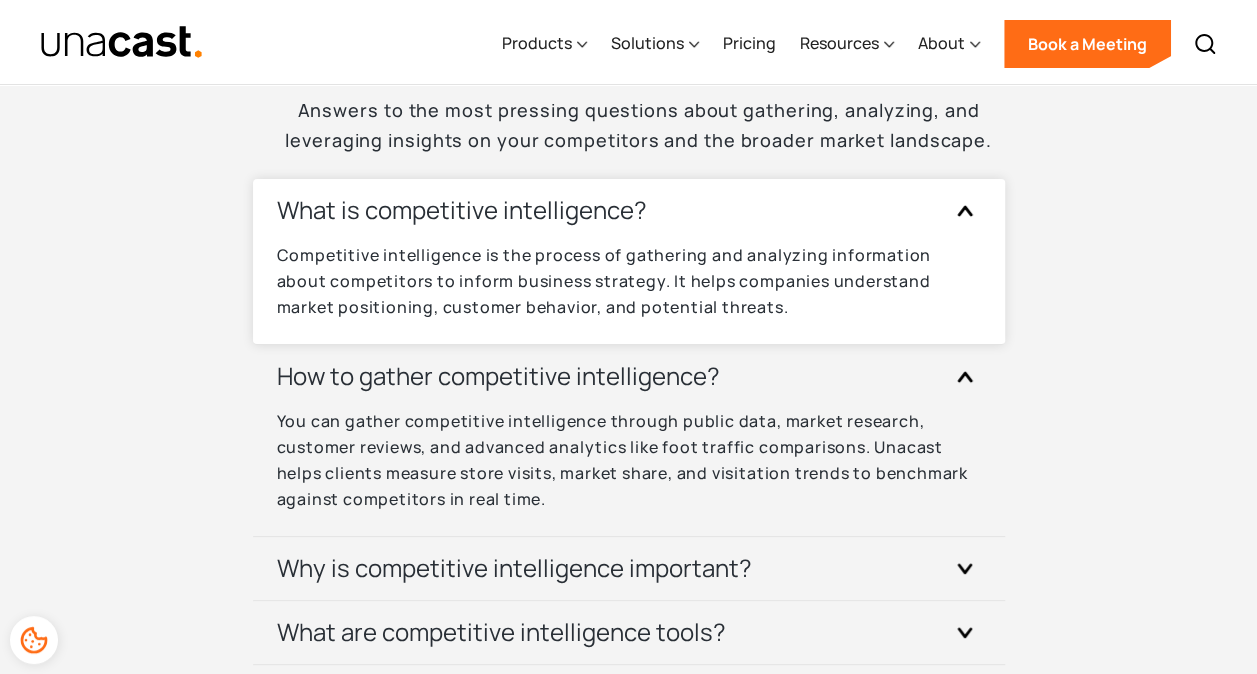 click on "Competitive intelligence is the process of gathering and analyzing information about competitors to inform business strategy. It helps companies understand market positioning, customer behavior, and potential threats." at bounding box center [629, 281] 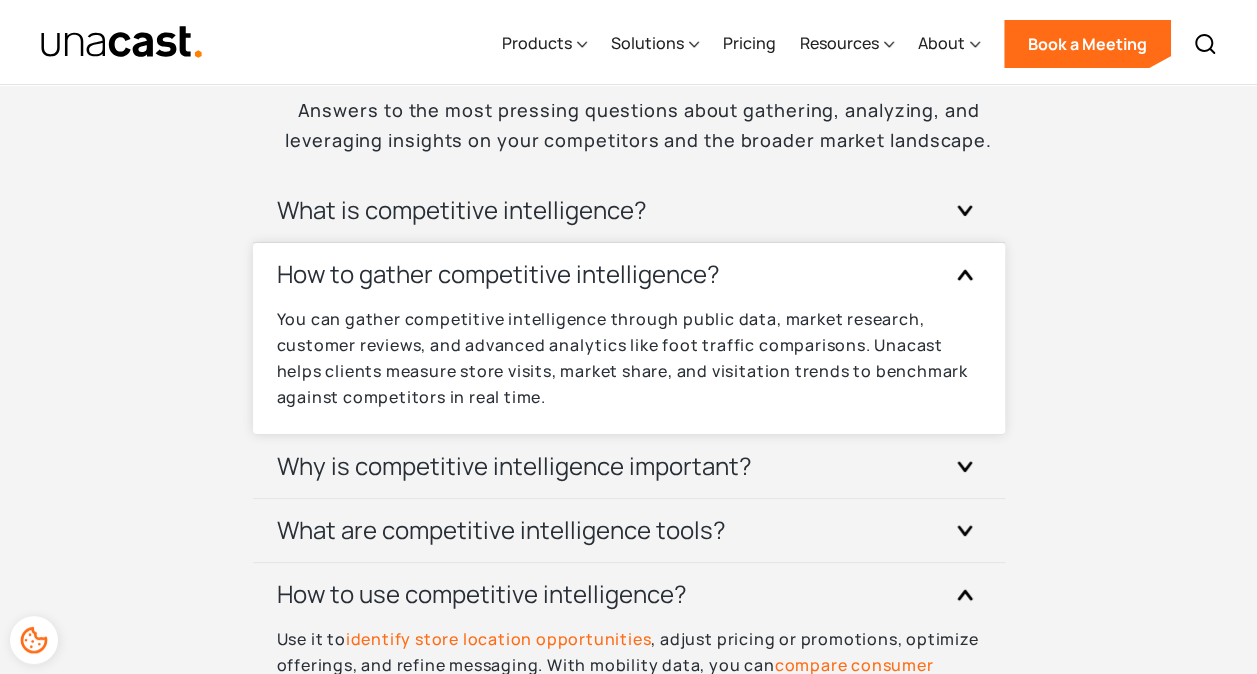click on "You can gather competitive intelligence through public data, market research, customer reviews, and advanced analytics like foot traffic comparisons. Unacast helps clients measure store visits, market share, and visitation trends to benchmark against competitors in real time." at bounding box center (629, 358) 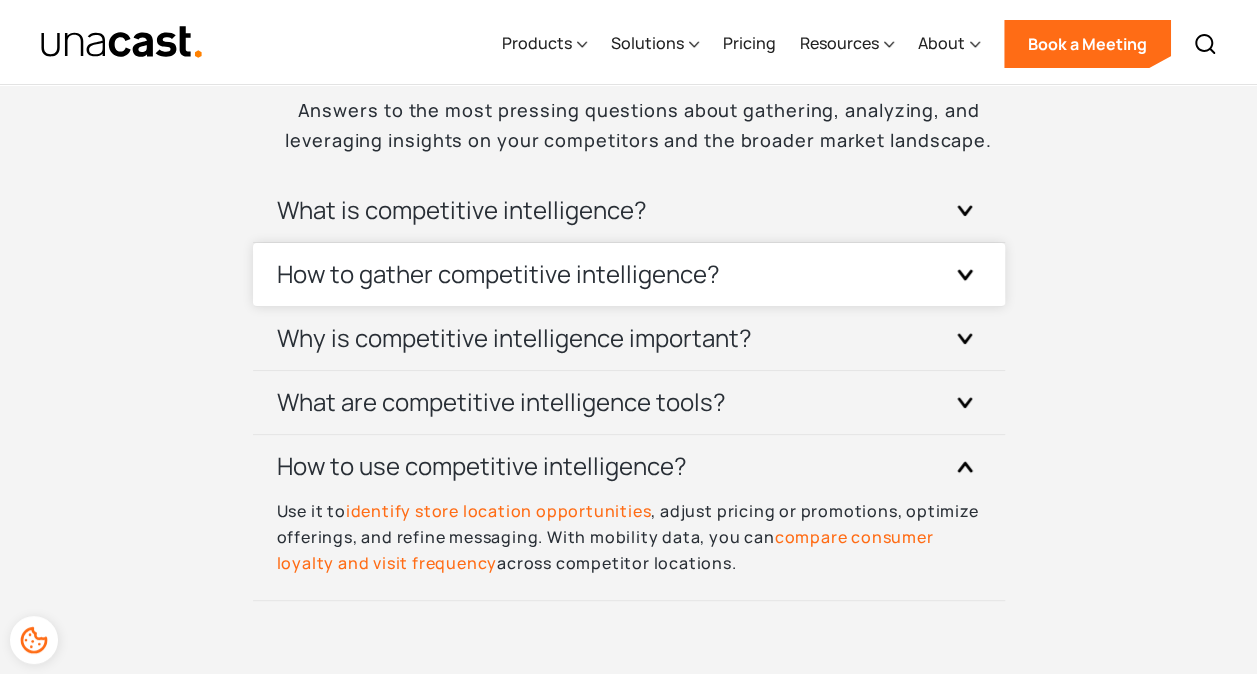 click on "How to gather competitive intelligence?" at bounding box center (498, 274) 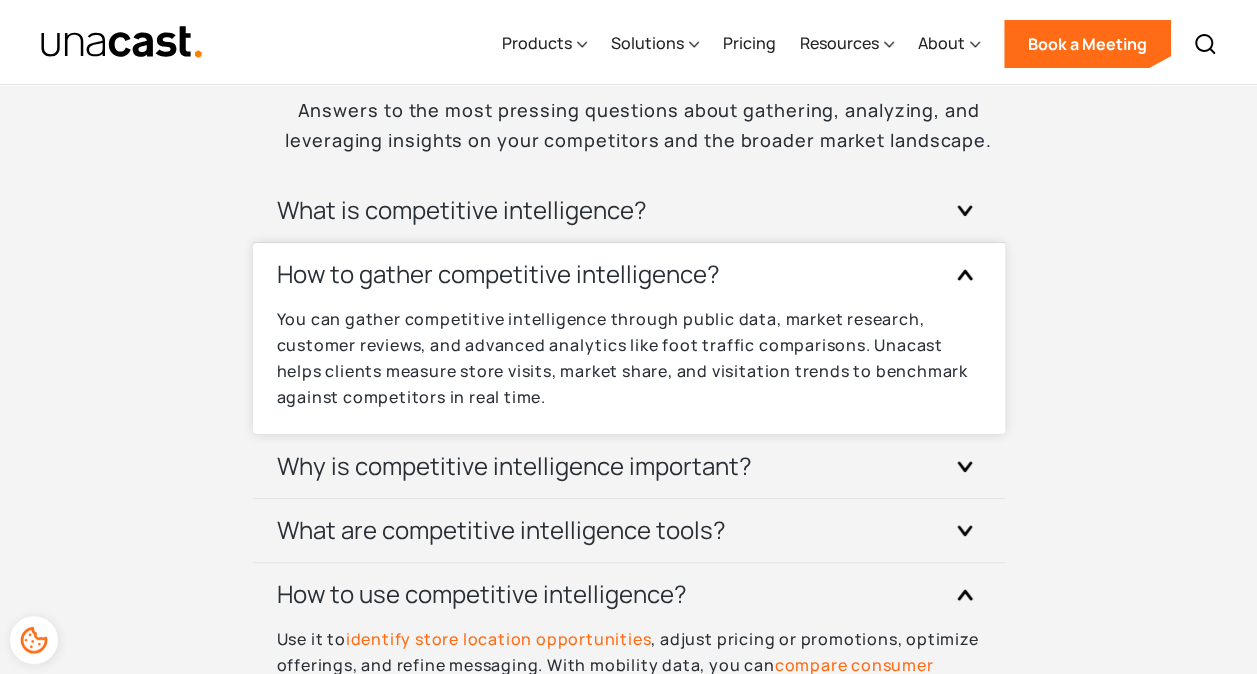 click on "How to gather competitive intelligence?" at bounding box center (629, 274) 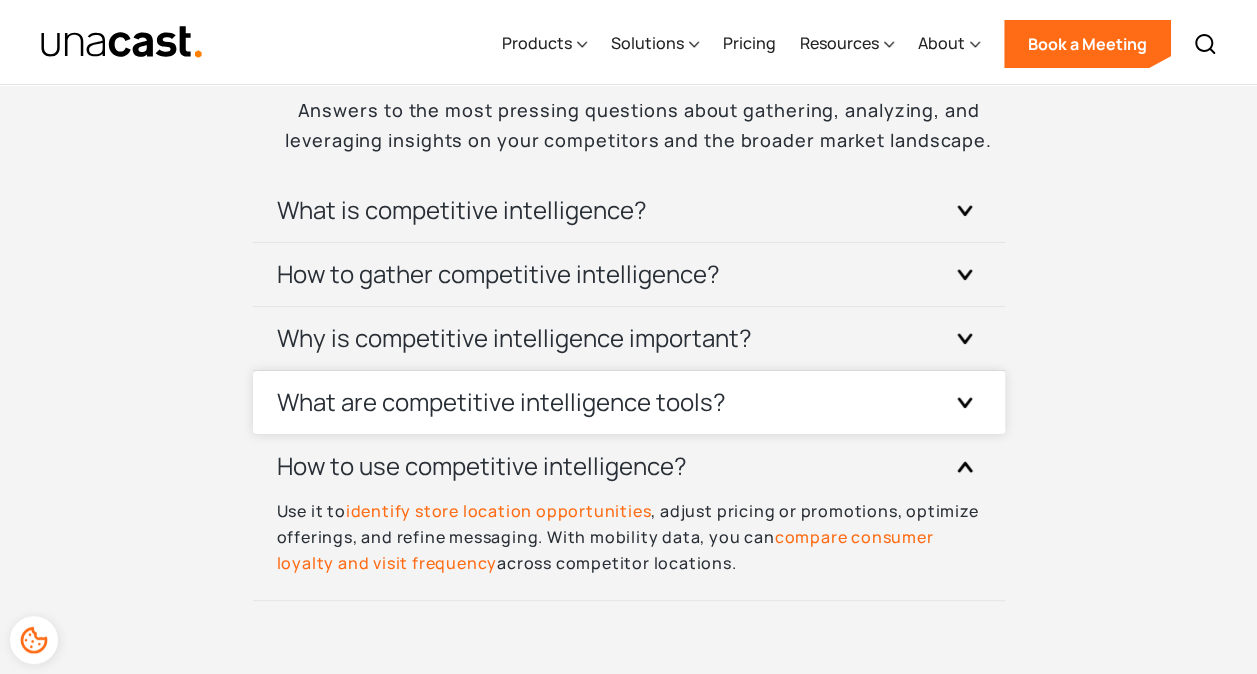 click on "What are competitive intelligence tools?" at bounding box center (629, 402) 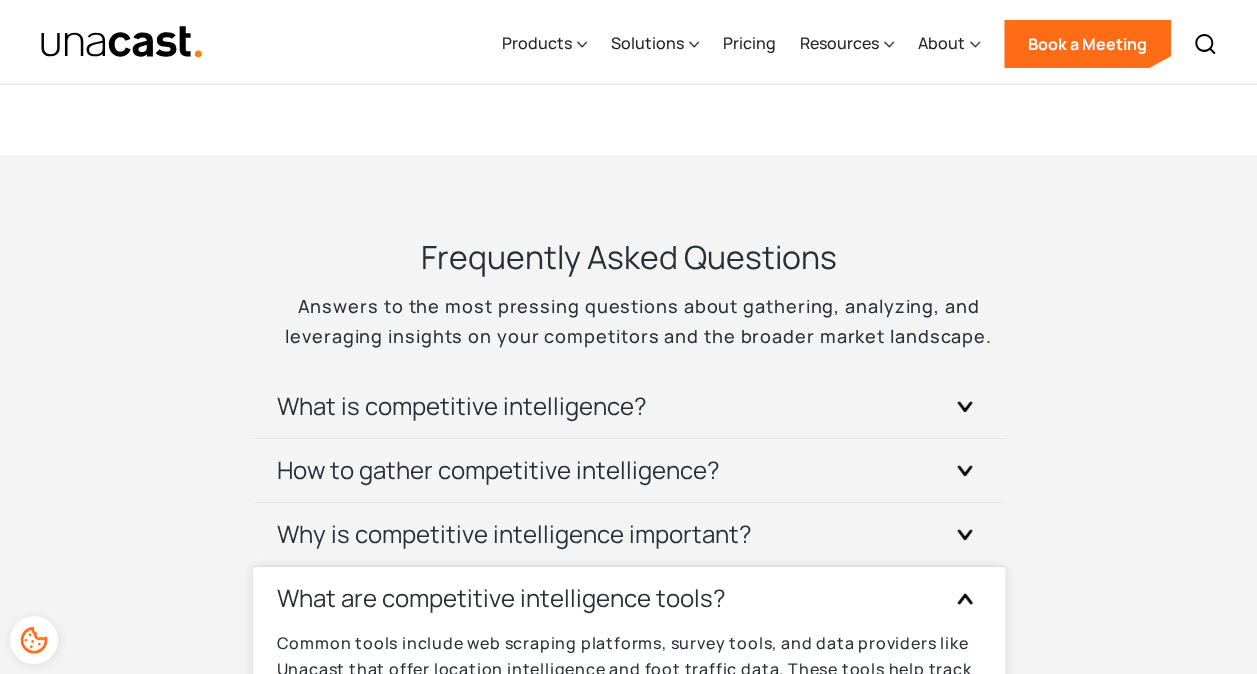 scroll, scrollTop: 7734, scrollLeft: 0, axis: vertical 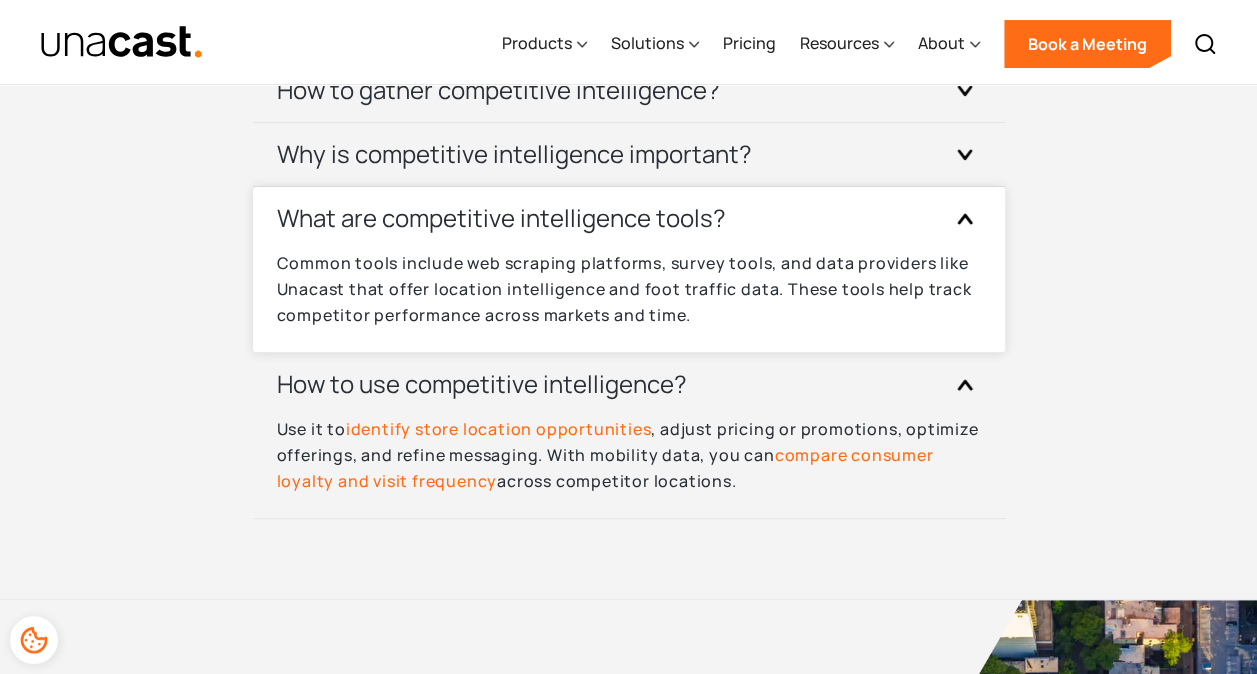 click on "What are competitive intelligence tools?" at bounding box center [629, 218] 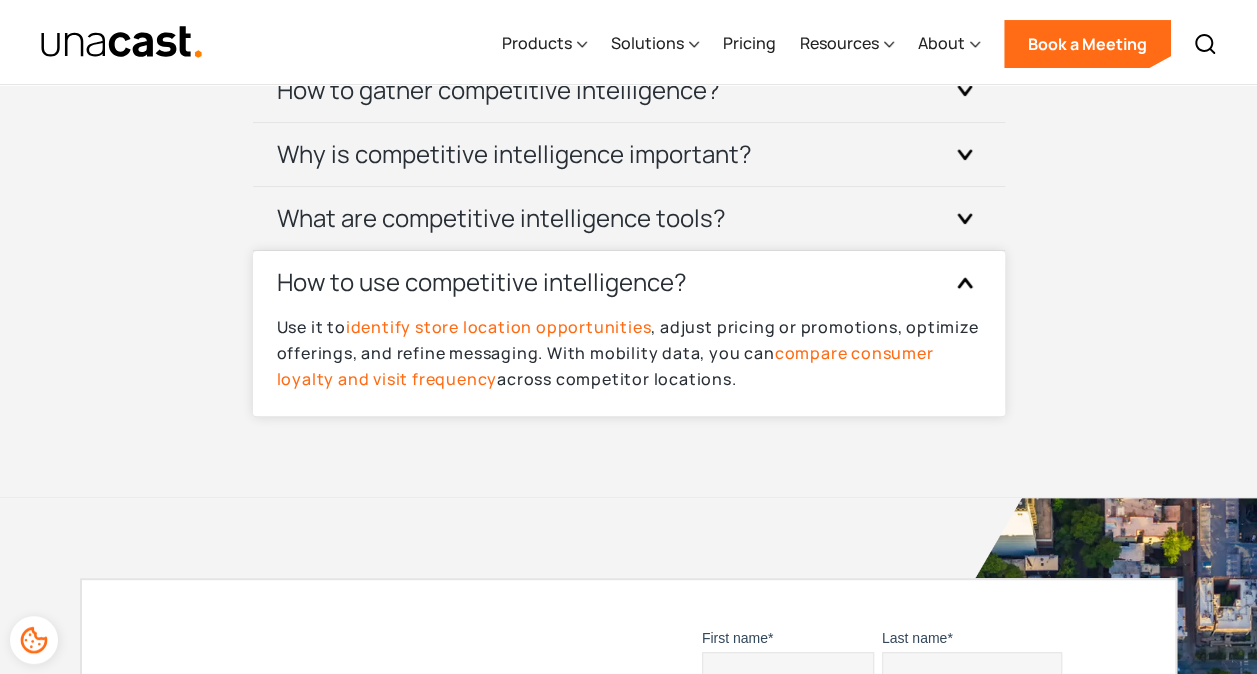 click on "Use it to  identify store location opportunities , adjust pricing or promotions, optimize offerings, and refine messaging. With mobility data, you can  compare consumer loyalty and visit frequency  across competitor locations." at bounding box center [629, 365] 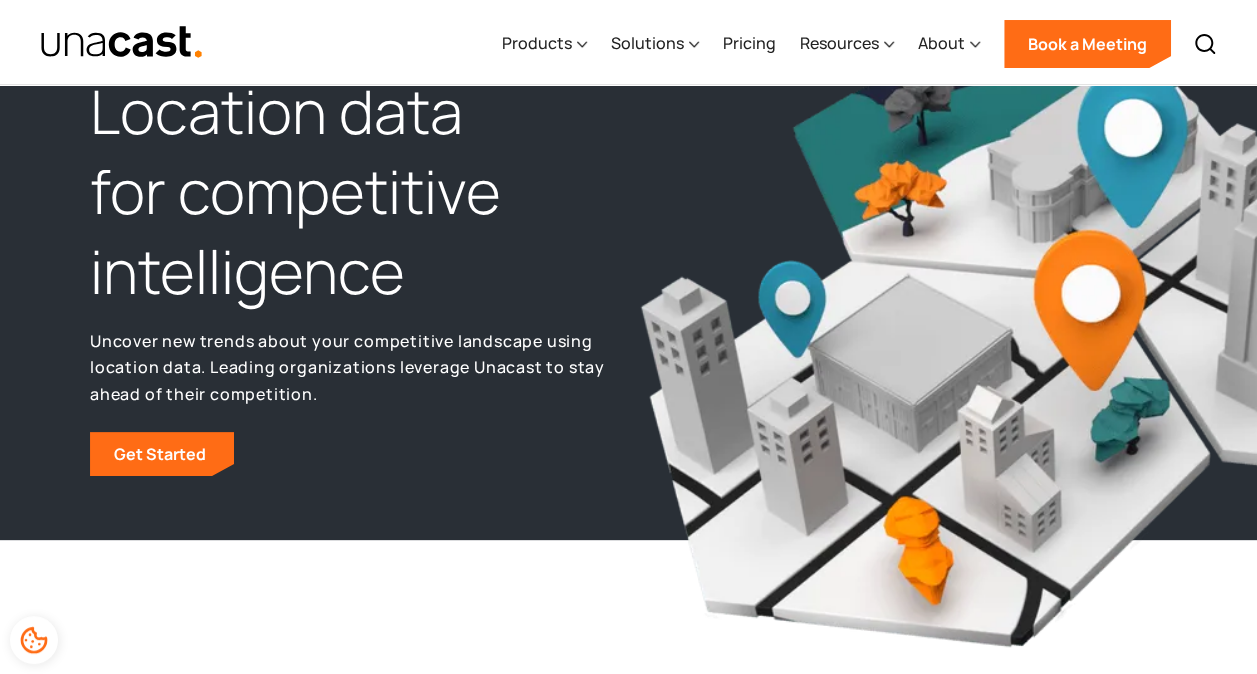 scroll, scrollTop: 0, scrollLeft: 0, axis: both 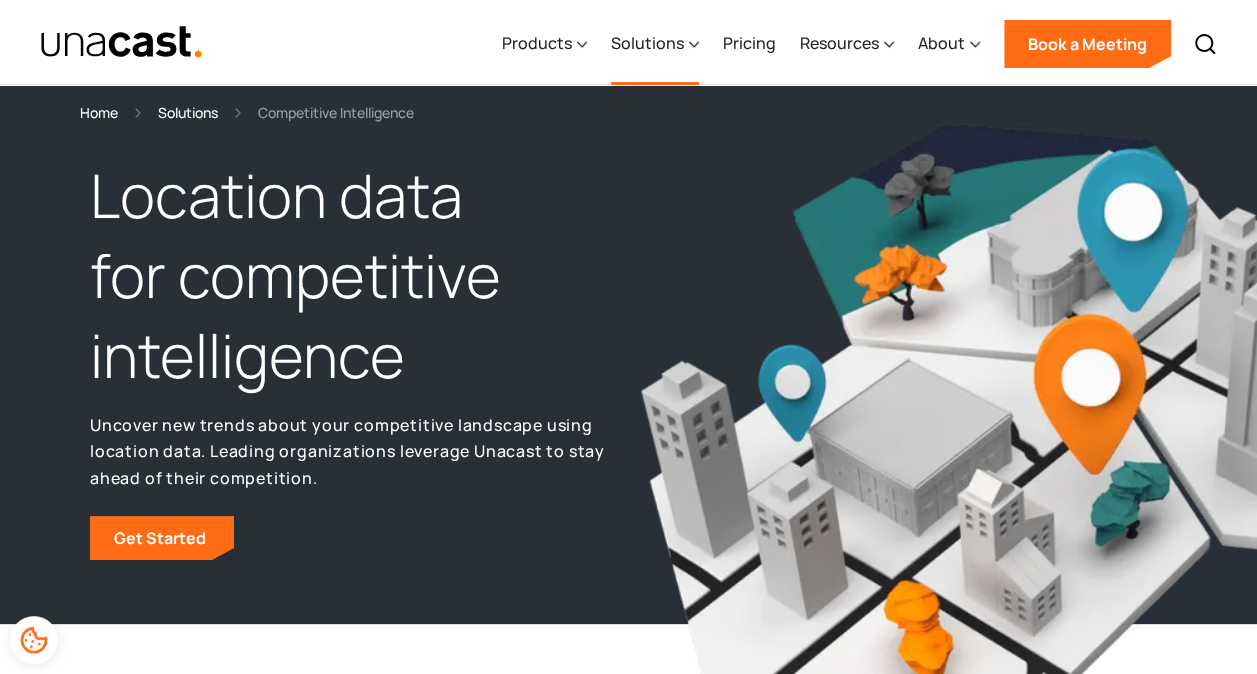 drag, startPoint x: 708, startPoint y: 39, endPoint x: 673, endPoint y: 49, distance: 36.40055 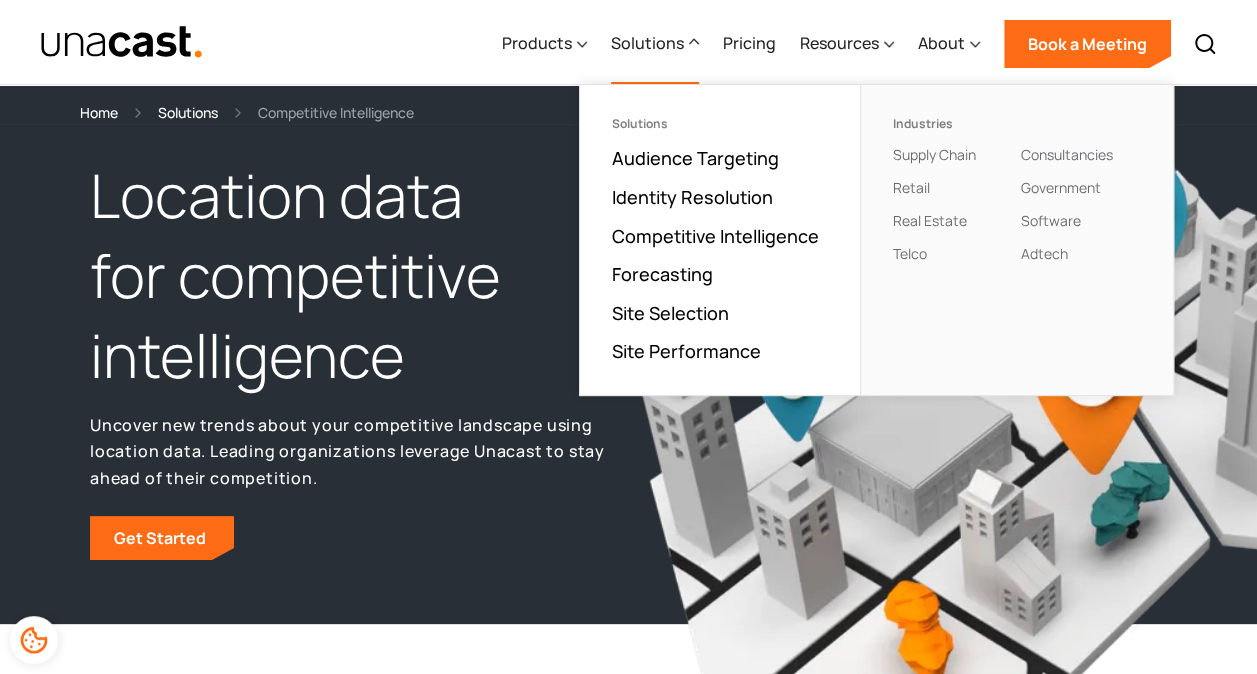 click on "Solutions" at bounding box center [647, 43] 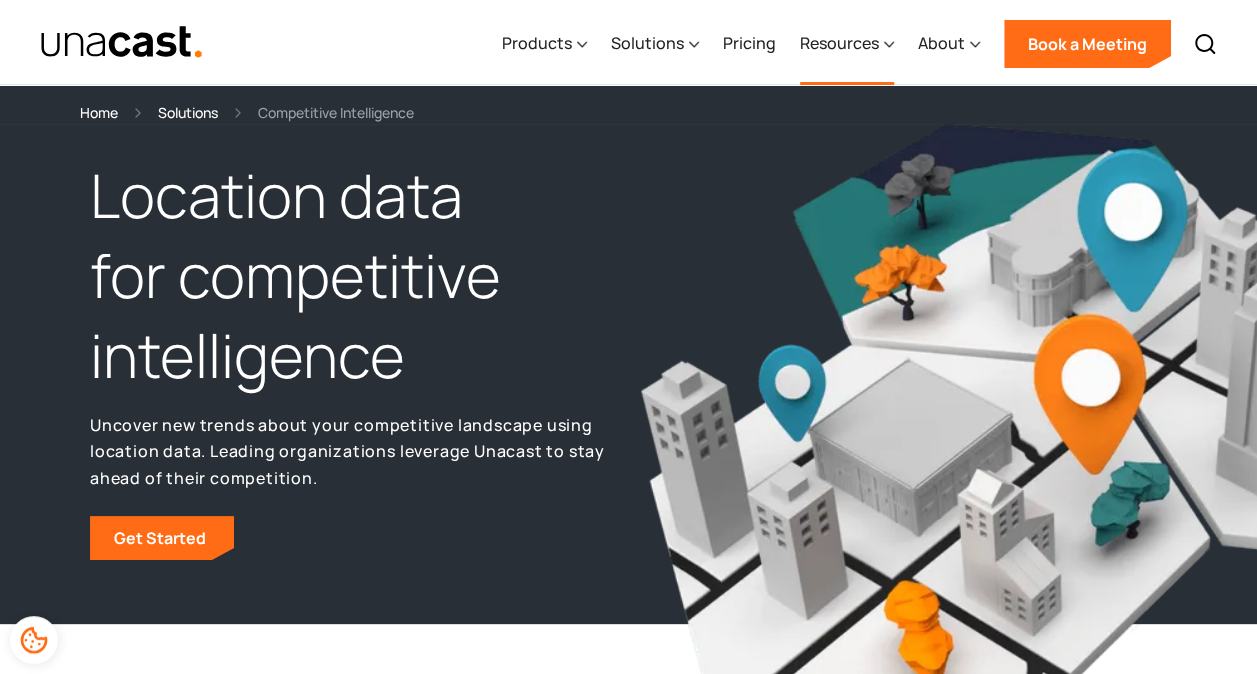 click on "Resources" at bounding box center (847, 44) 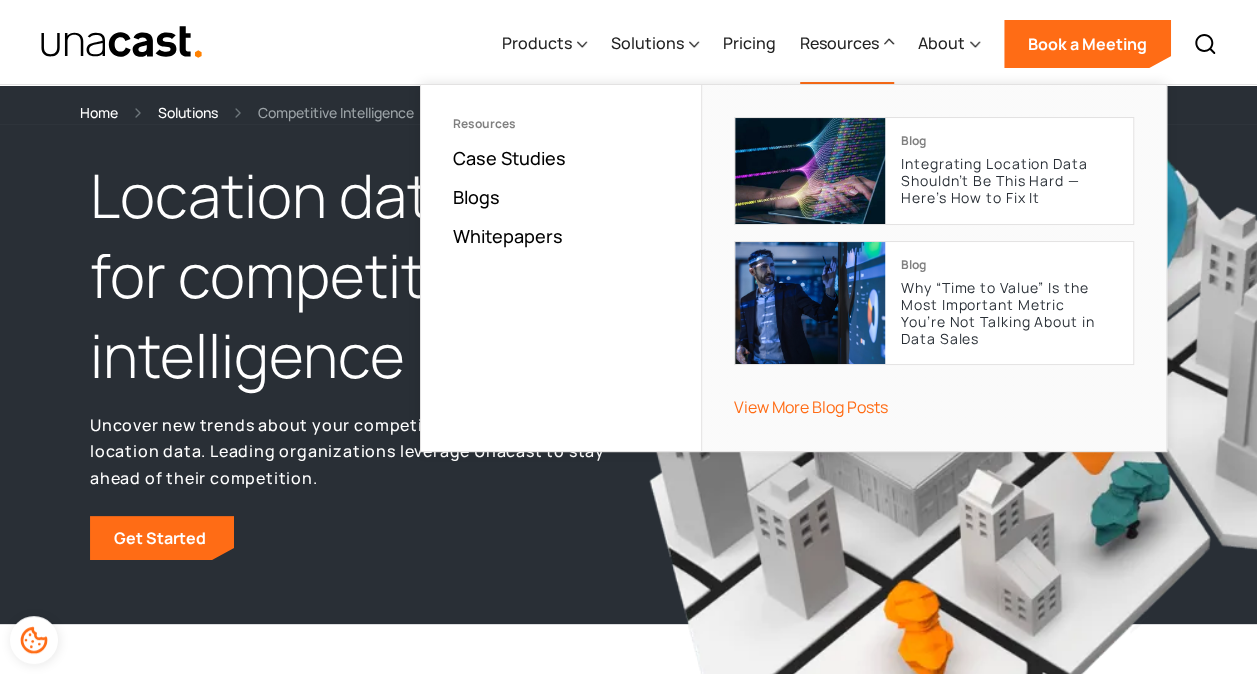 click on "Resources" at bounding box center (847, 44) 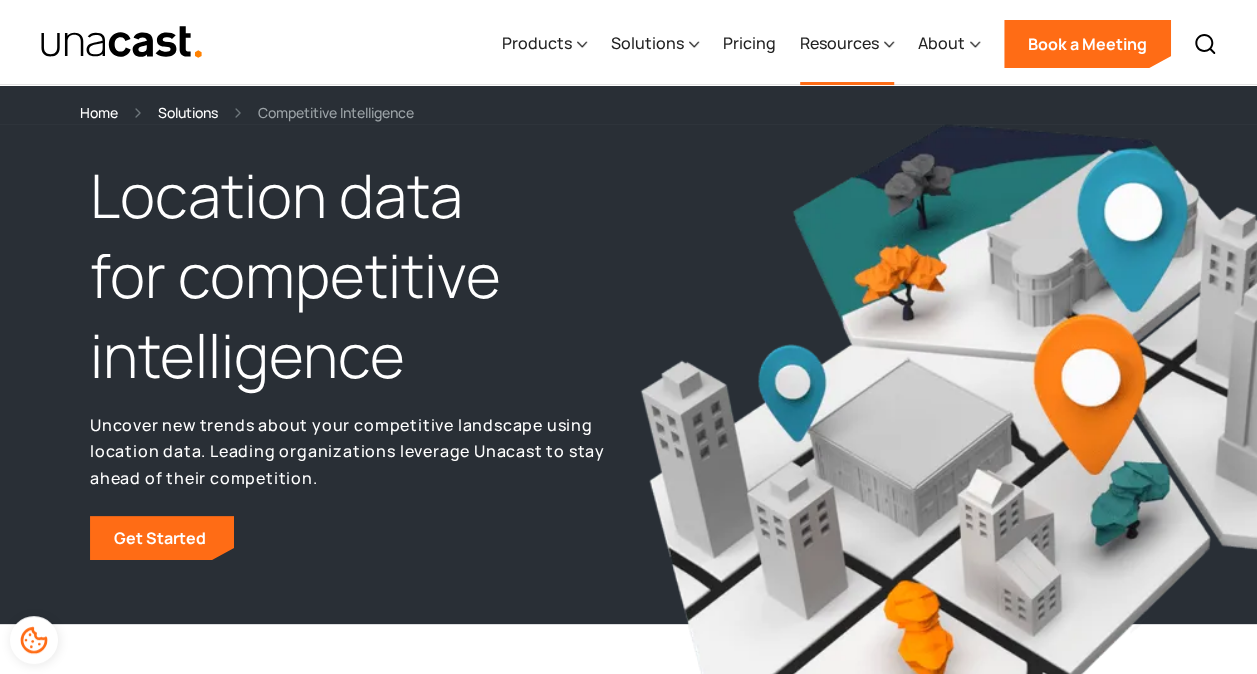 click on "Resources" at bounding box center (847, 44) 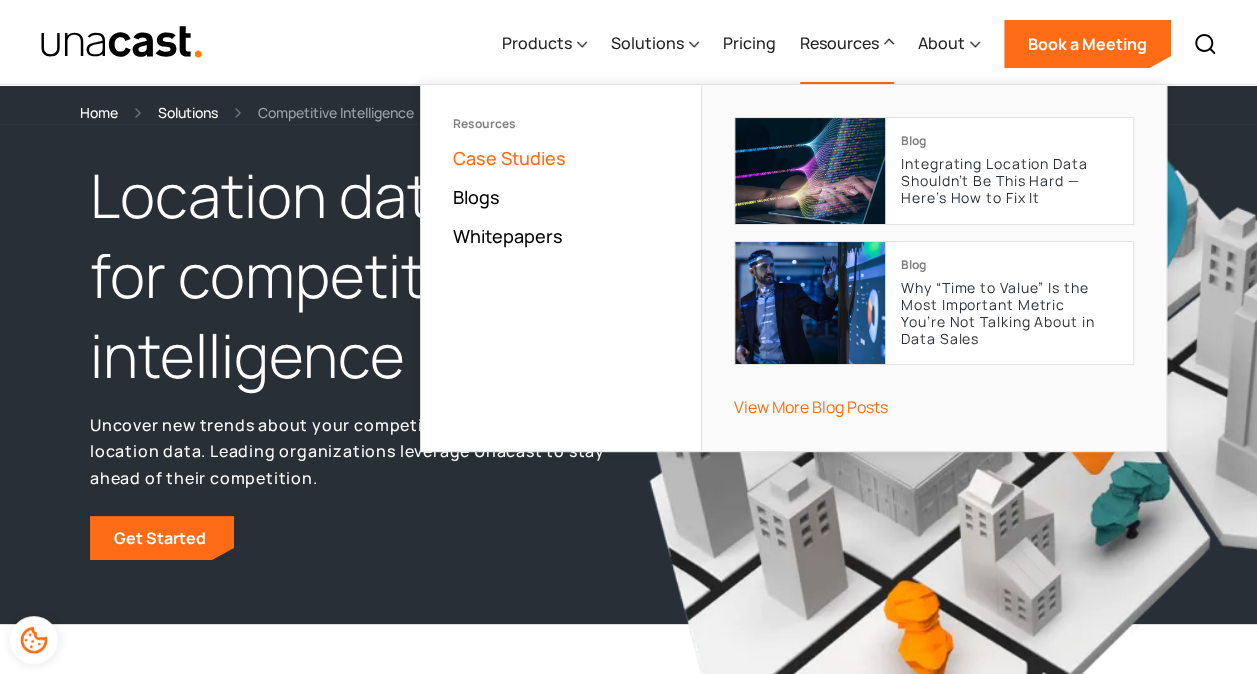 click on "Case Studies" at bounding box center [509, 158] 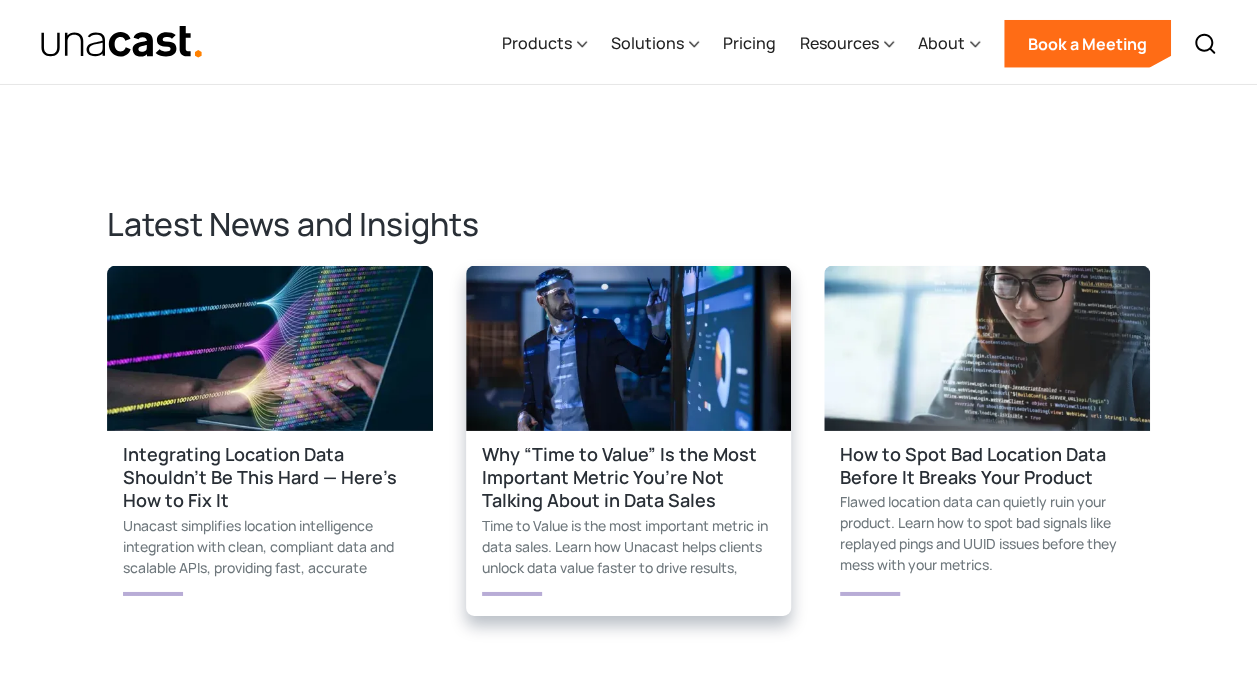 scroll, scrollTop: 0, scrollLeft: 0, axis: both 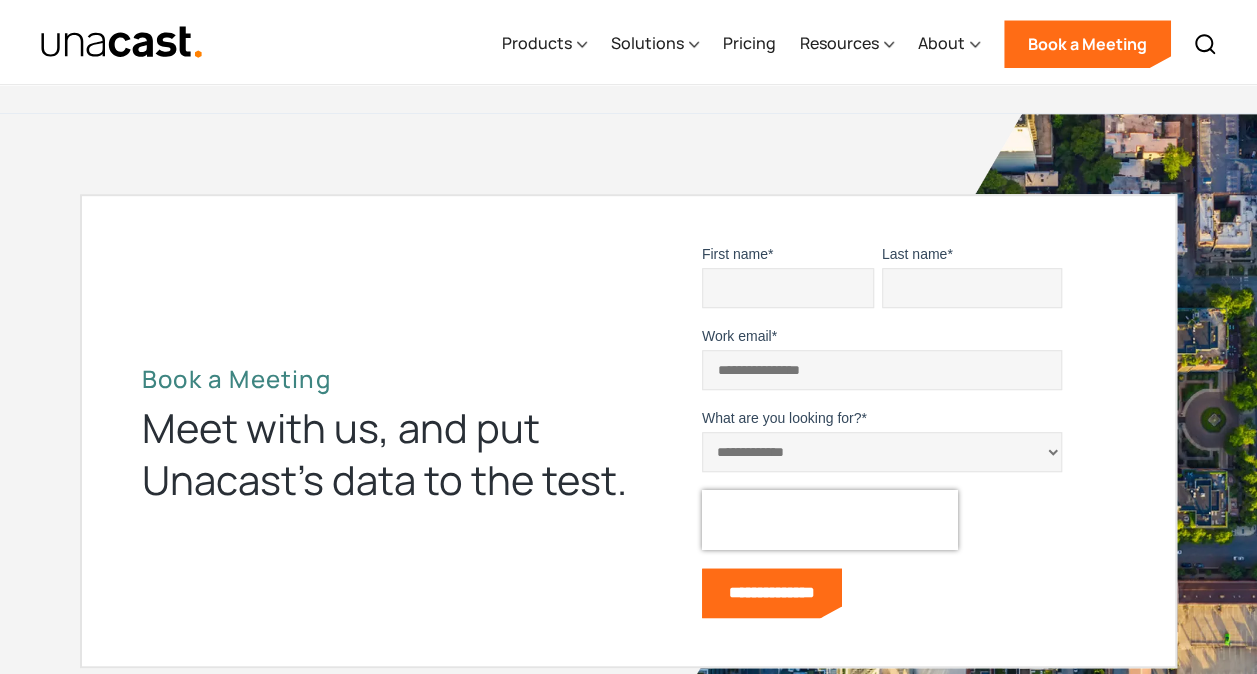 click on "First name *" at bounding box center [788, 288] 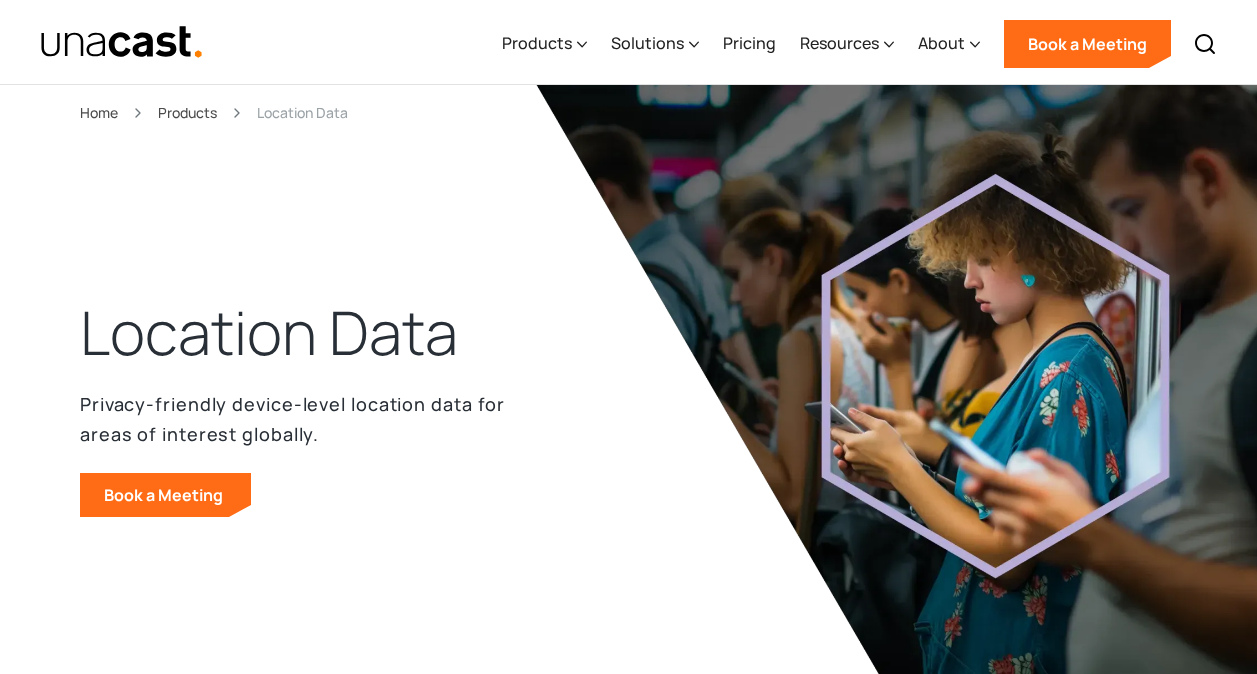 scroll, scrollTop: 0, scrollLeft: 0, axis: both 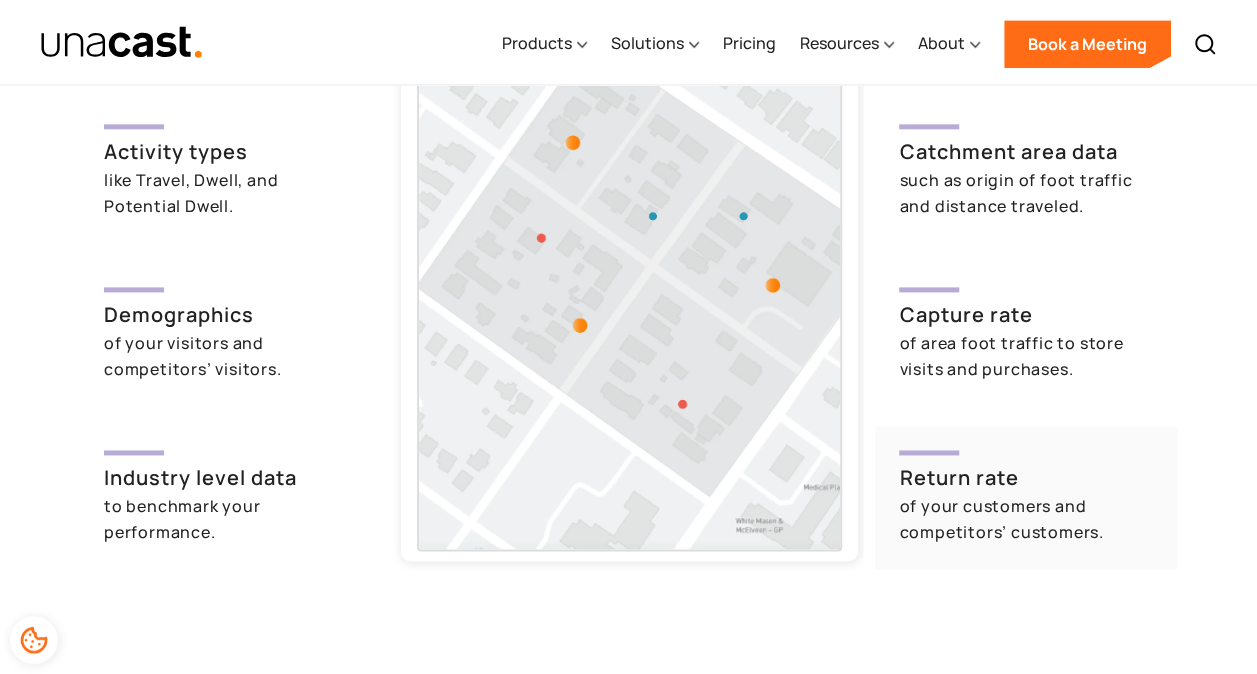 click on "of your customers and competitors’ customers." at bounding box center [1026, 519] 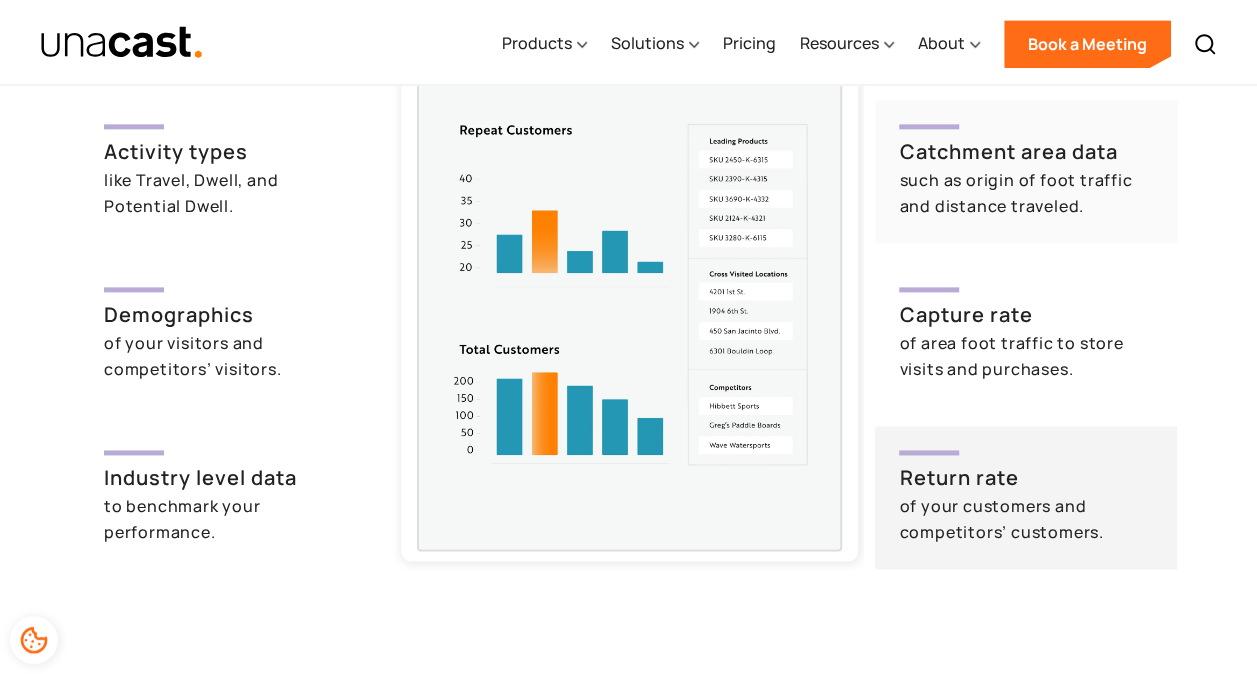 click on "such as origin of foot traffic and distance traveled." at bounding box center (1026, 193) 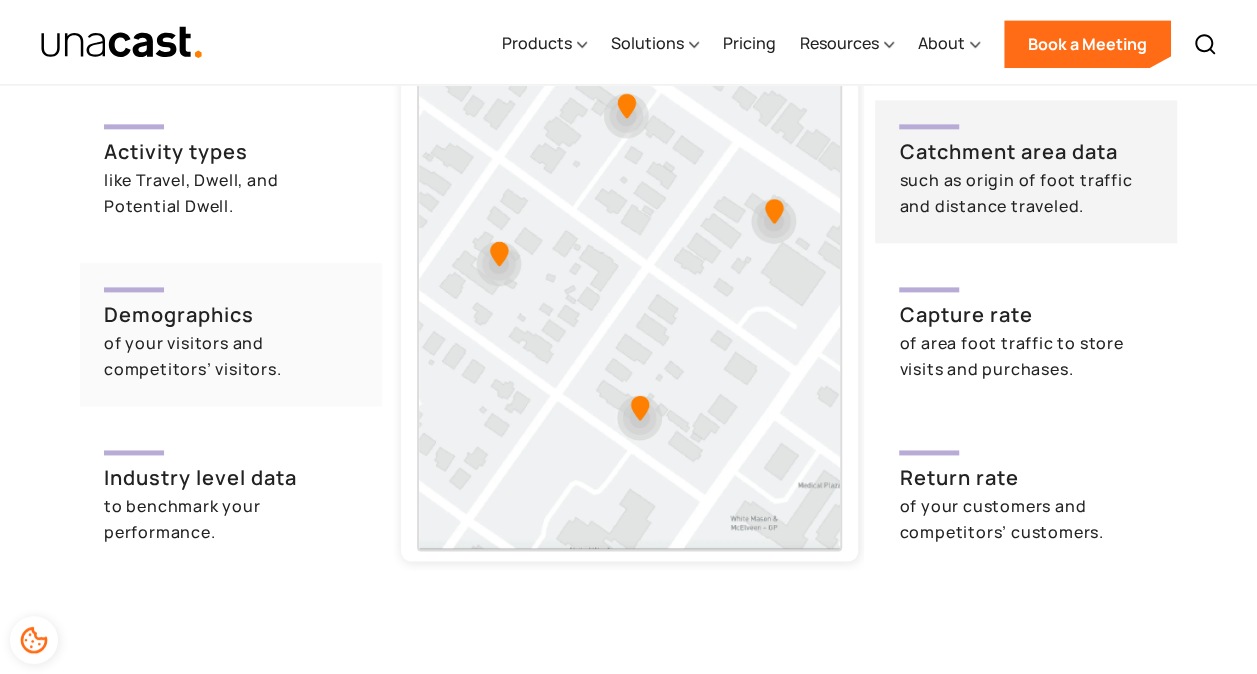 click on "Demographics" at bounding box center [231, 315] 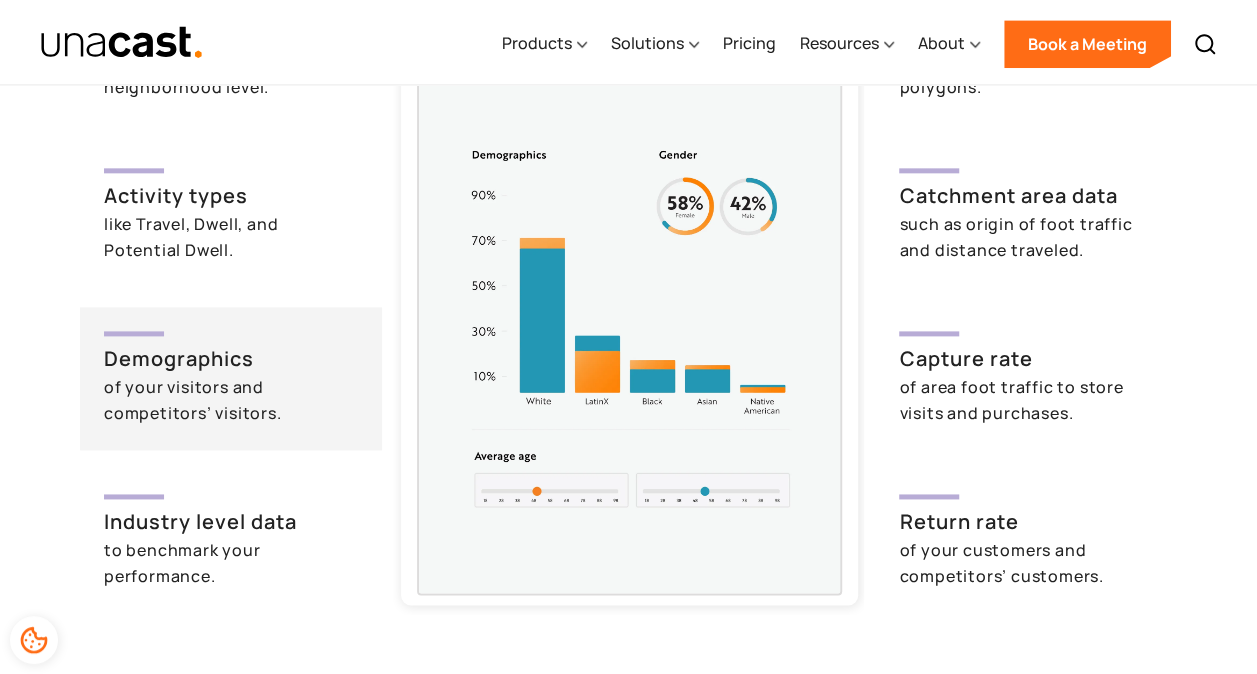 scroll, scrollTop: 4799, scrollLeft: 0, axis: vertical 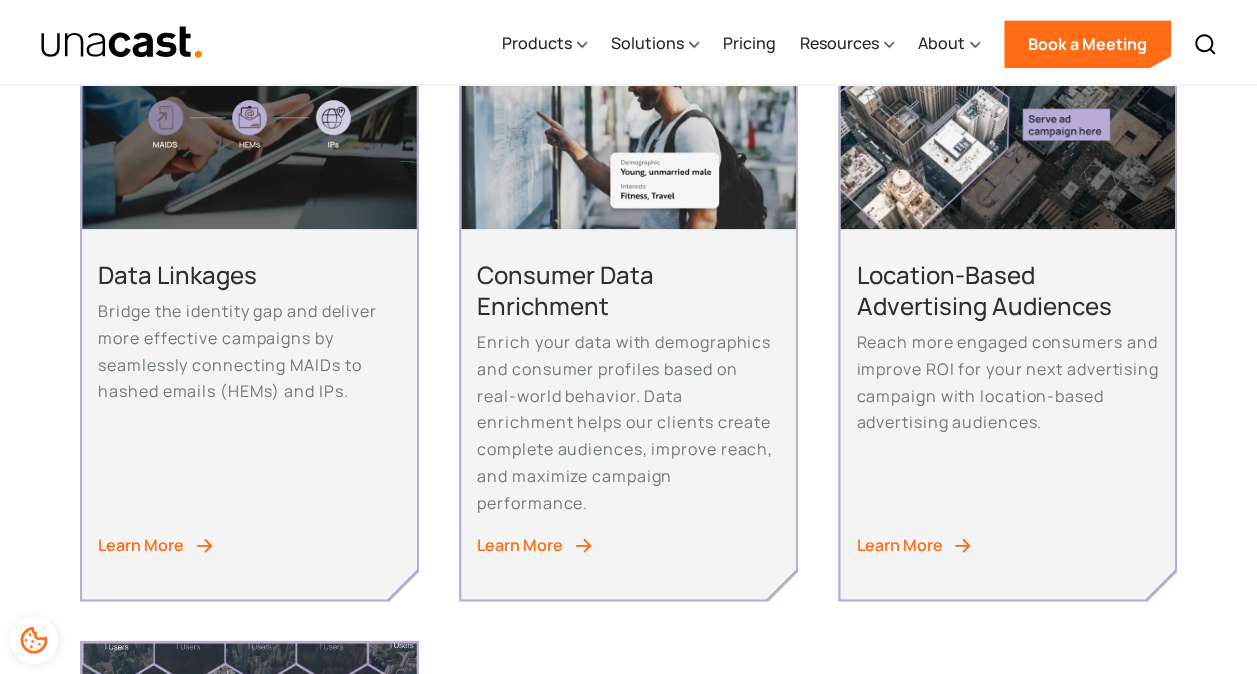 click on "Learn More" at bounding box center (520, 545) 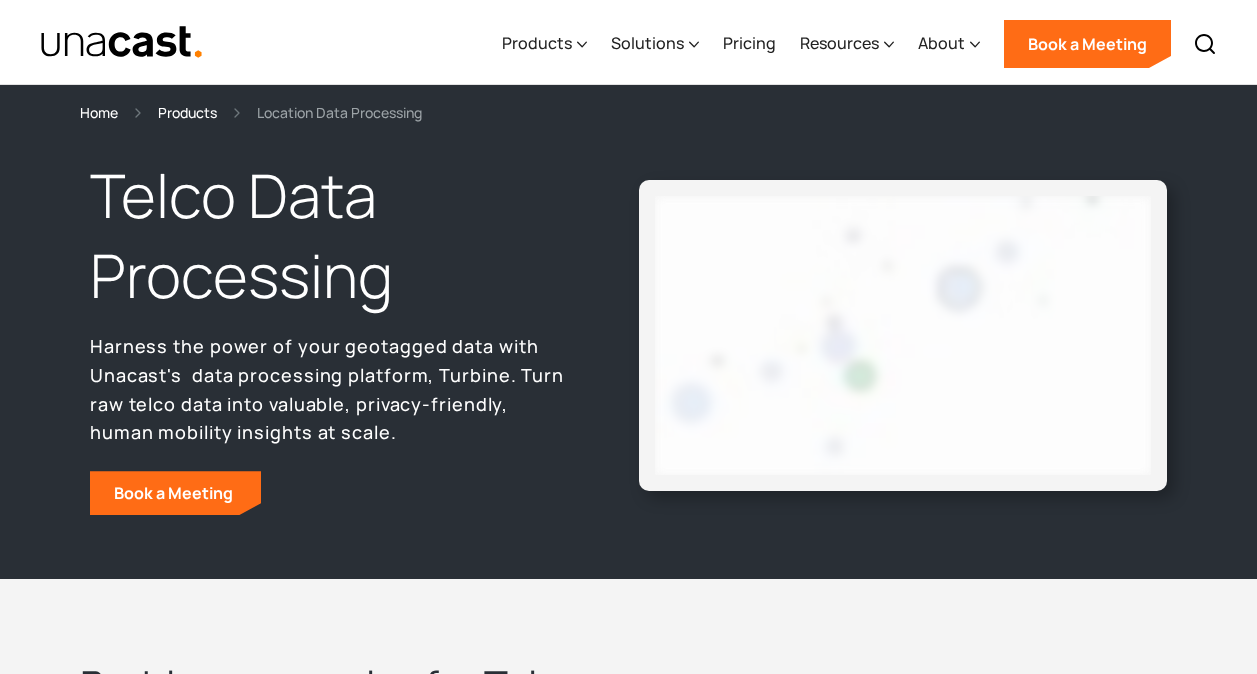 scroll, scrollTop: 0, scrollLeft: 0, axis: both 